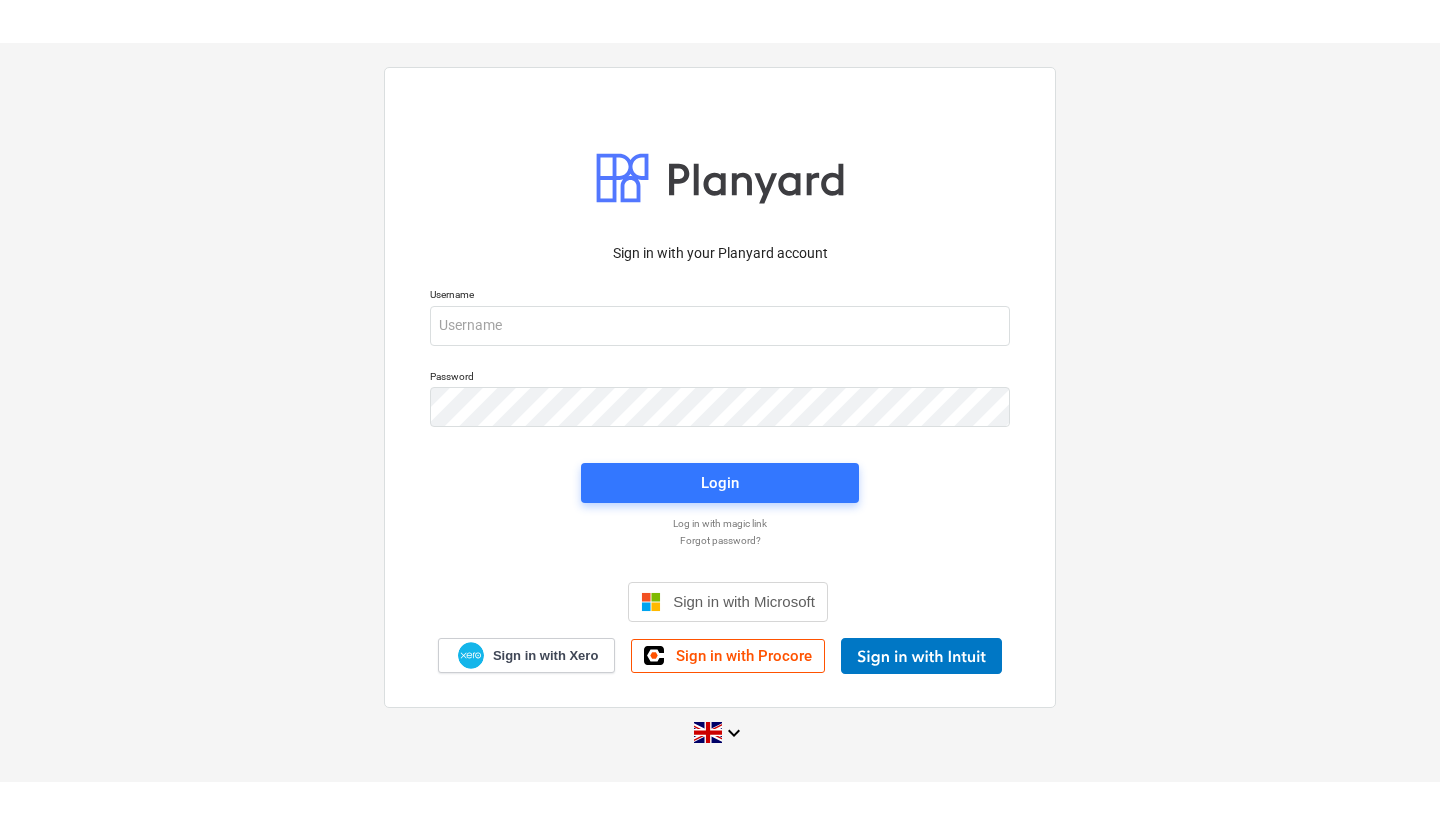 scroll, scrollTop: 0, scrollLeft: 0, axis: both 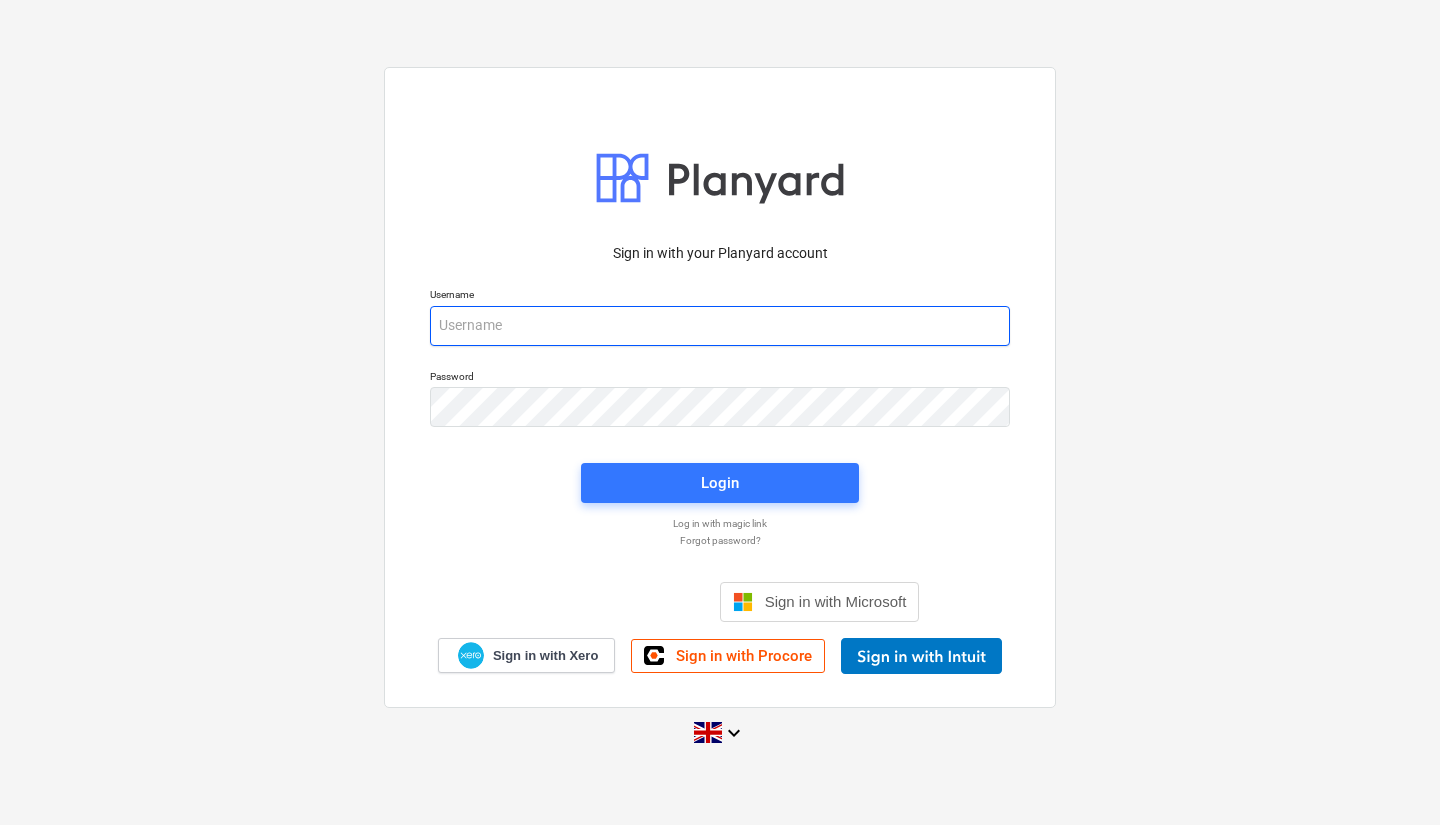 click at bounding box center (720, 326) 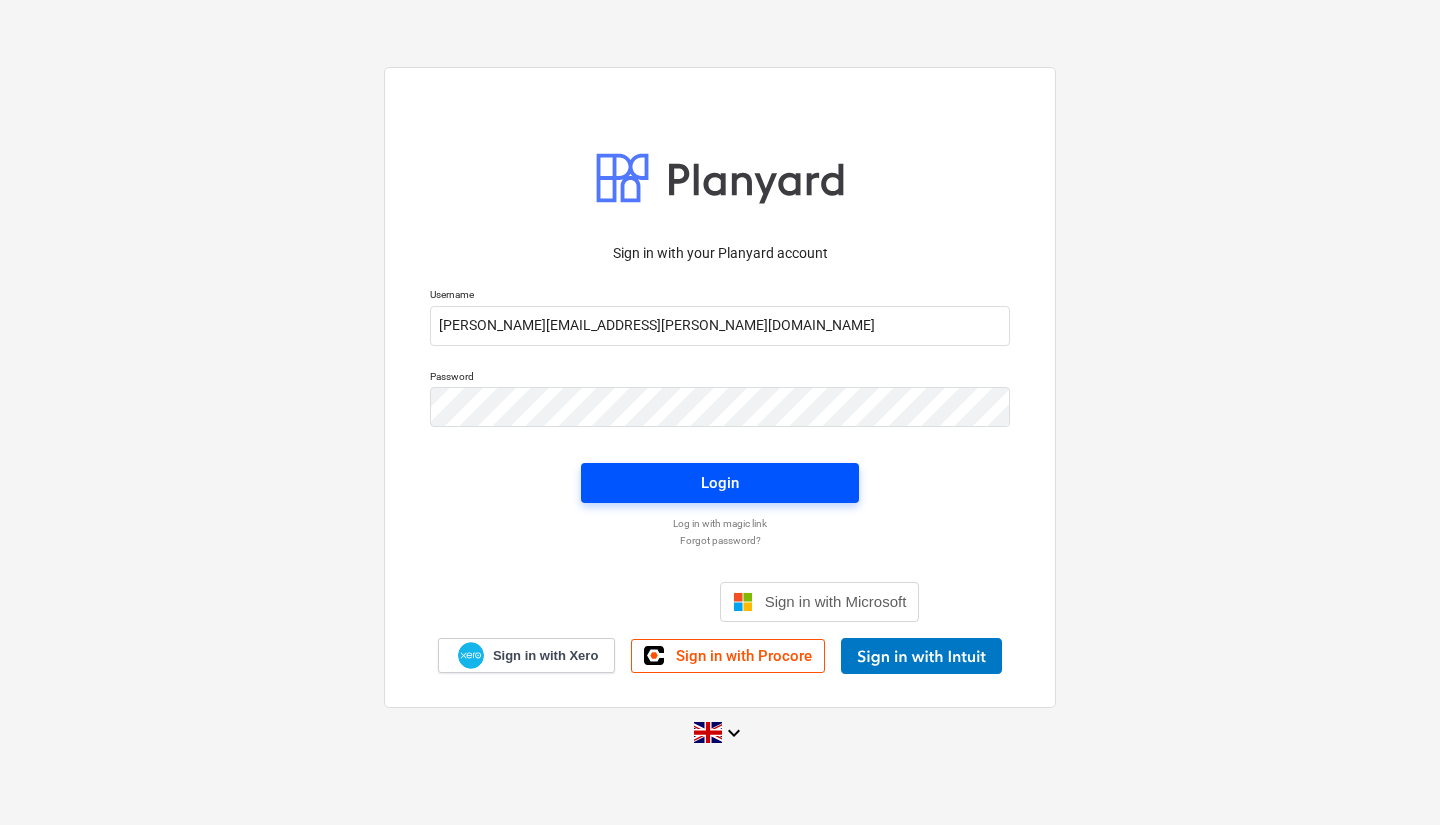 click on "Login" at bounding box center (720, 483) 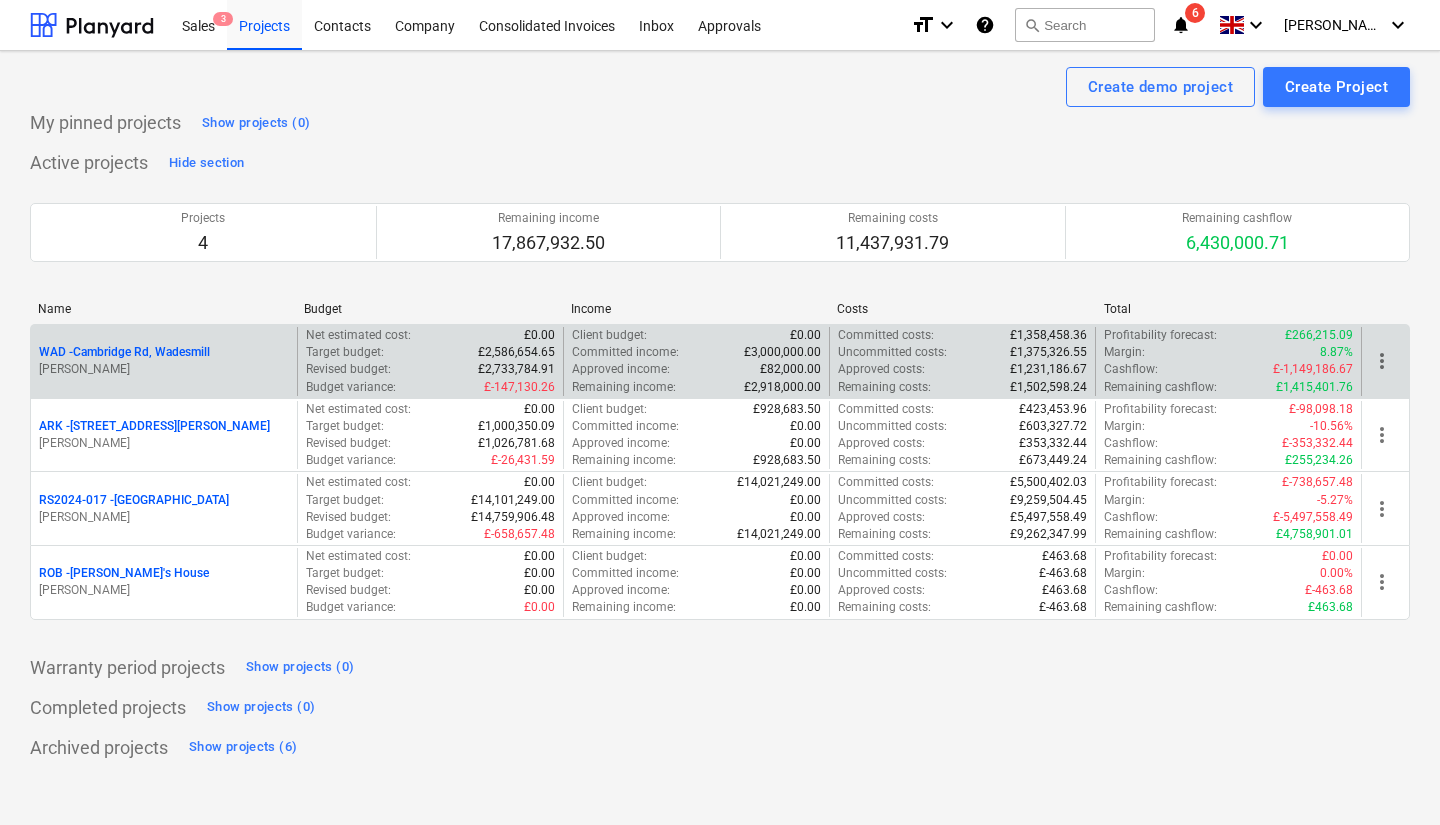 click on "[PERSON_NAME]" at bounding box center [164, 369] 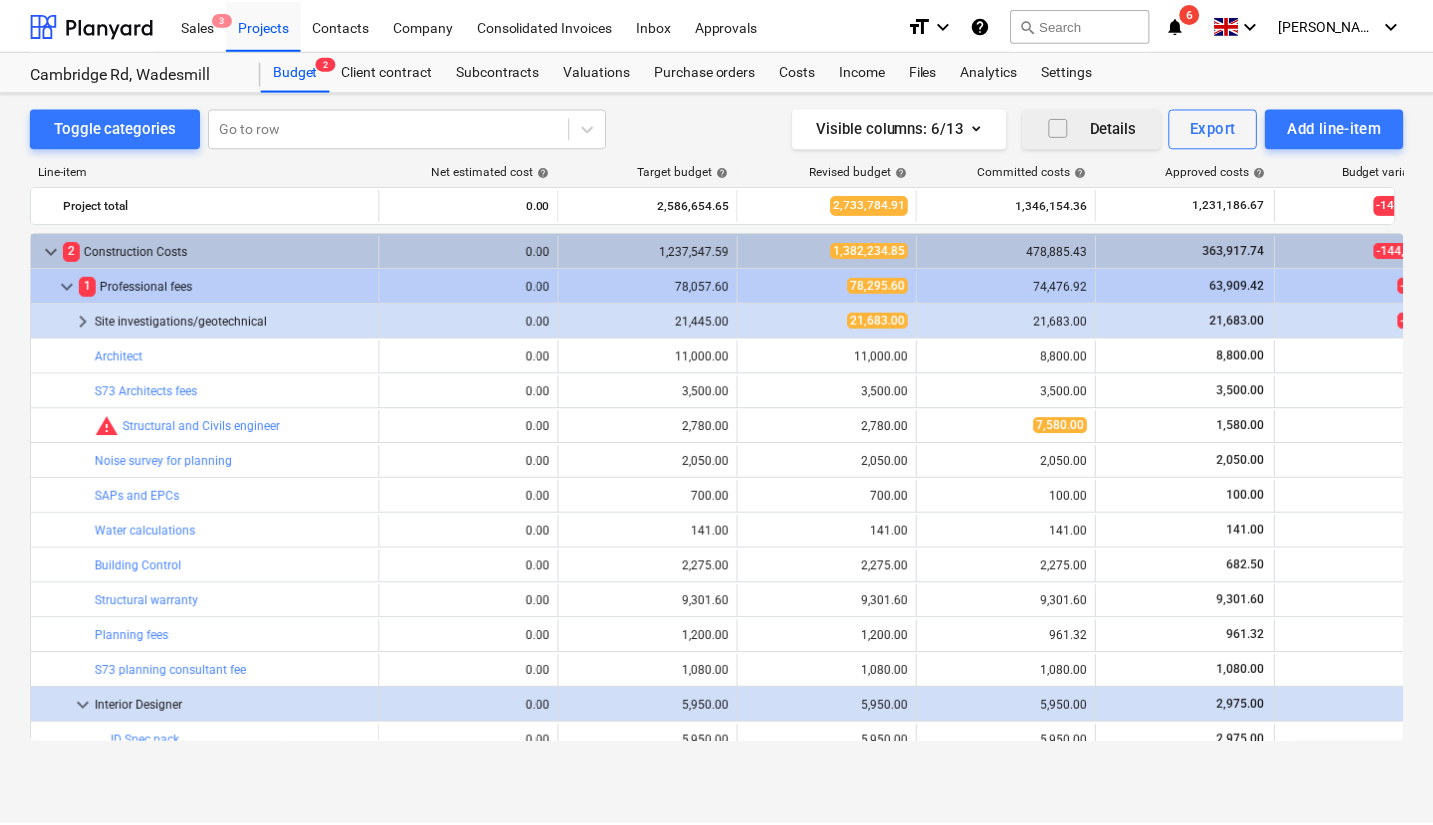 scroll, scrollTop: 400, scrollLeft: 0, axis: vertical 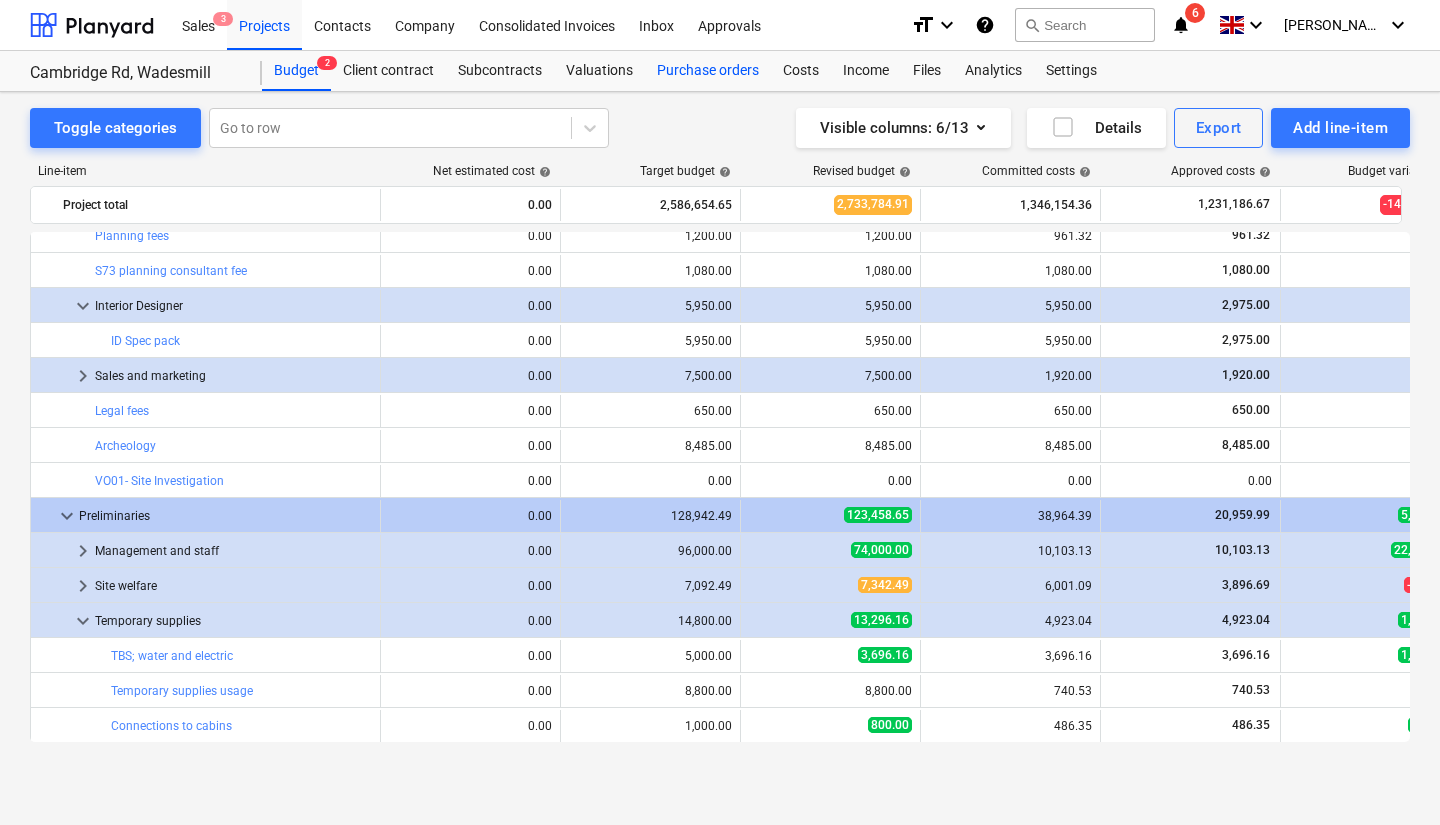 click on "Purchase orders" at bounding box center [708, 71] 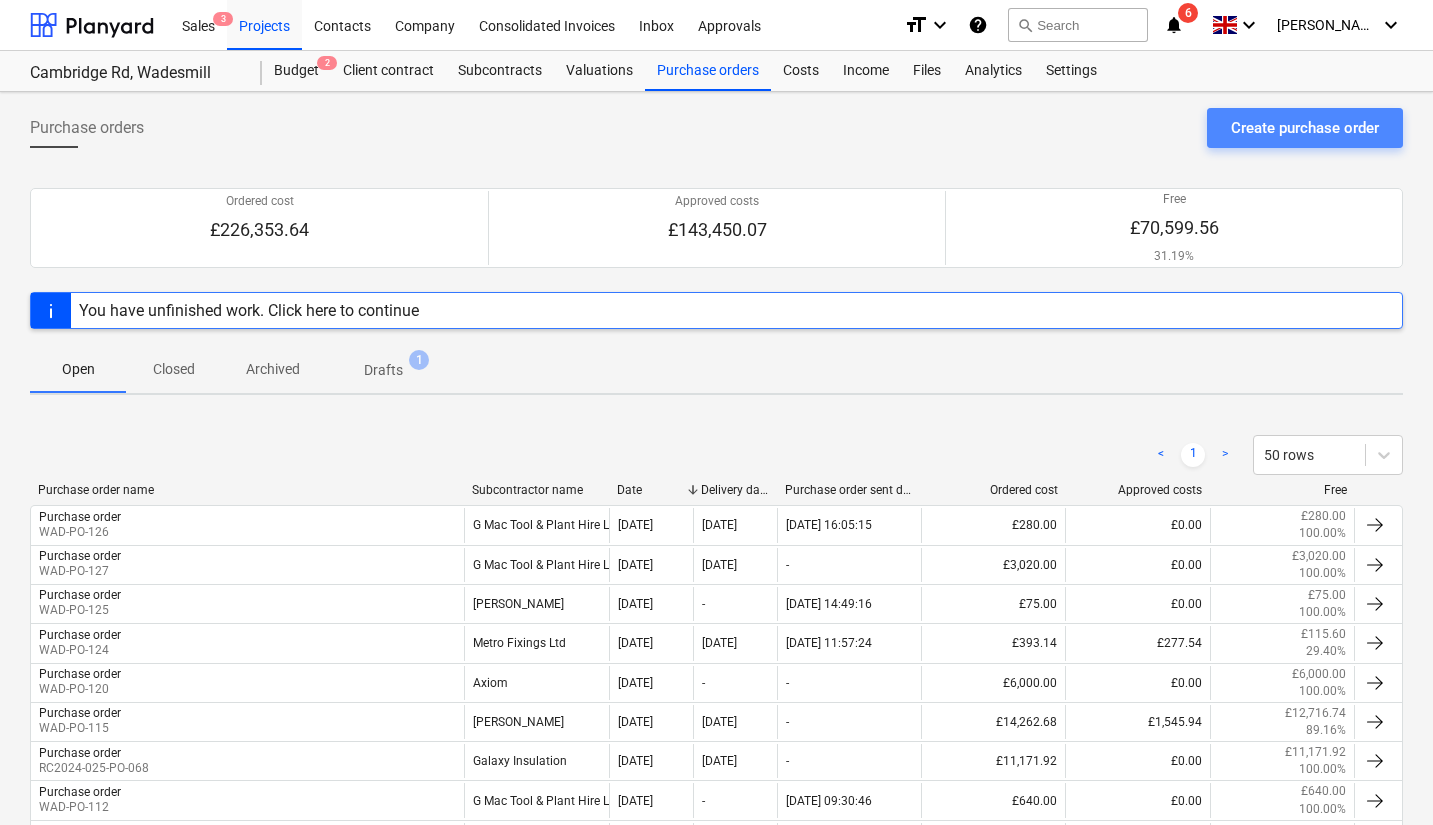 click on "Create purchase order" at bounding box center (1305, 128) 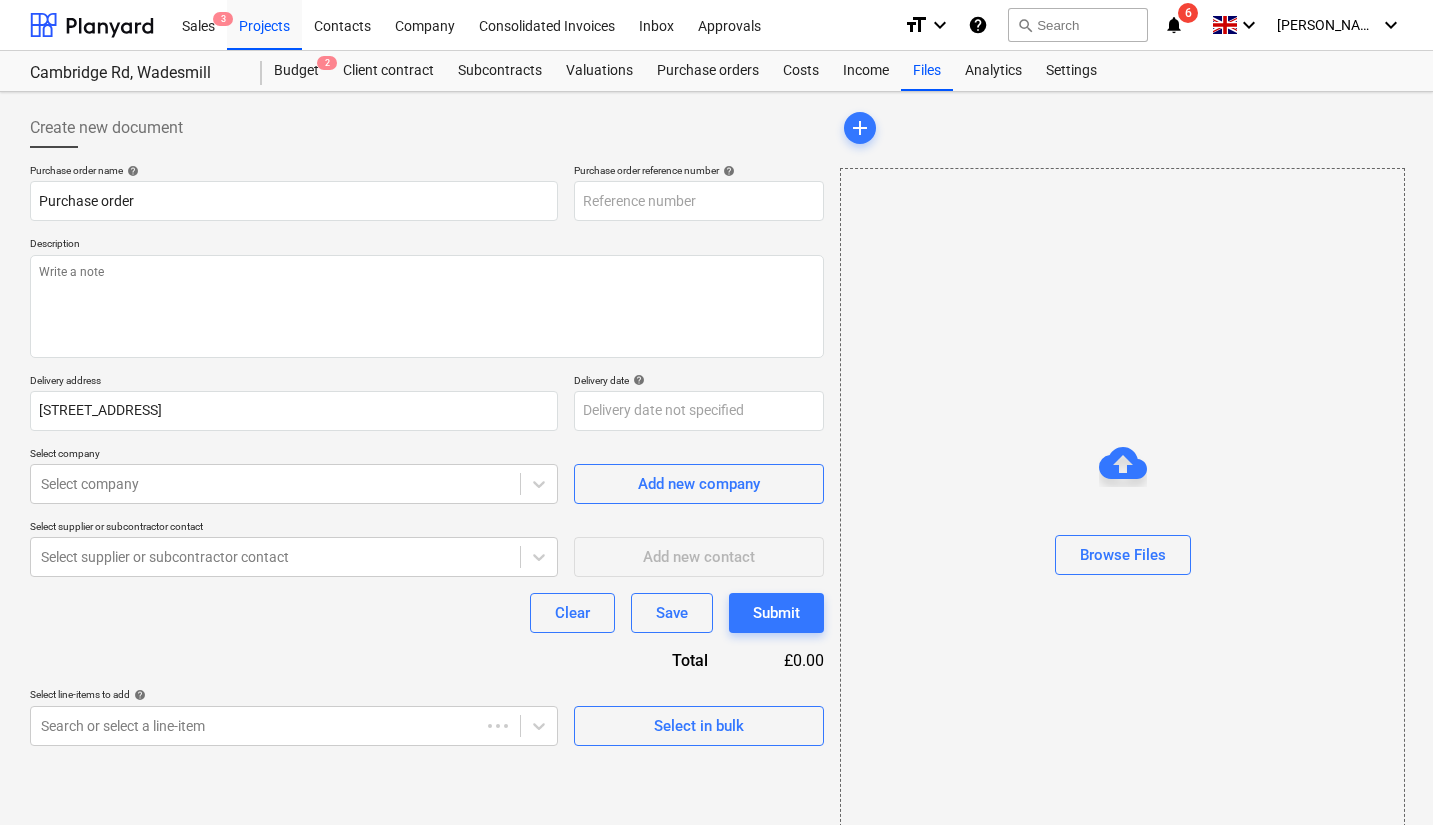 type on "x" 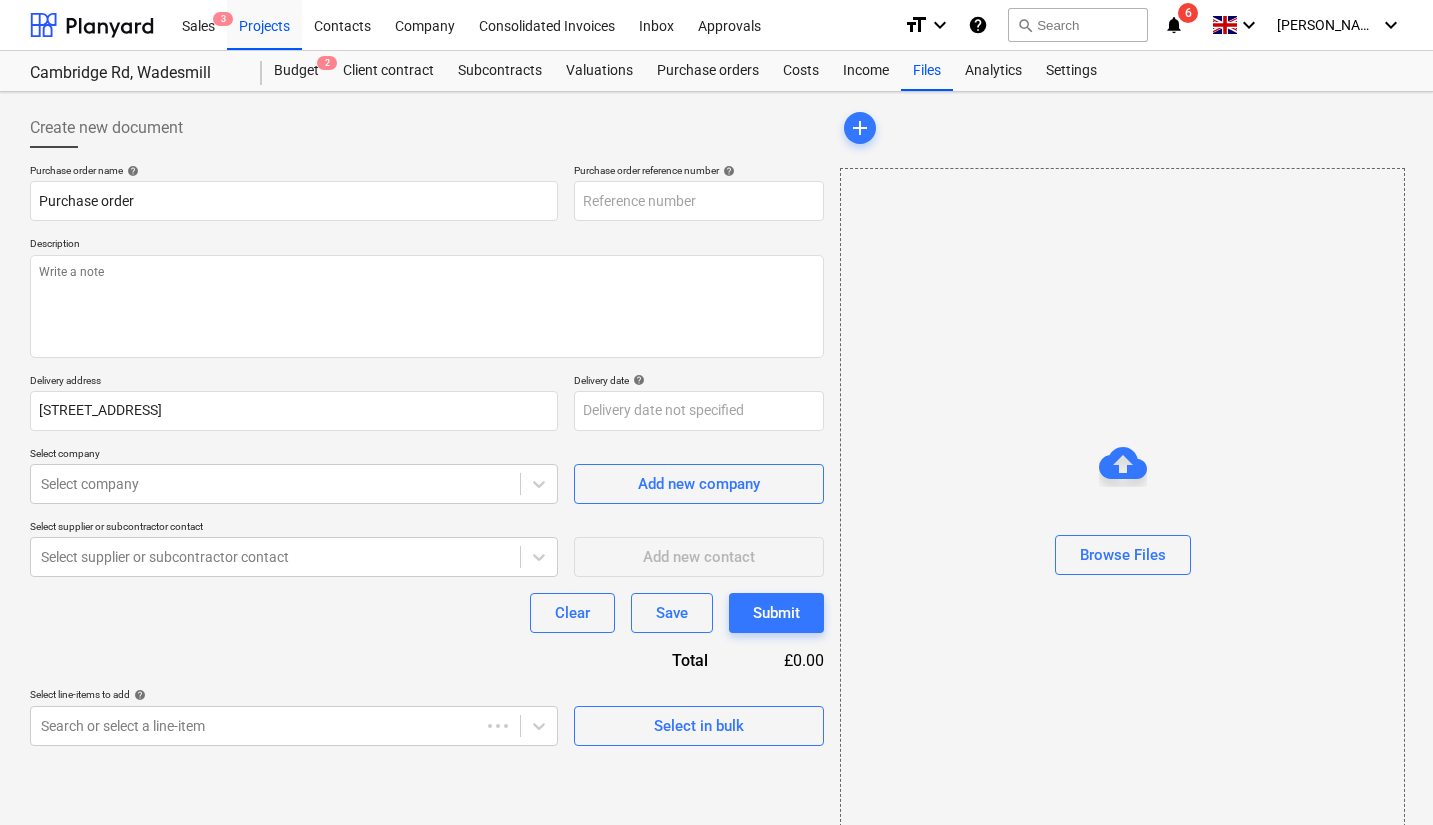type on "WAD-PO-129" 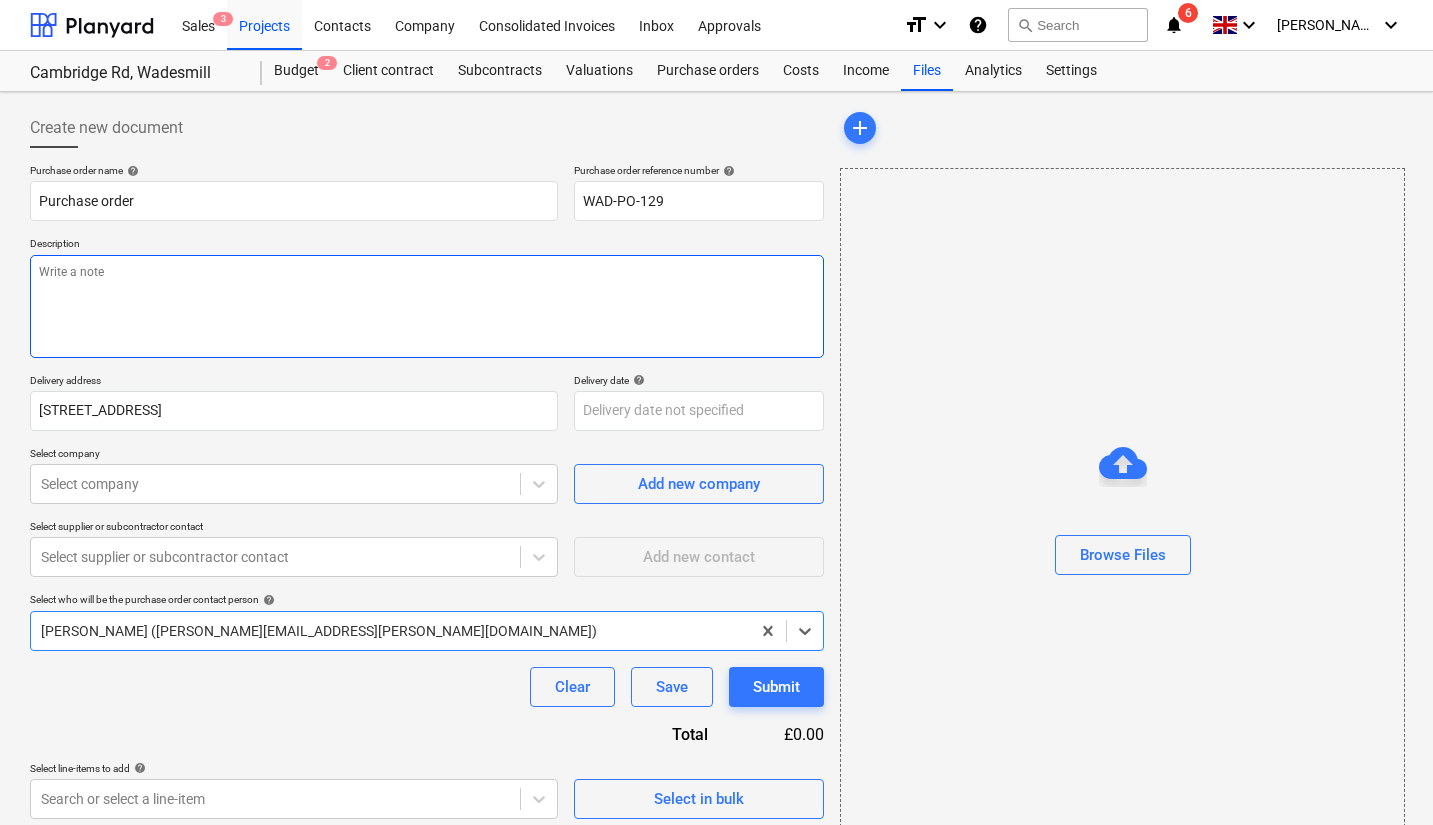 click at bounding box center [427, 306] 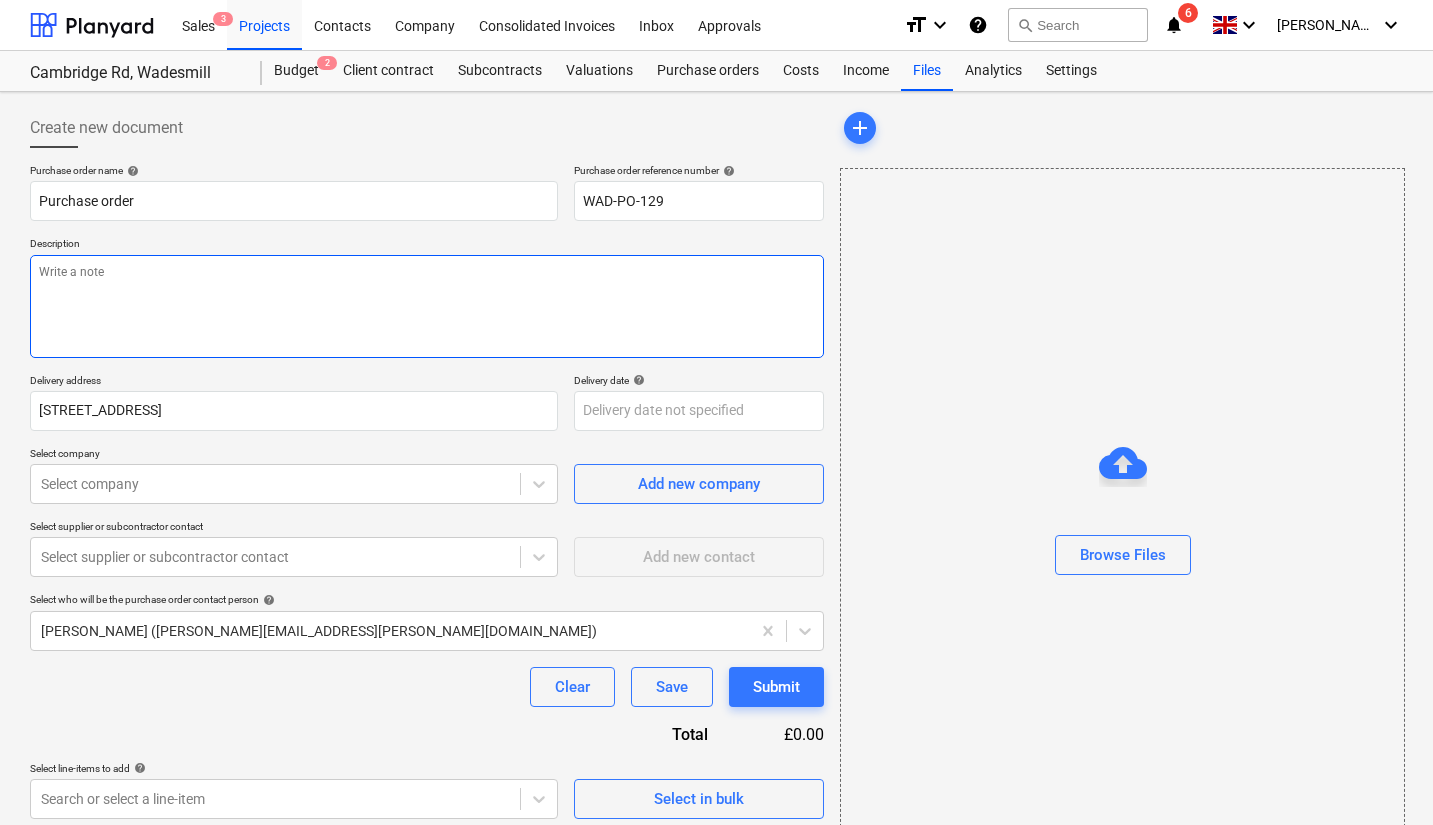 type on "x" 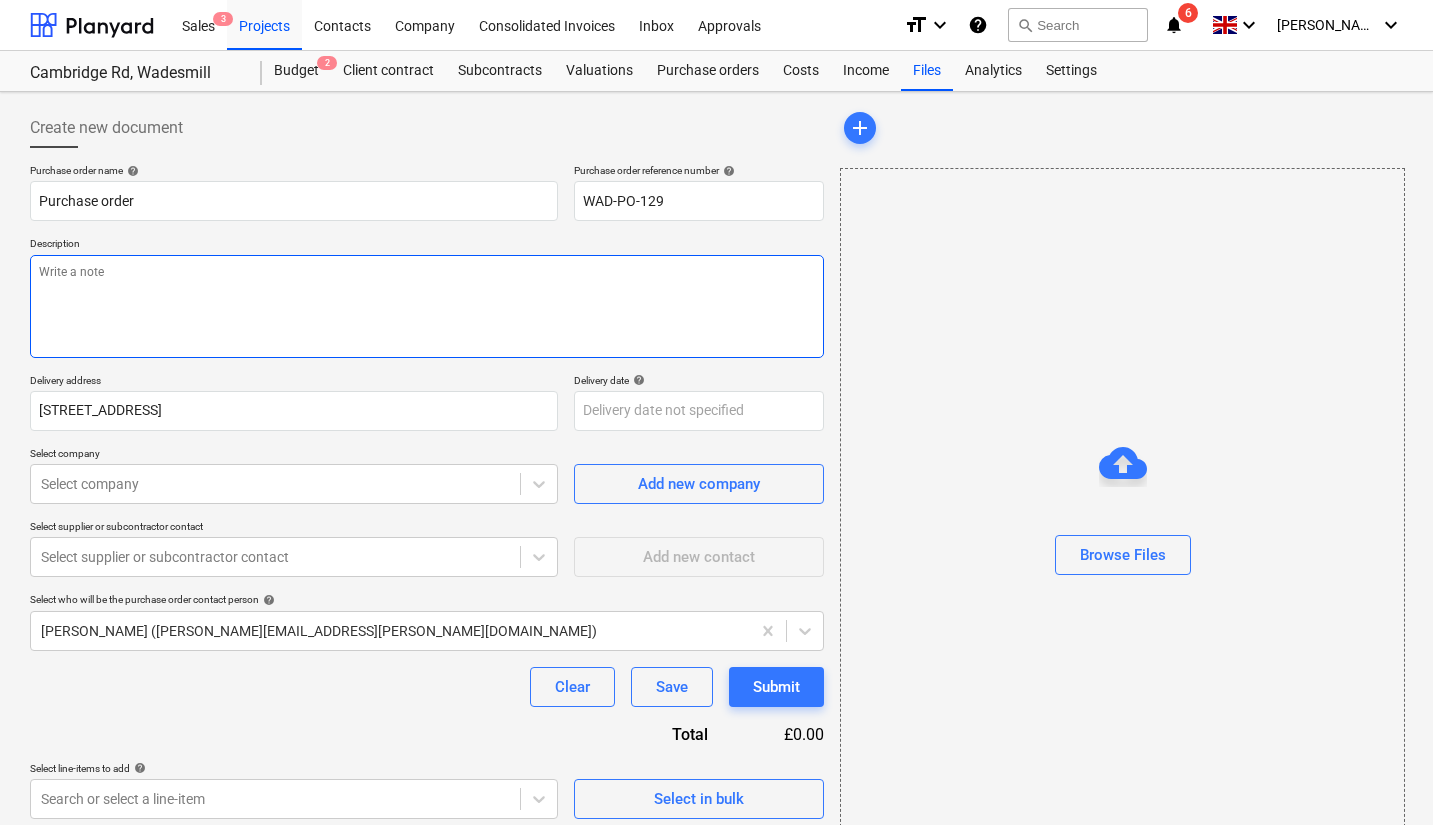 type on "B" 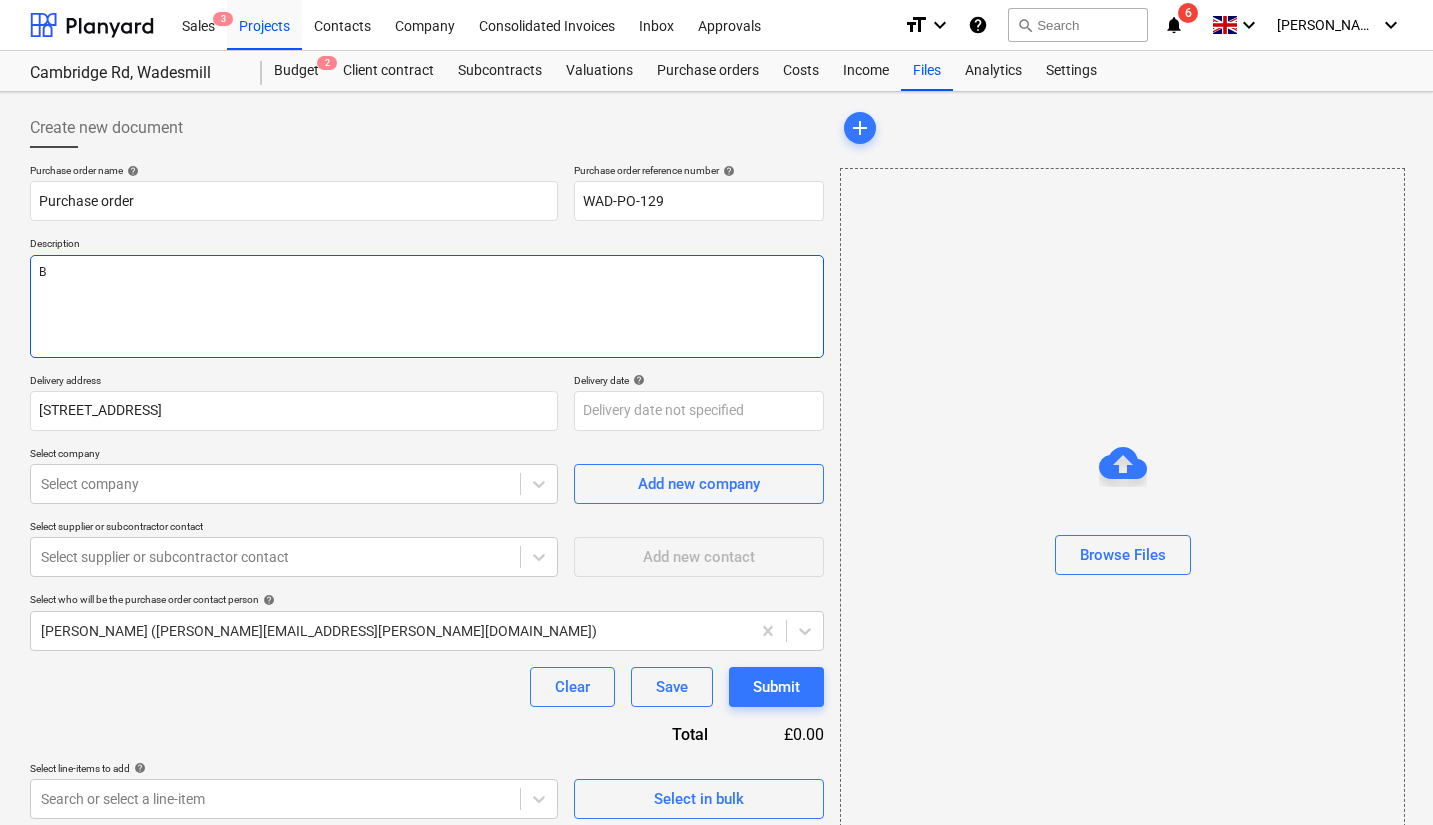 type on "x" 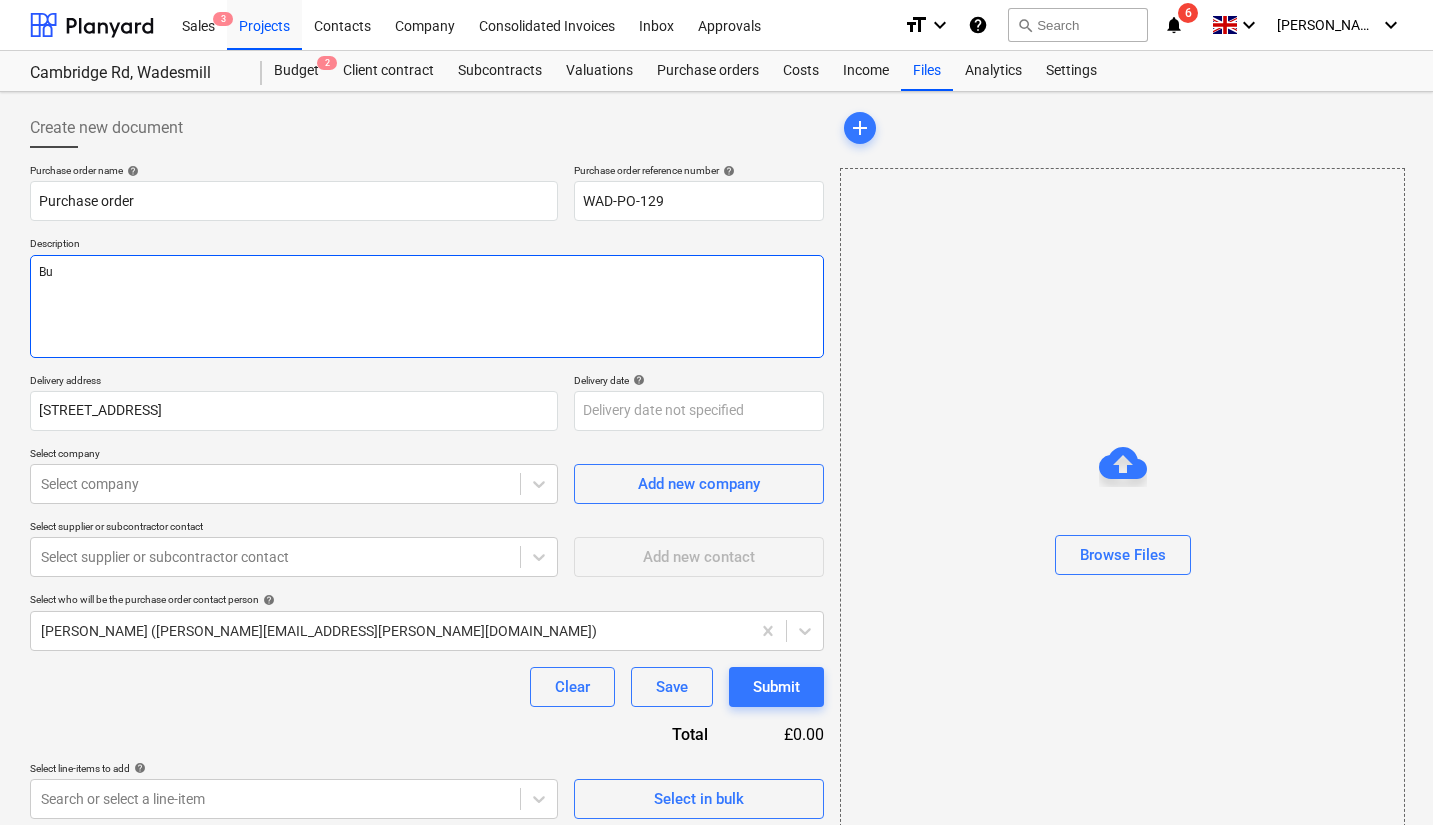 type on "x" 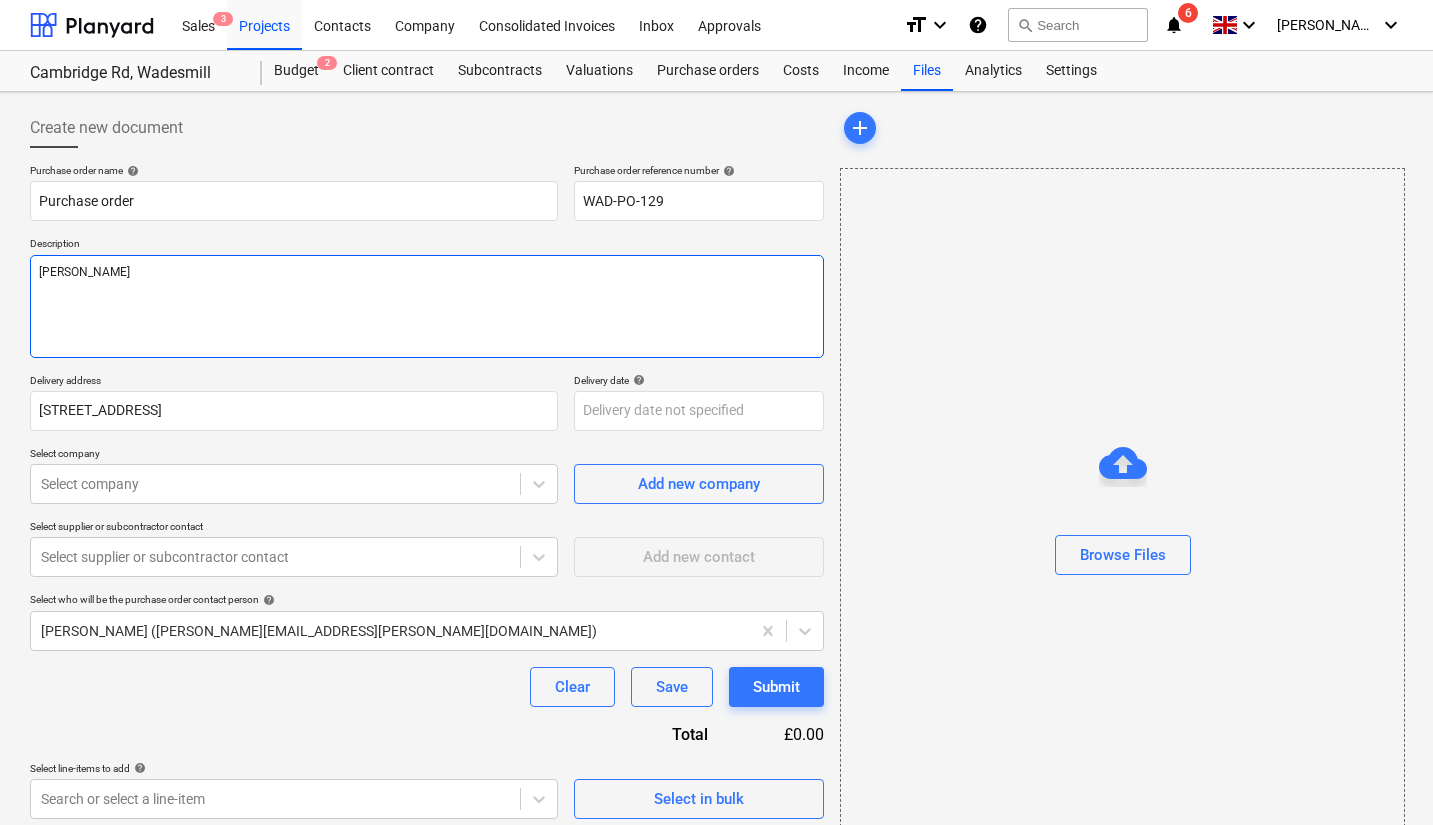 type on "x" 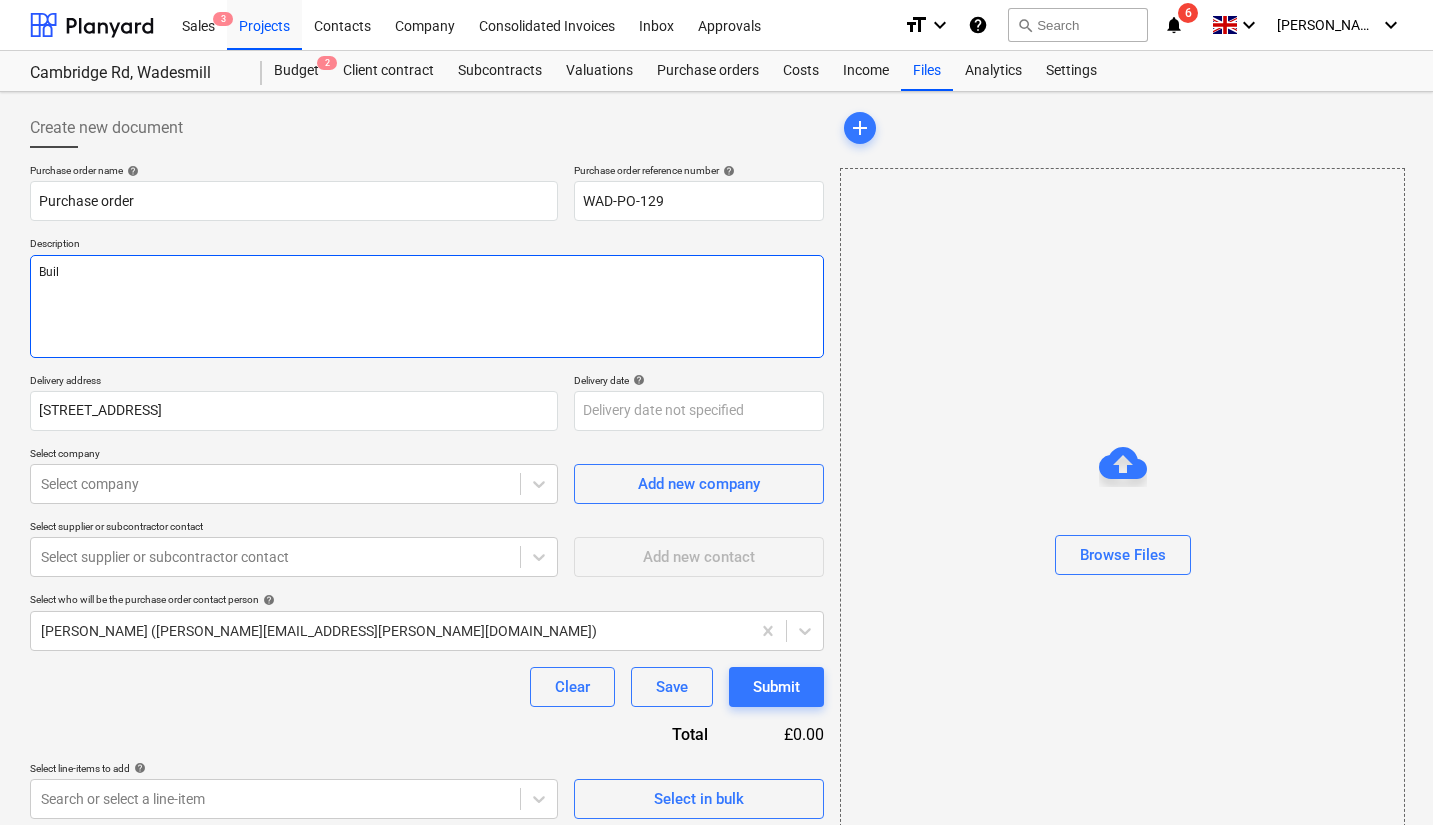 type on "x" 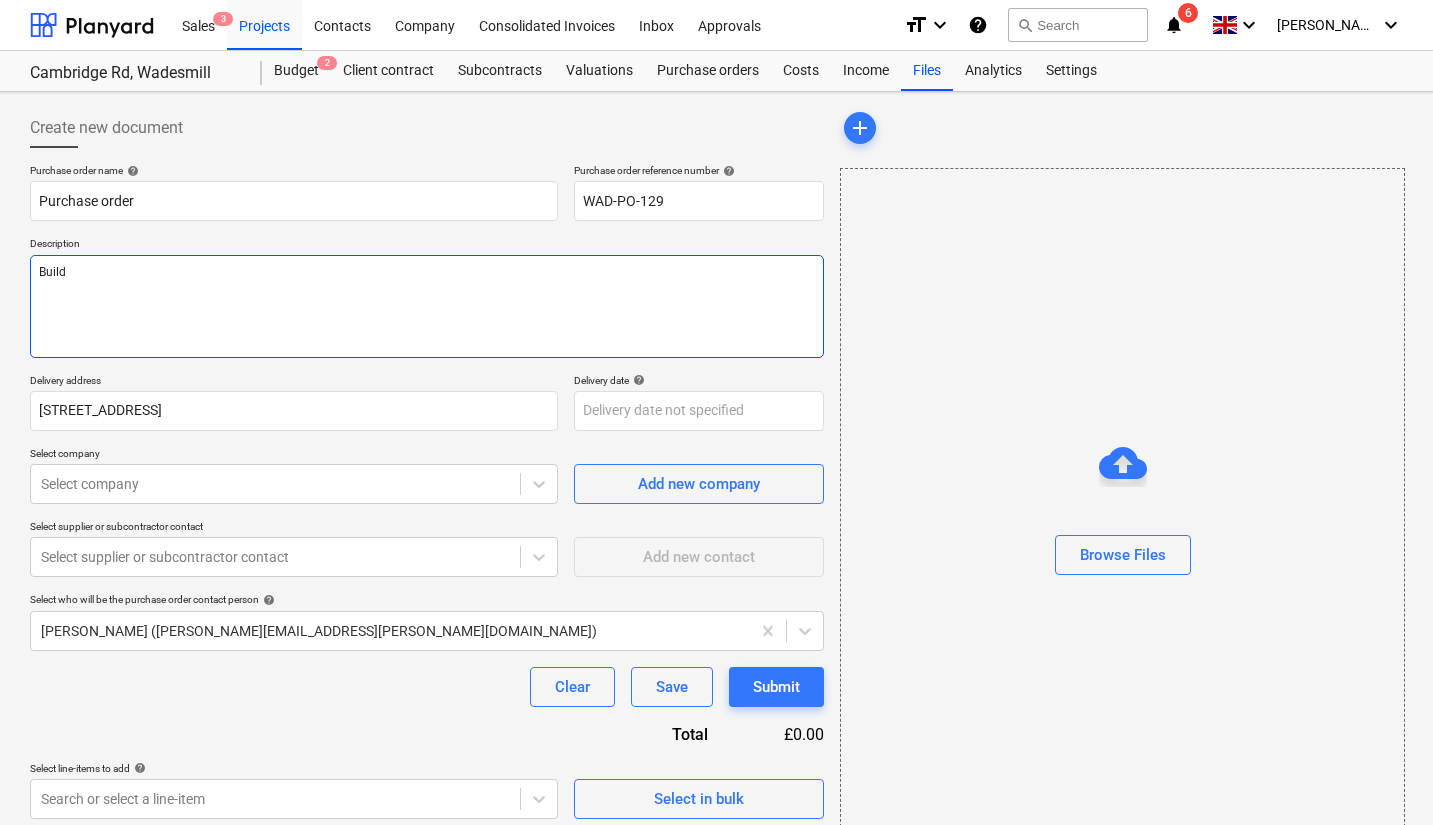 type on "x" 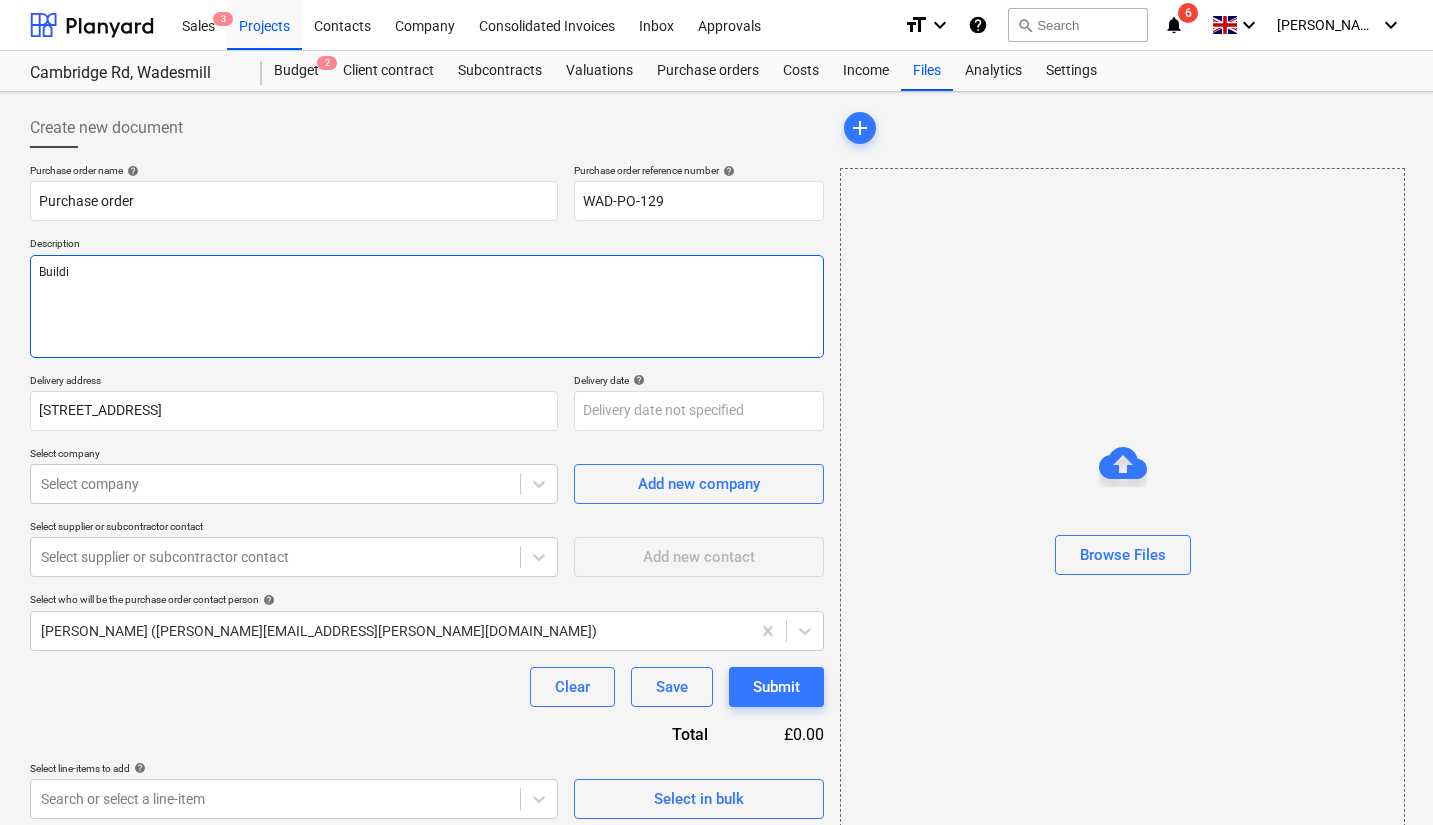 type on "x" 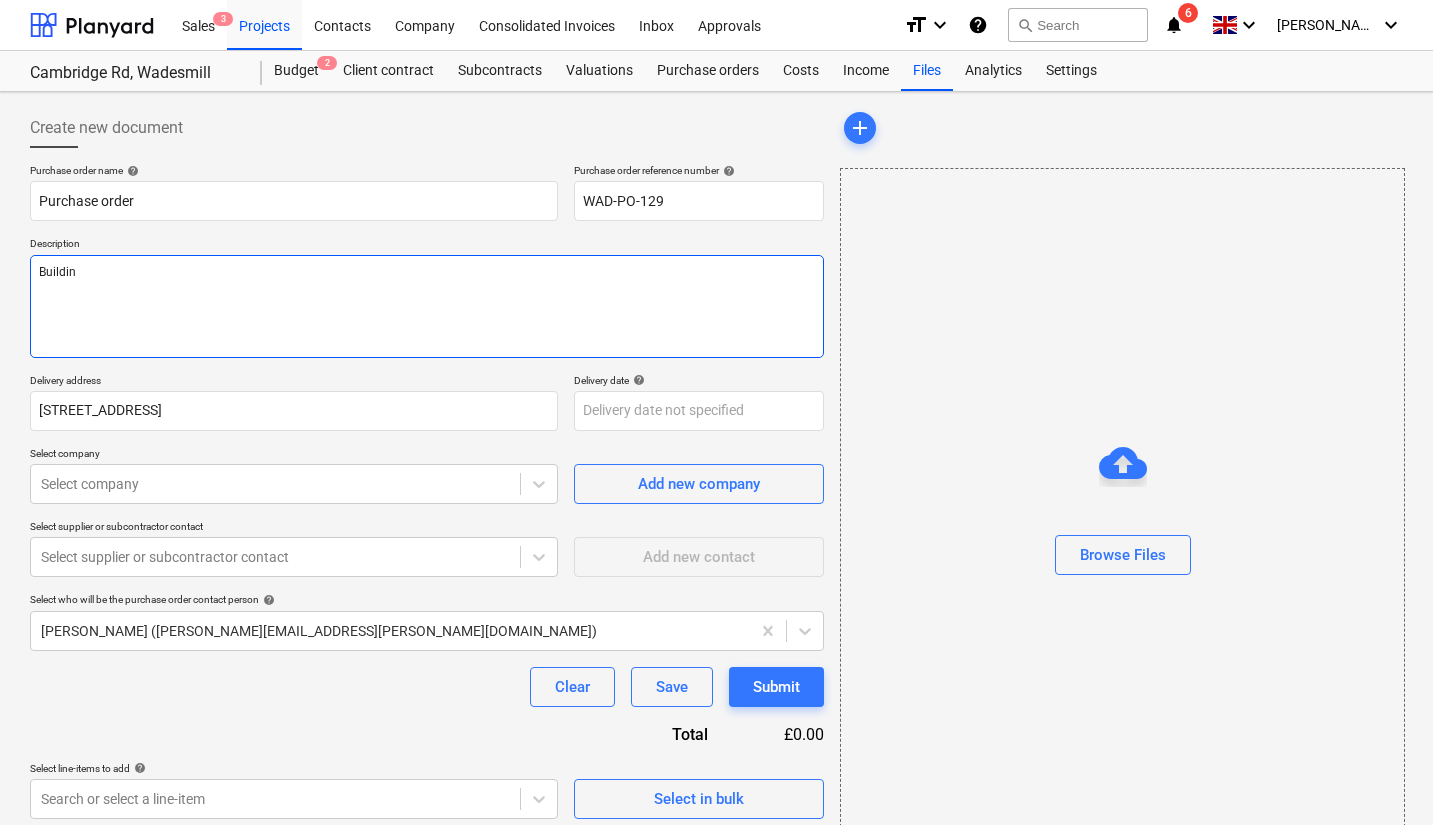 type on "x" 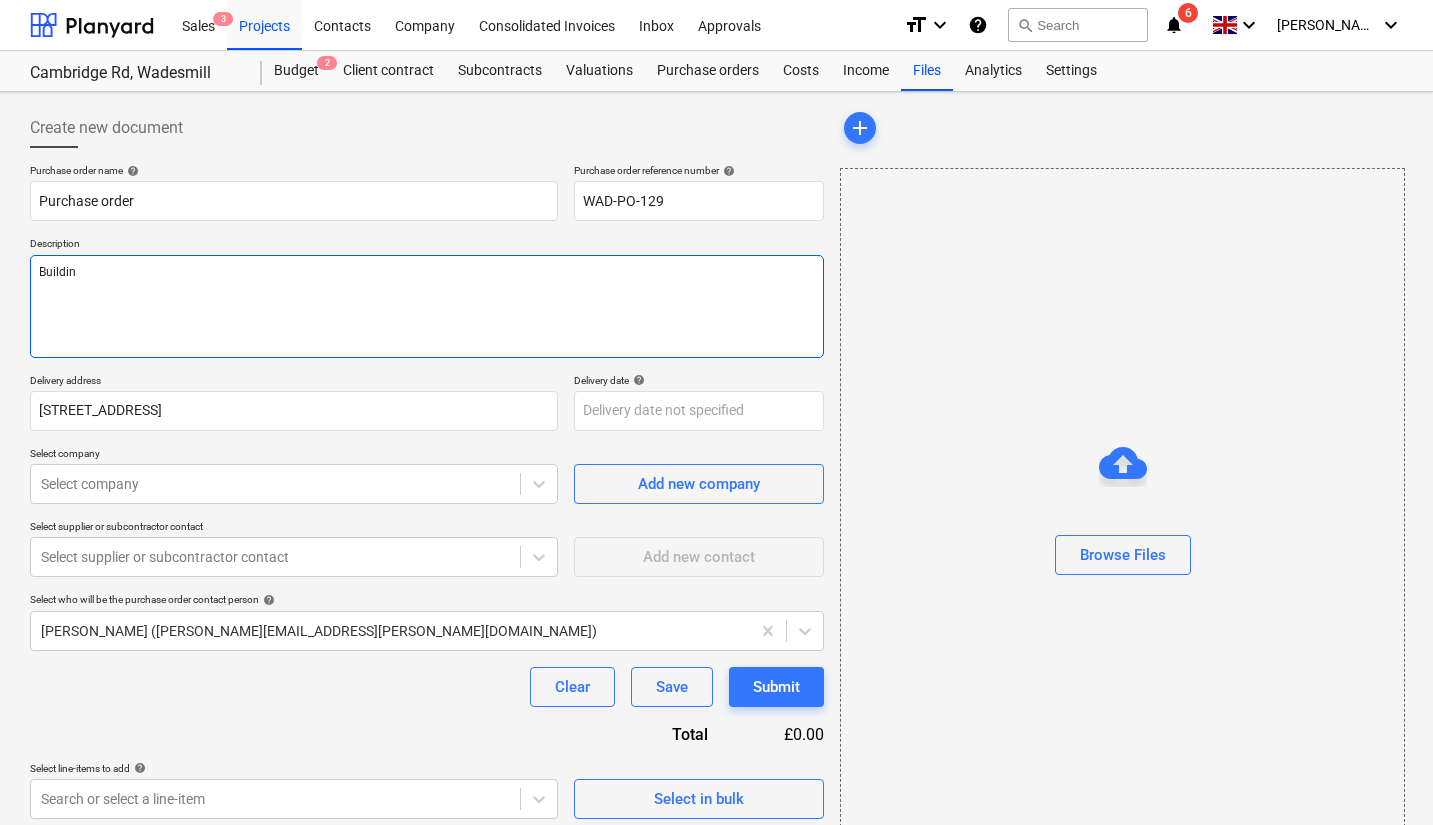 type on "Building" 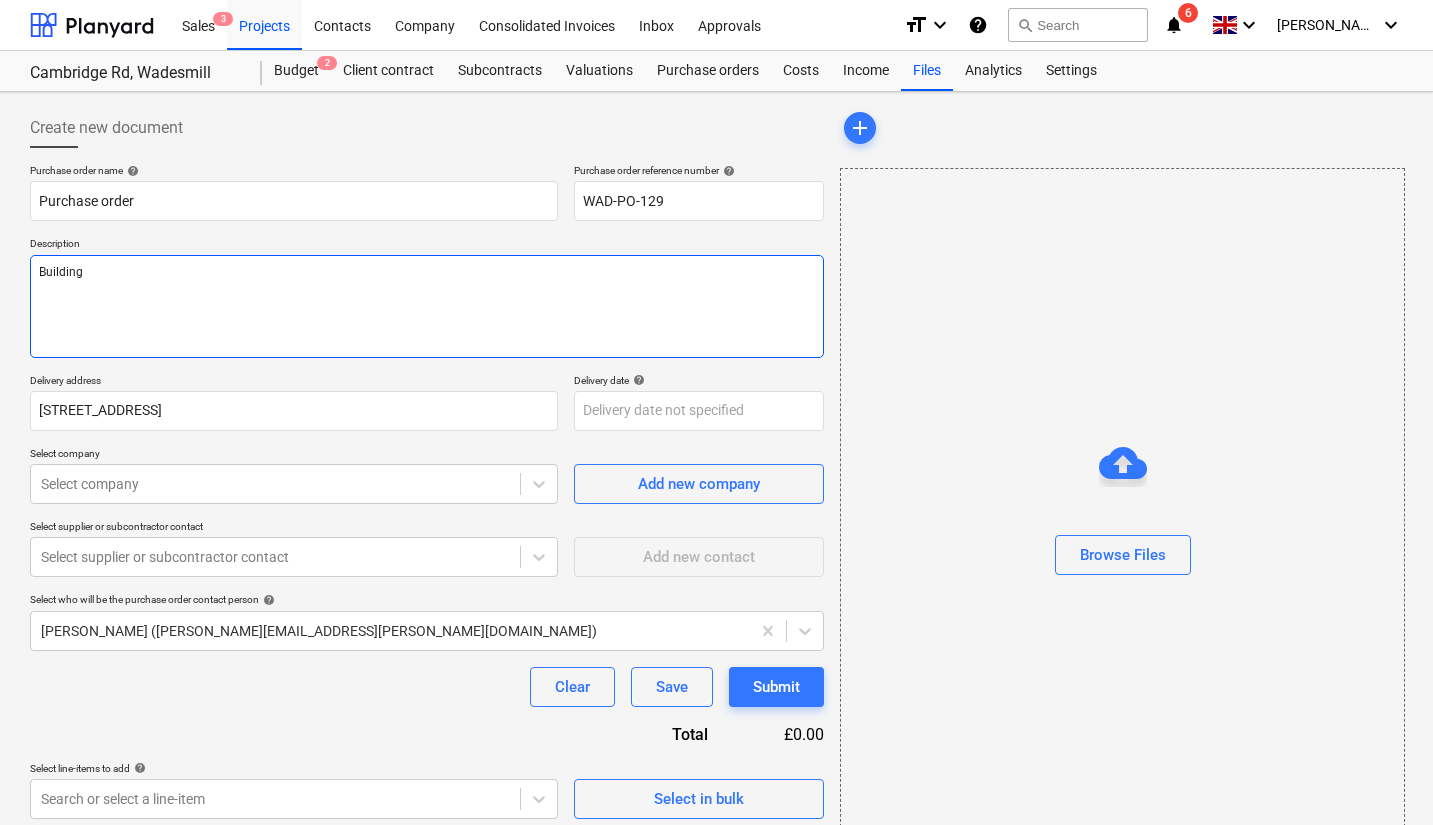 type on "x" 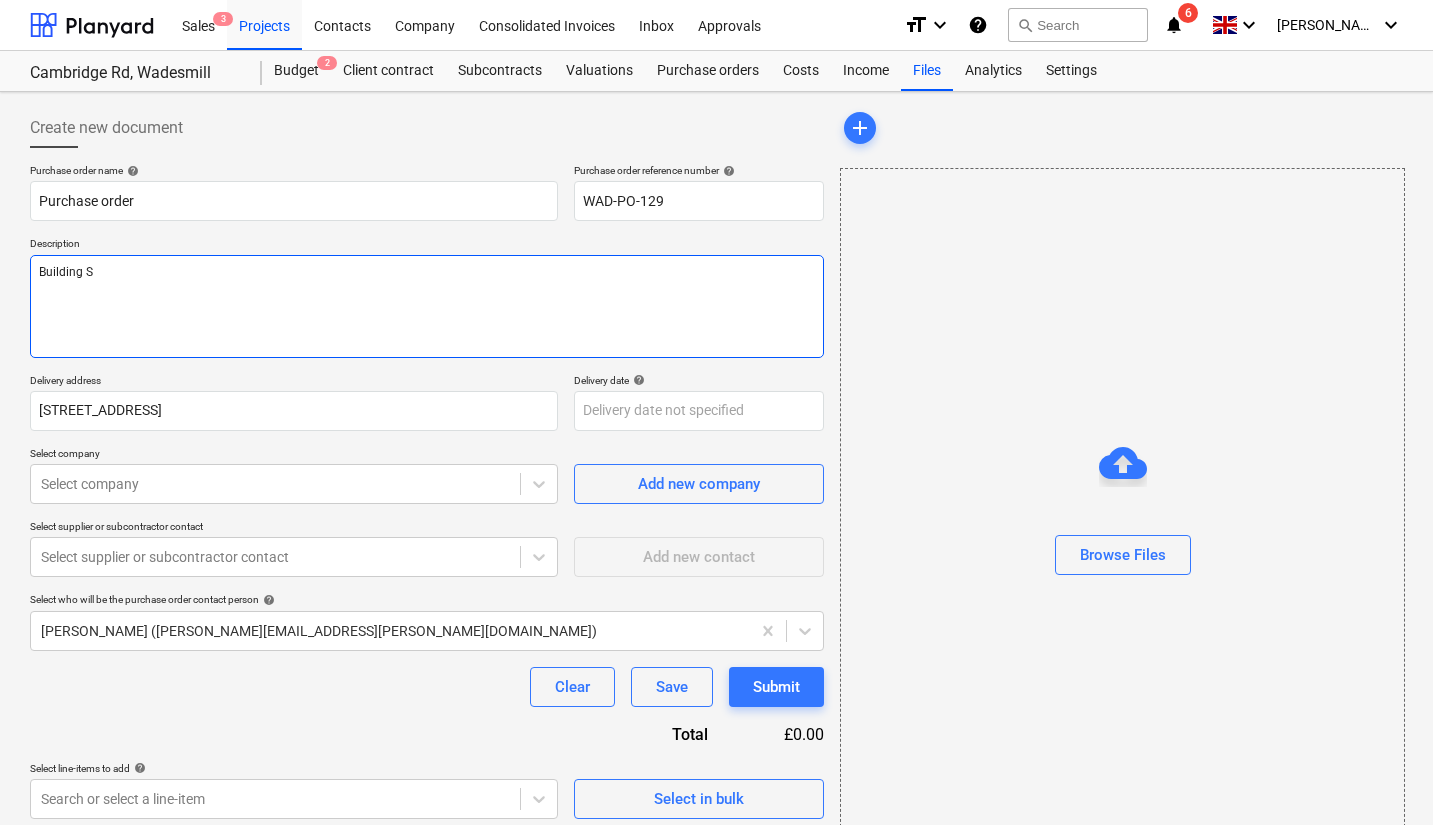 type on "x" 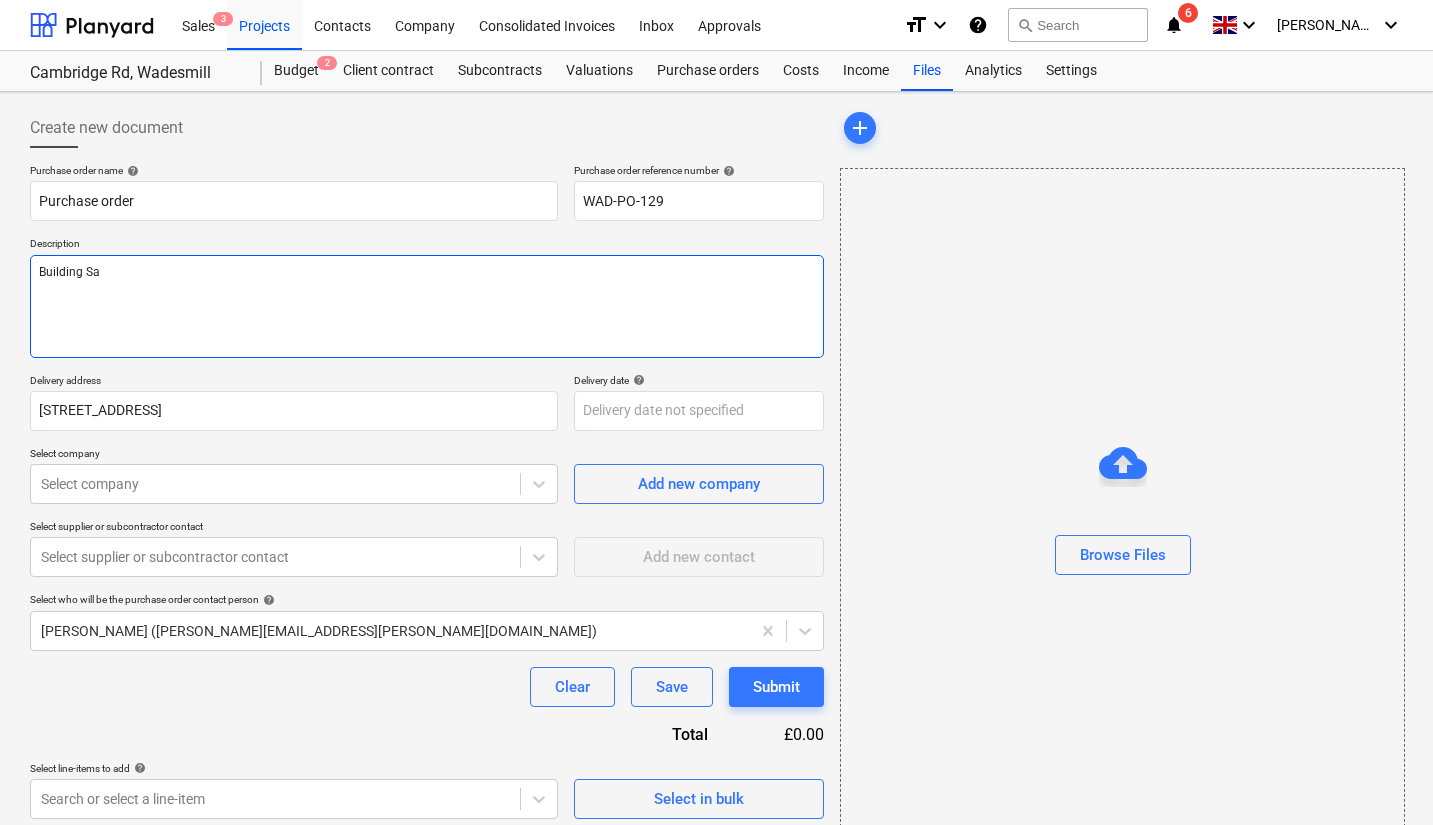 type on "x" 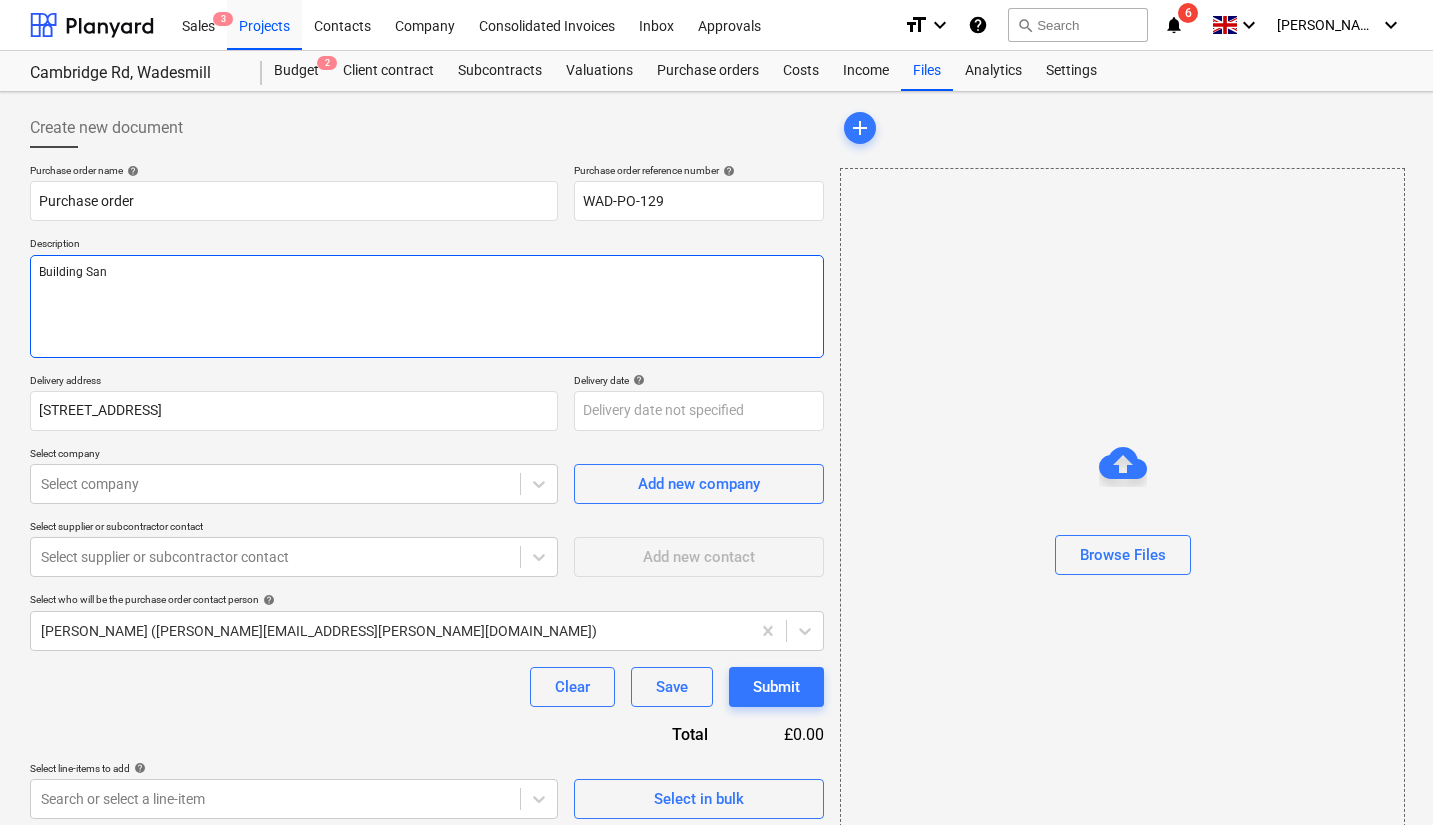 type on "x" 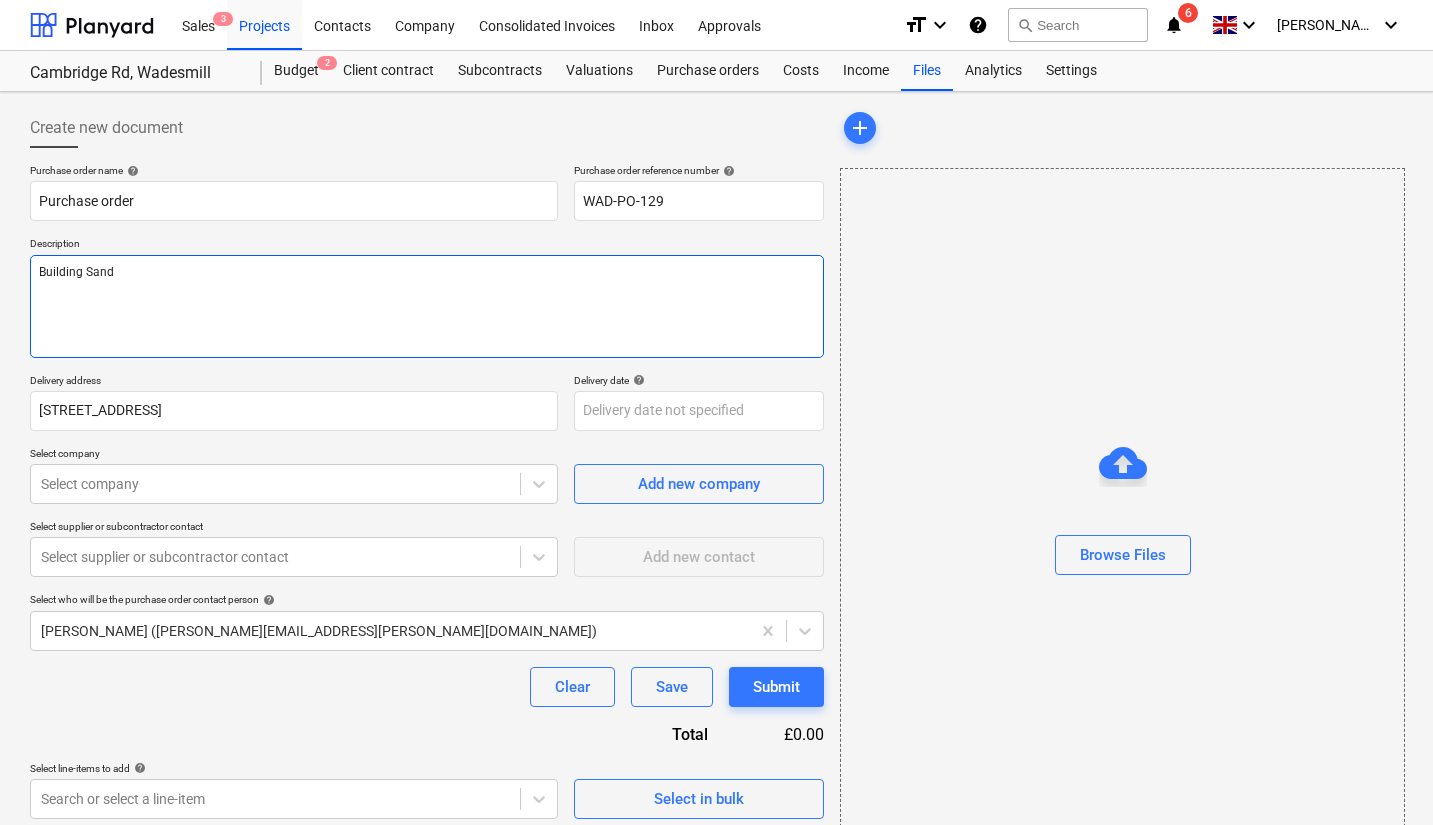 type on "x" 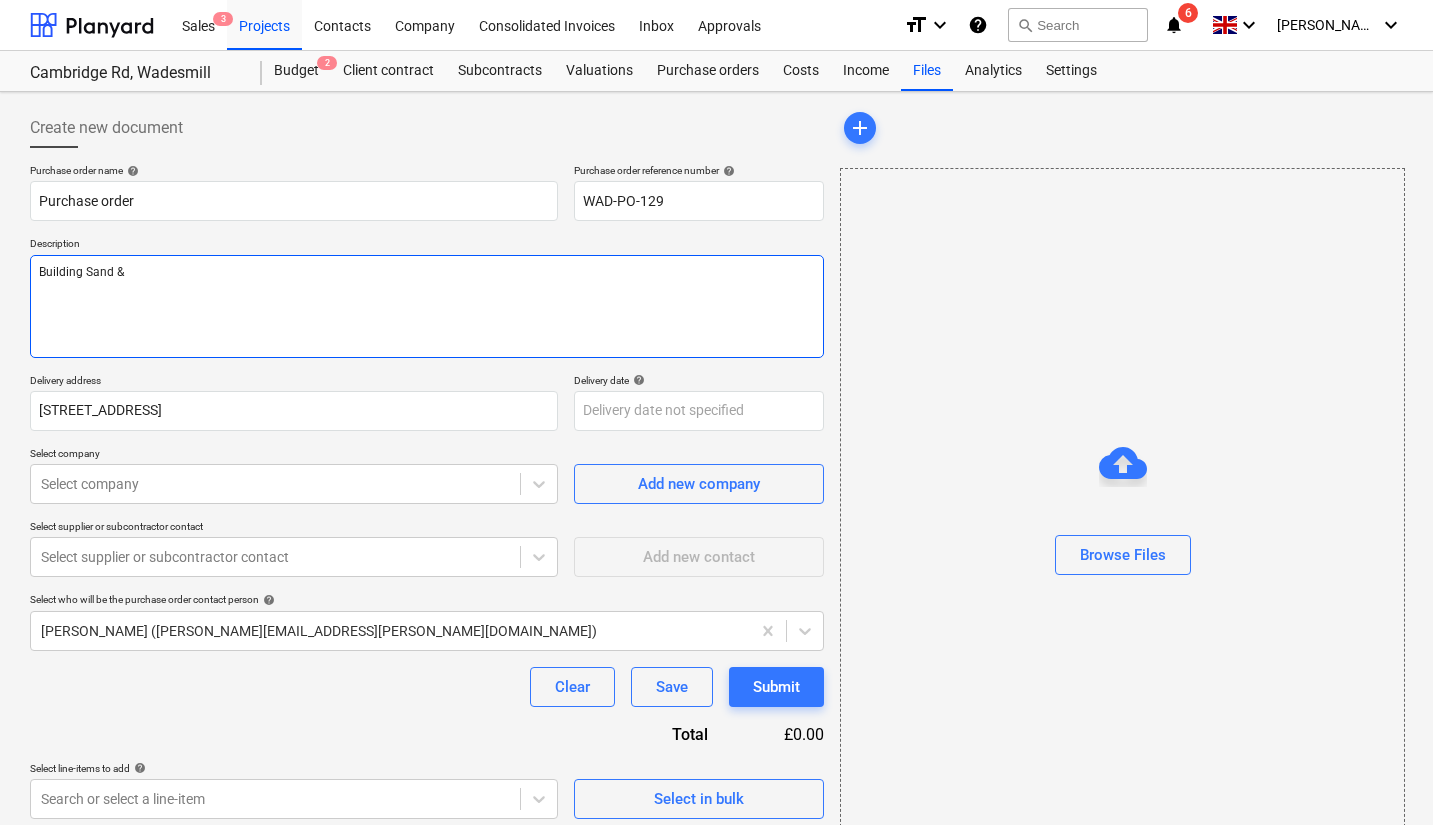 type on "x" 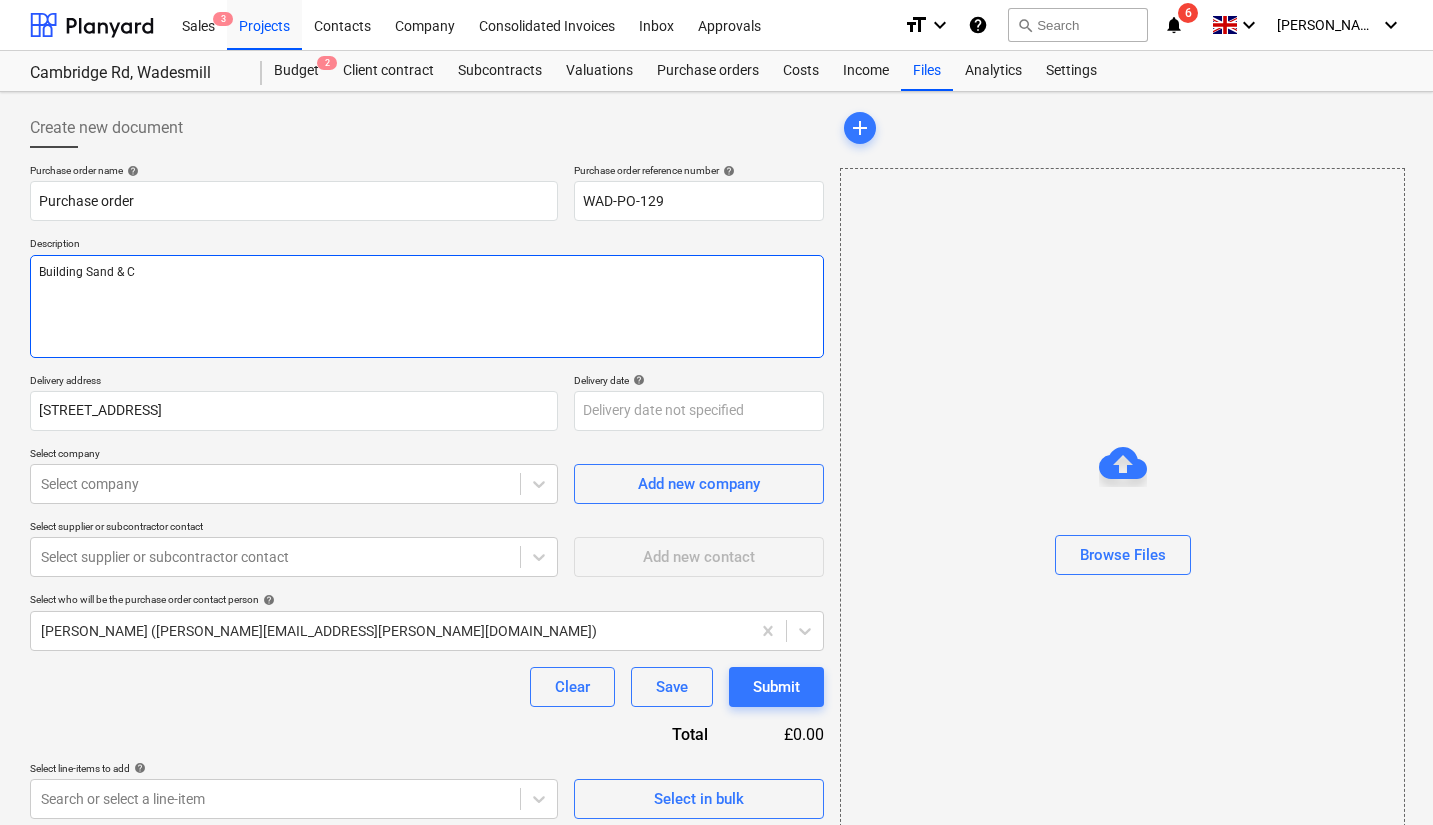 type on "x" 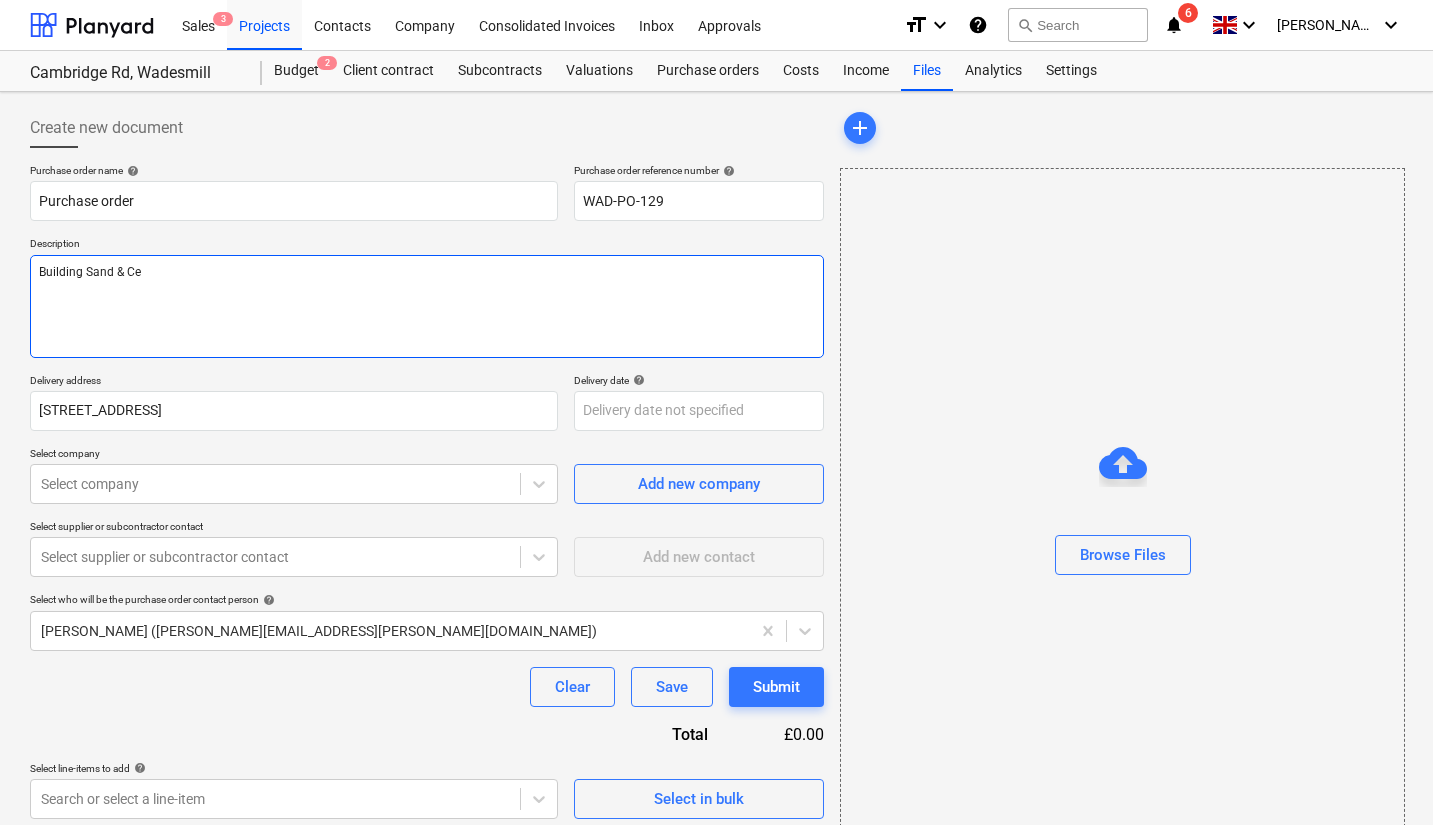 type on "x" 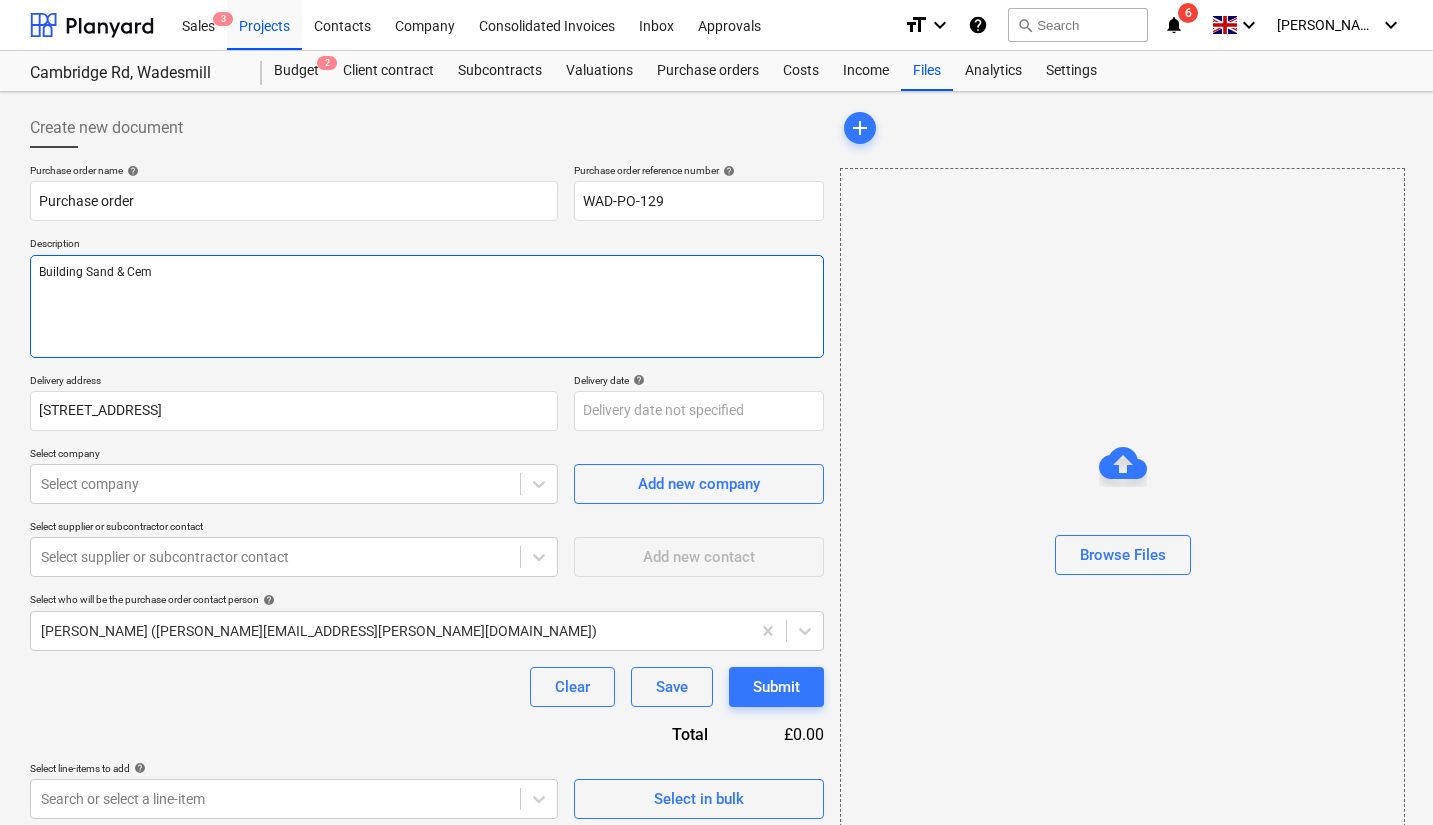 type on "x" 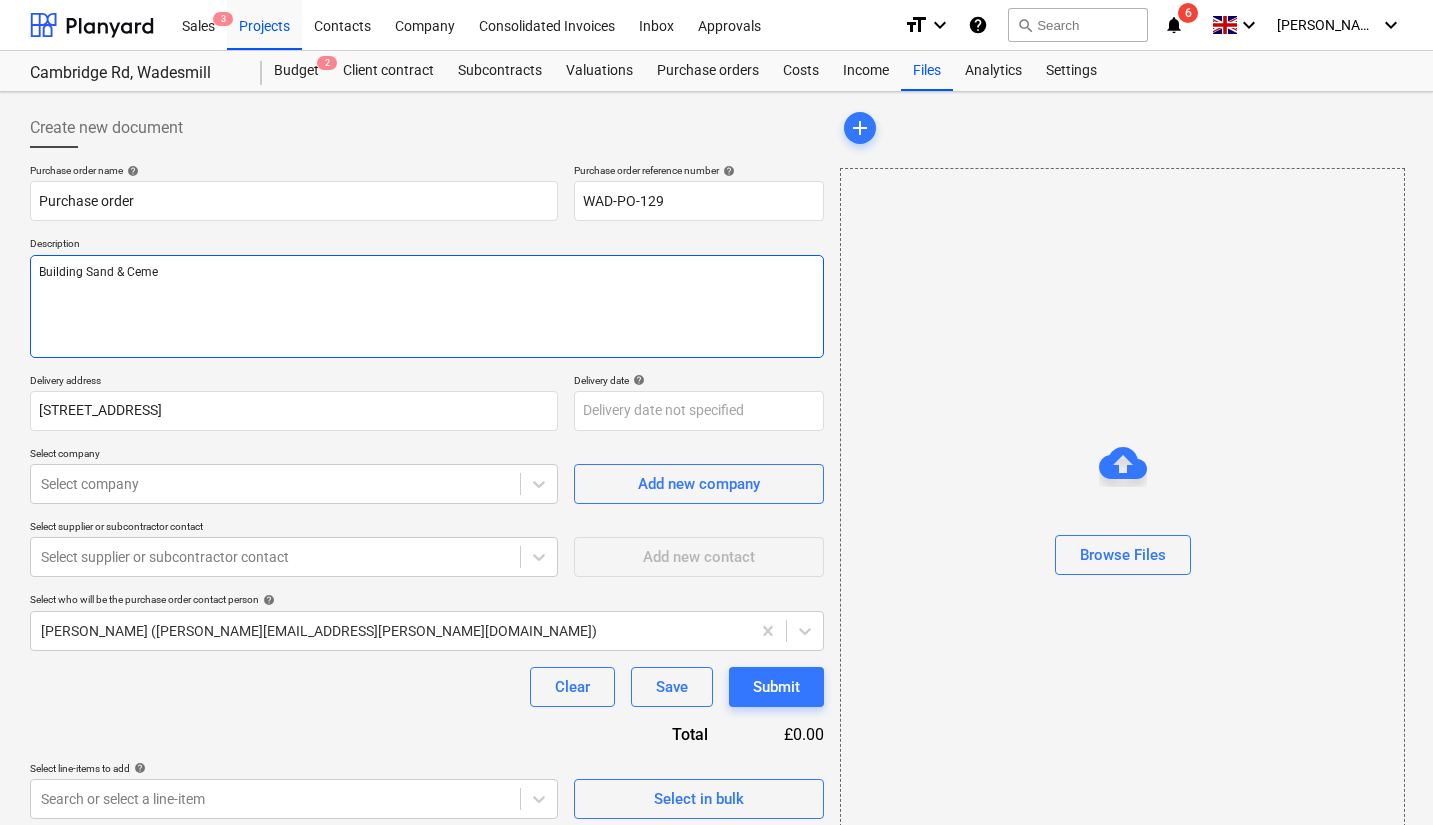 type on "x" 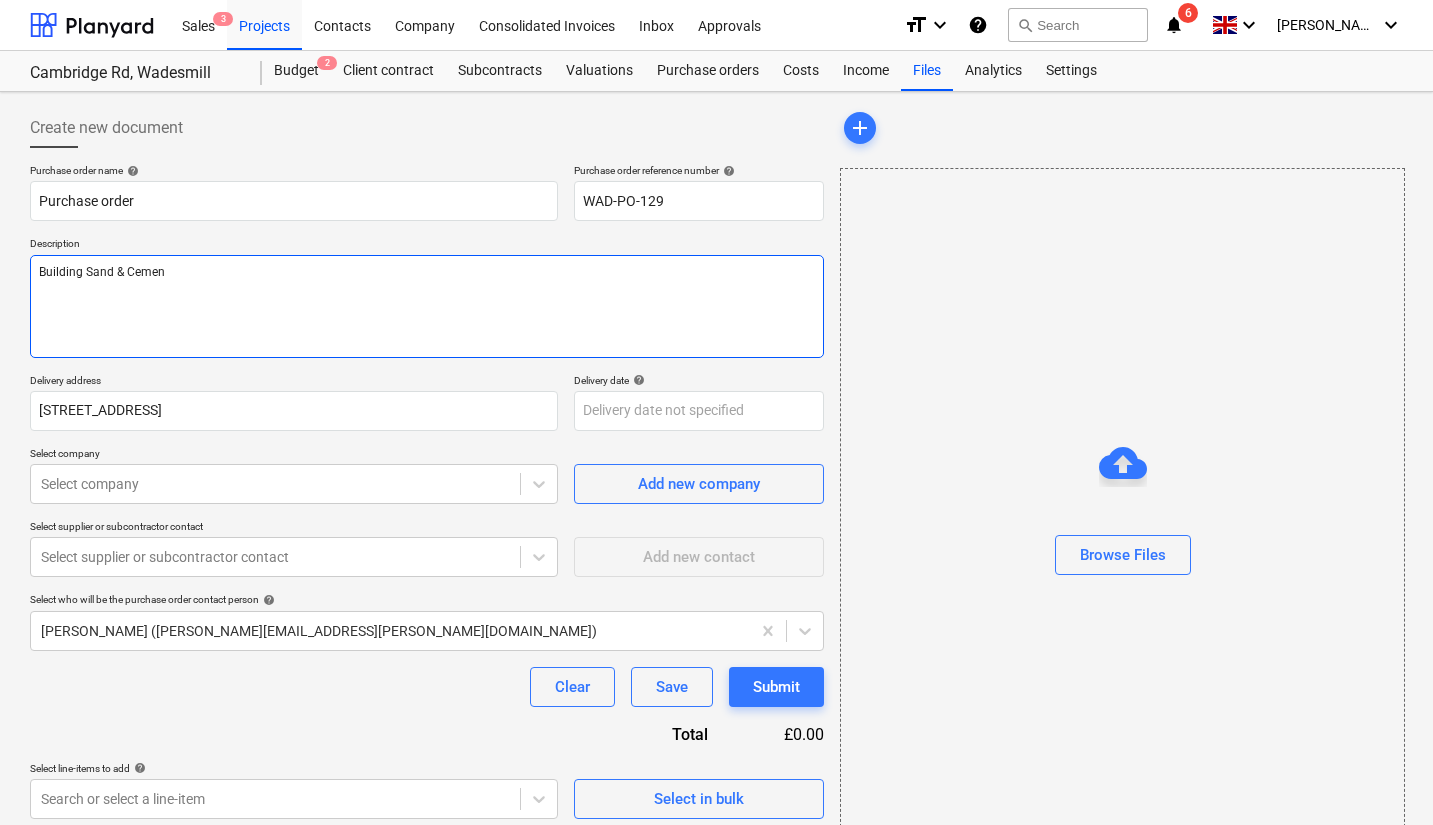 type on "x" 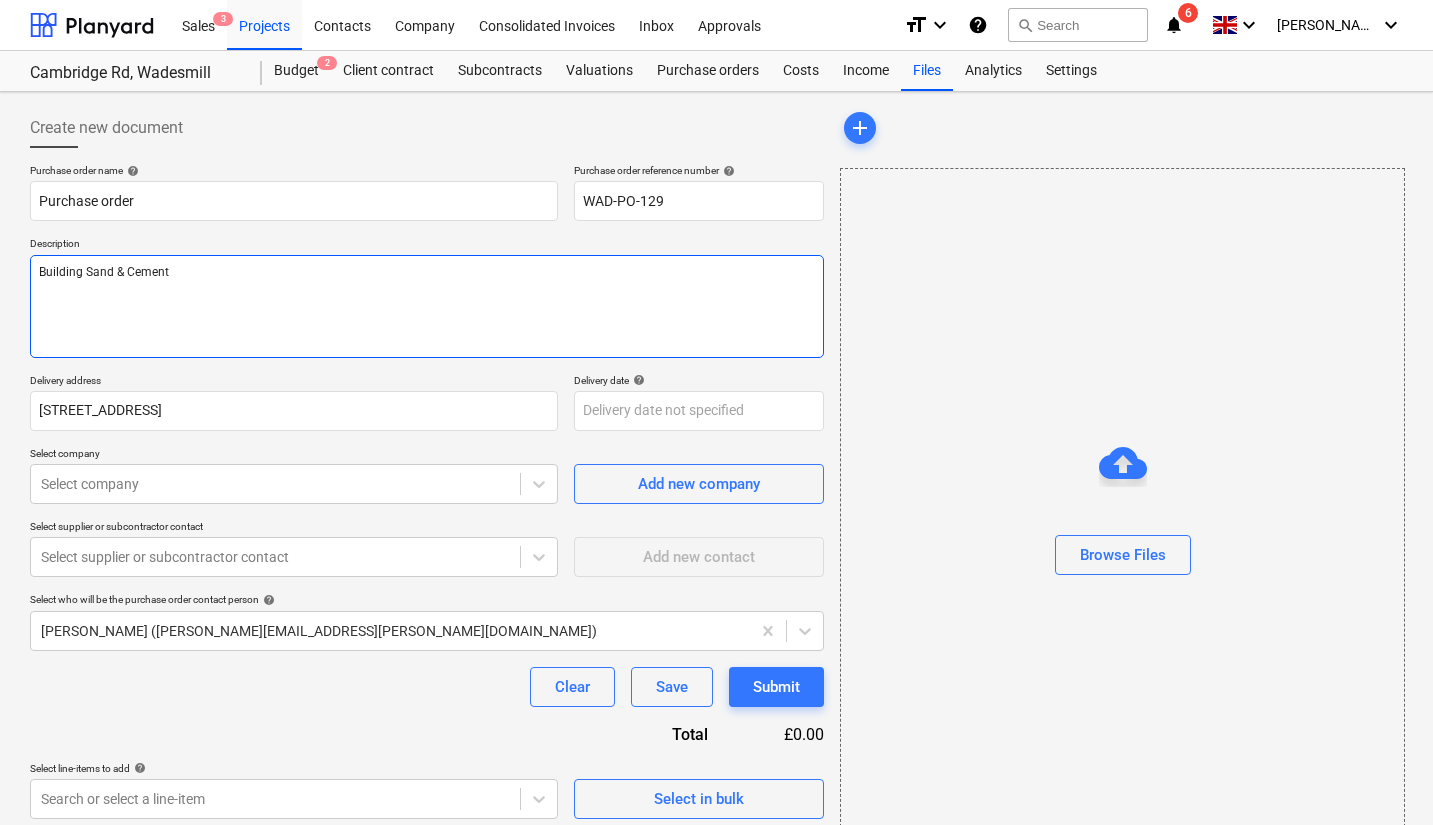 type on "Building Sand & Cement" 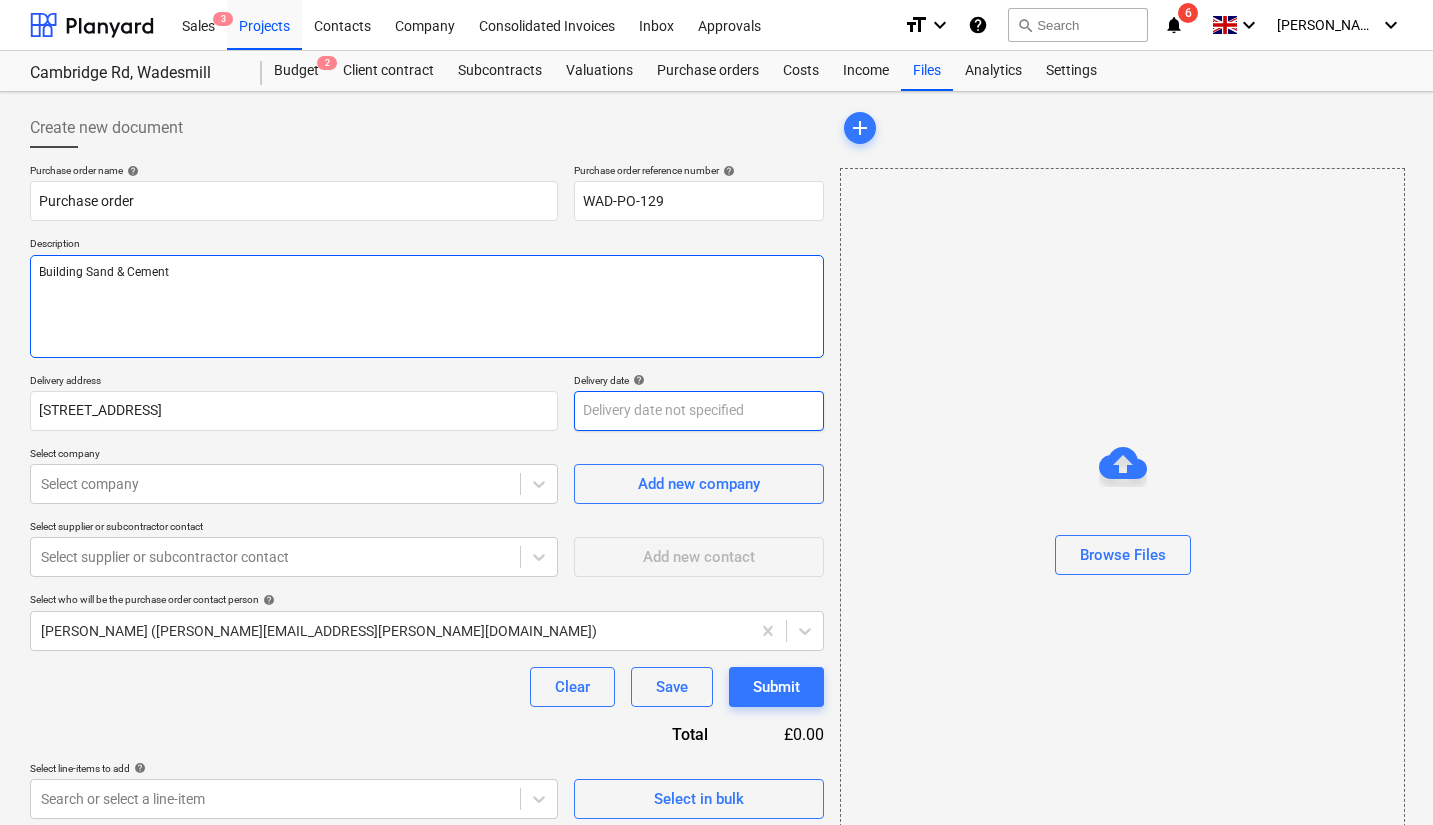 type on "Building Sand & Cement" 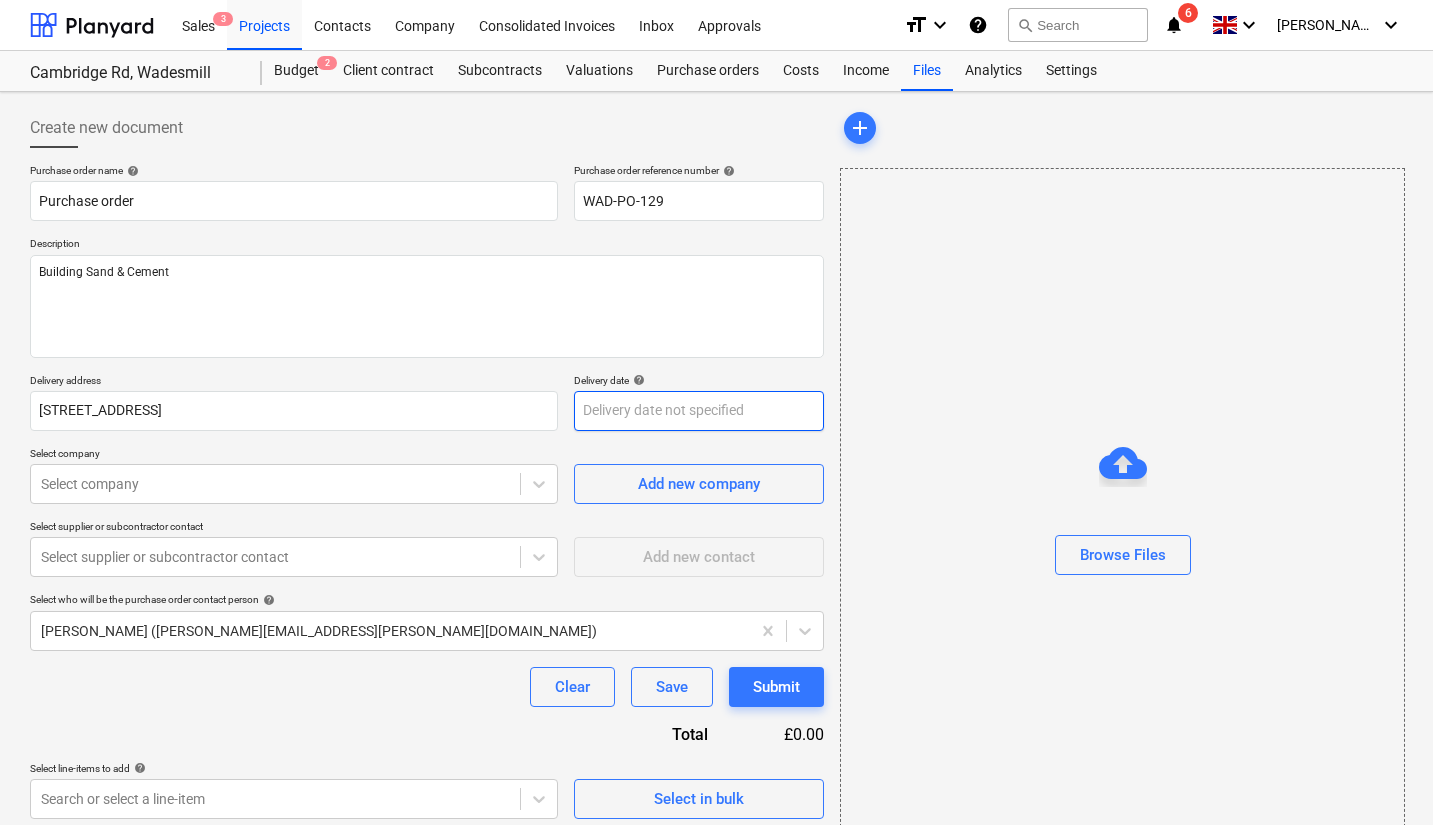 click on "Sales 3 Projects Contacts Company Consolidated Invoices Inbox Approvals format_size keyboard_arrow_down help search Search notifications 6 keyboard_arrow_down [PERSON_NAME] keyboard_arrow_down Cambridge Rd, Wadesmill Budget 2 Client contract Subcontracts Valuations Purchase orders Costs Income Files Analytics Settings Create new document Purchase order name help Purchase order Purchase order reference number help WAD-PO-129 Description Building Sand & Cement  Delivery address [STREET_ADDRESS] Delivery date help Press the down arrow key to interact with the calendar and
select a date. Press the question mark key to get the keyboard shortcuts for changing dates. Select company Select company Add new company Select supplier or subcontractor contact Select supplier or subcontractor contact Add new contact Select who will be the purchase order contact person help [PERSON_NAME] ([PERSON_NAME][EMAIL_ADDRESS][PERSON_NAME][DOMAIN_NAME]) Clear Save Submit Total £0.00 Select line-items to add help Select in bulk add" at bounding box center (716, 412) 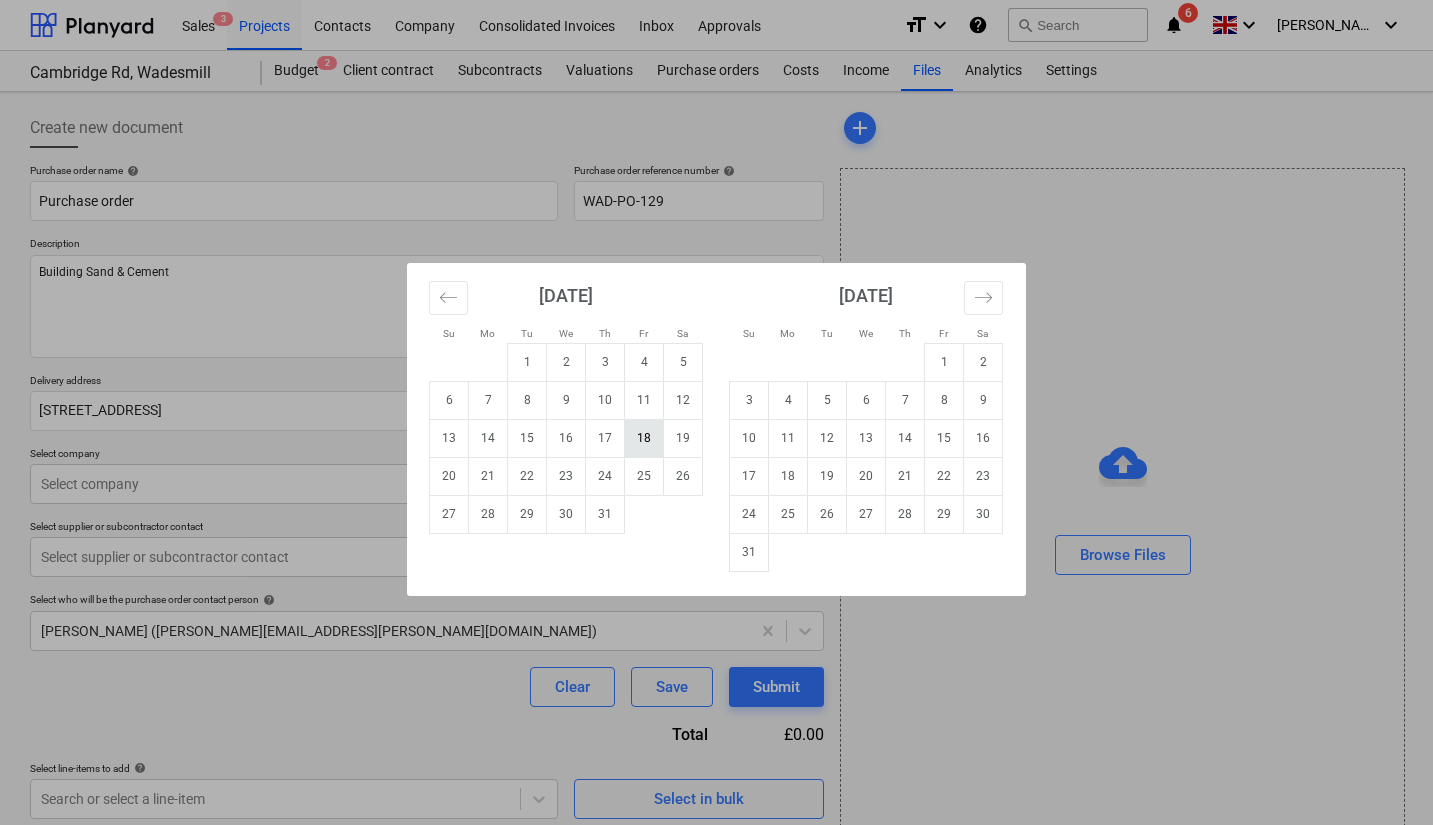 click on "18" at bounding box center [644, 438] 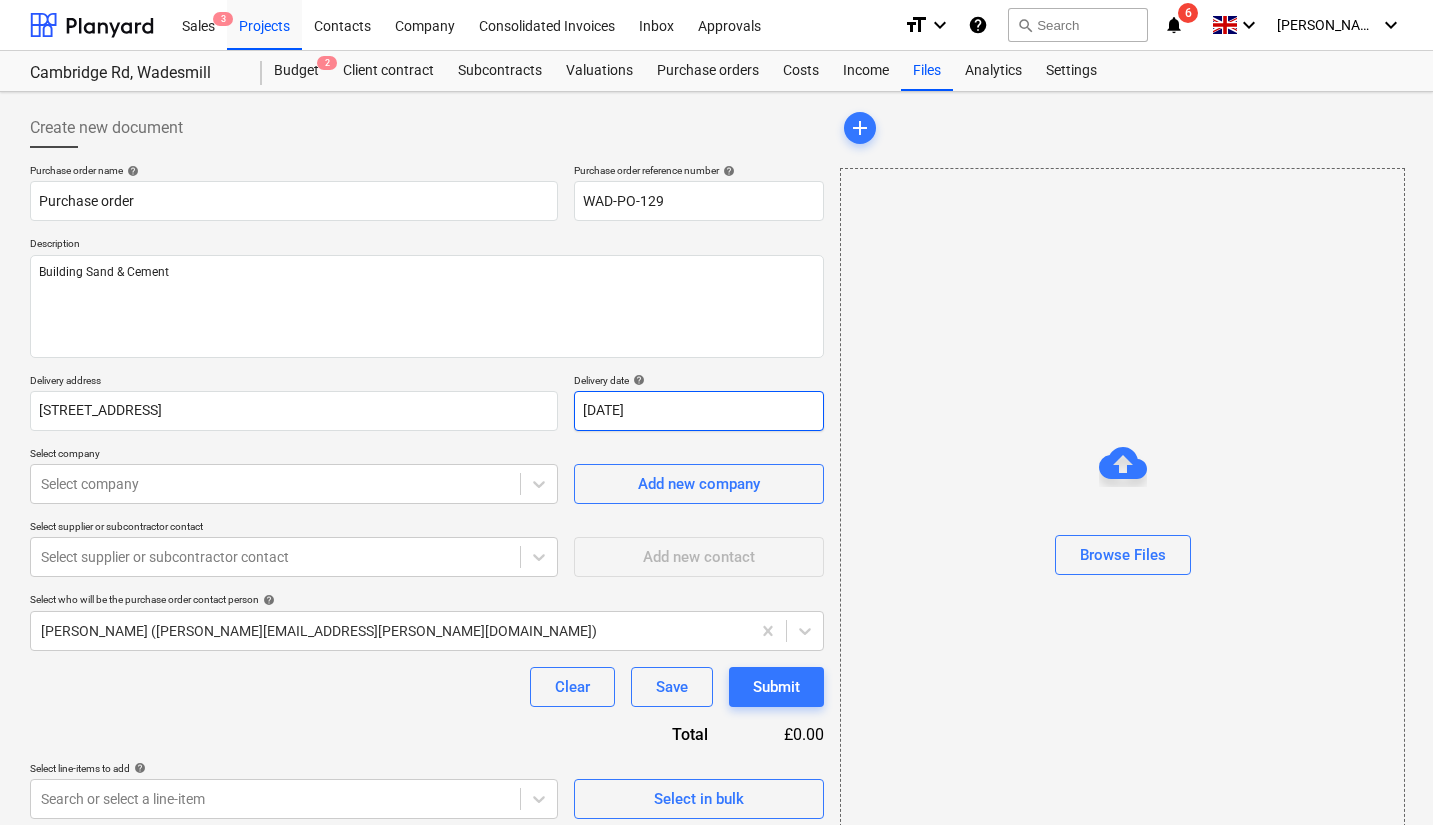 click on "Sales 3 Projects Contacts Company Consolidated Invoices Inbox Approvals format_size keyboard_arrow_down help search Search notifications 6 keyboard_arrow_down [PERSON_NAME] keyboard_arrow_down Cambridge Rd, Wadesmill Budget 2 Client contract Subcontracts Valuations Purchase orders Costs Income Files Analytics Settings Create new document Purchase order name help Purchase order Purchase order reference number help WAD-PO-129 Description Building Sand & Cement  Delivery address [STREET_ADDRESS] Delivery date help [DATE] 18.07.2025 Press the down arrow key to interact with the calendar and
select a date. Press the question mark key to get the keyboard shortcuts for changing dates. Select company Select company Add new company Select supplier or subcontractor contact Select supplier or subcontractor contact Add new contact Select who will be the purchase order contact person help [PERSON_NAME] ([PERSON_NAME][EMAIL_ADDRESS][PERSON_NAME][DOMAIN_NAME]) Clear Save Submit Total £0.00 Select line-items to add x" at bounding box center [716, 412] 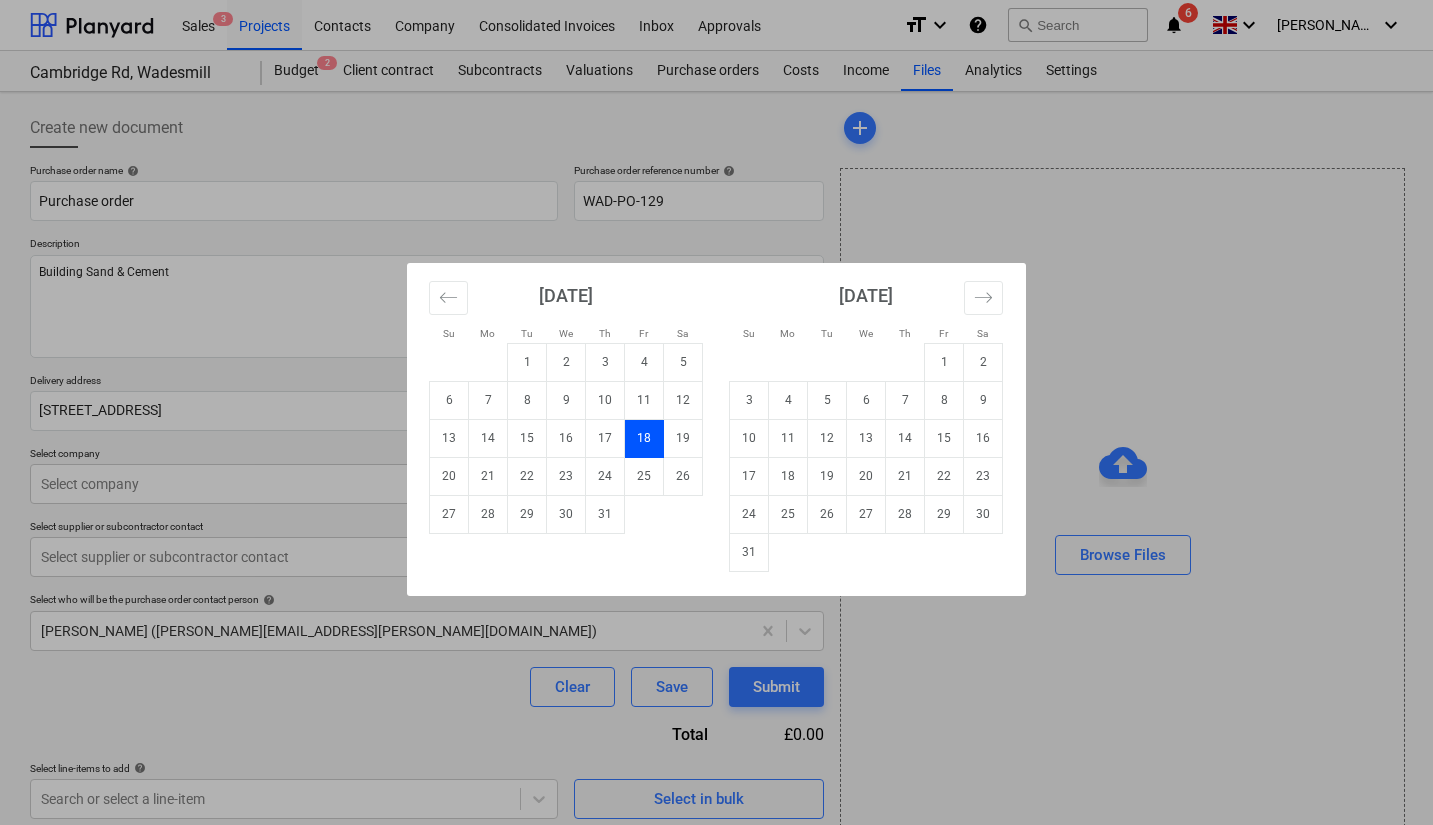drag, startPoint x: 598, startPoint y: 444, endPoint x: 660, endPoint y: 446, distance: 62.03225 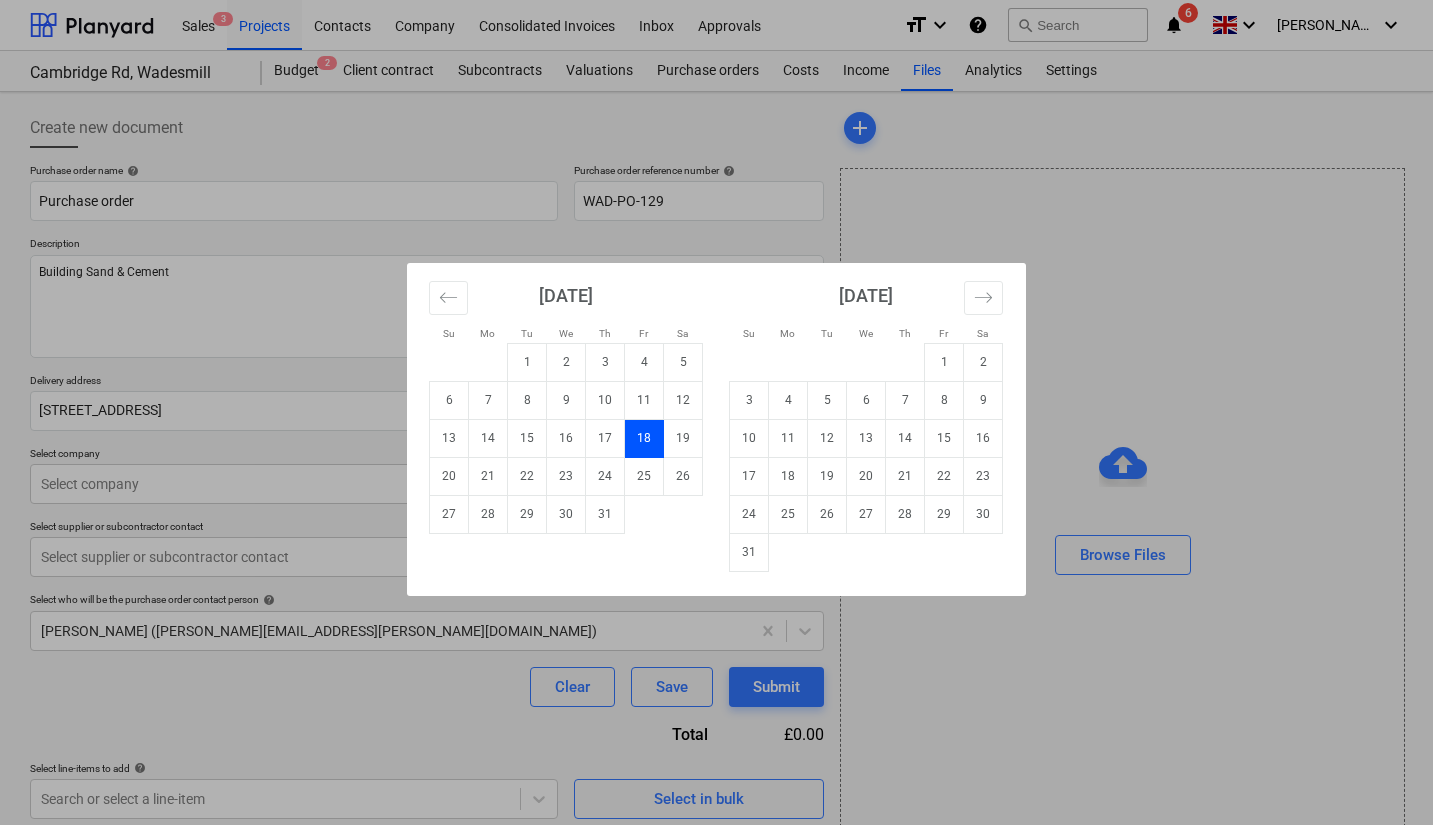click on "13 14 15 16 17 18 19" at bounding box center (566, 438) 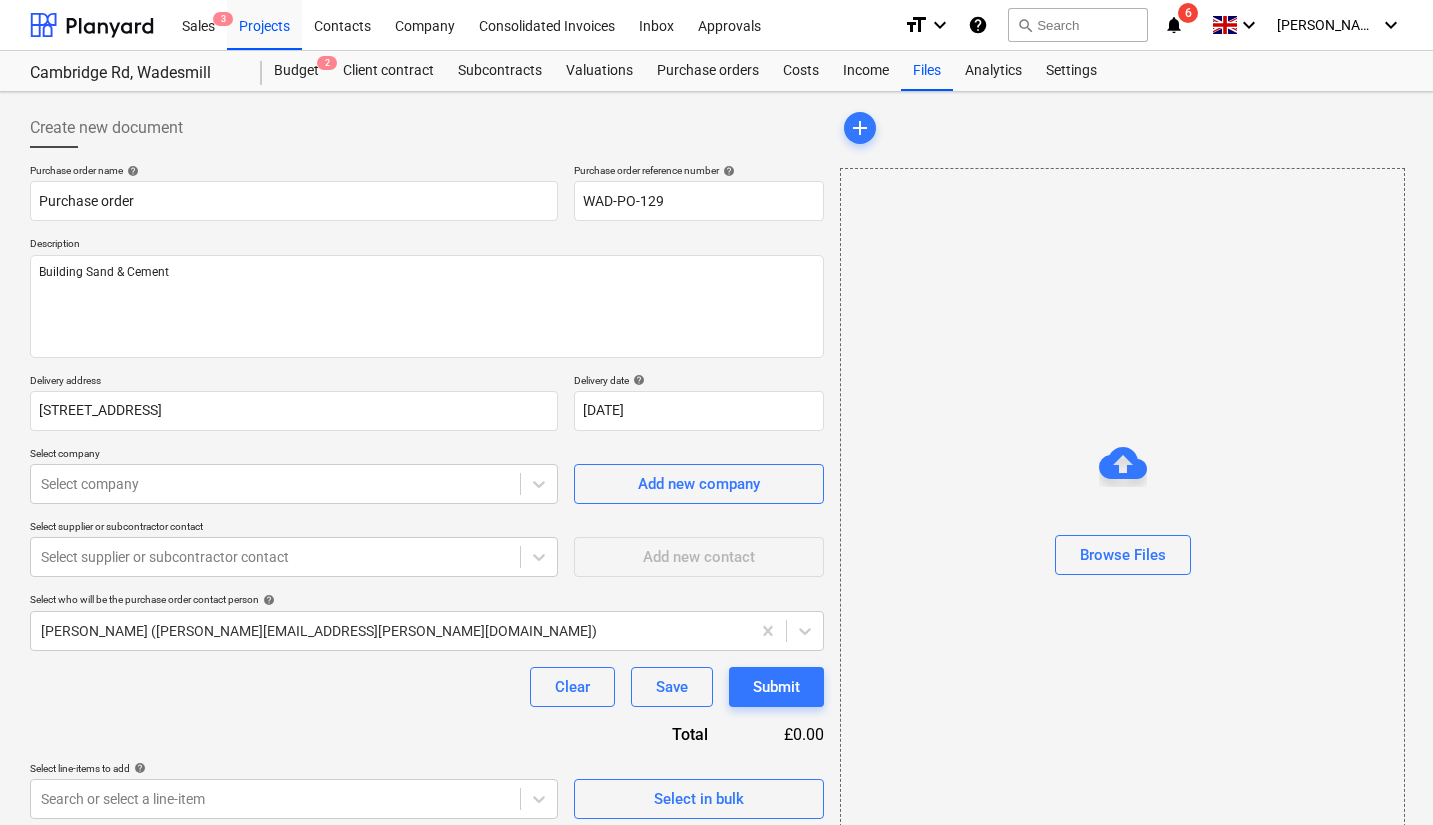 click on "Description" at bounding box center (427, 245) 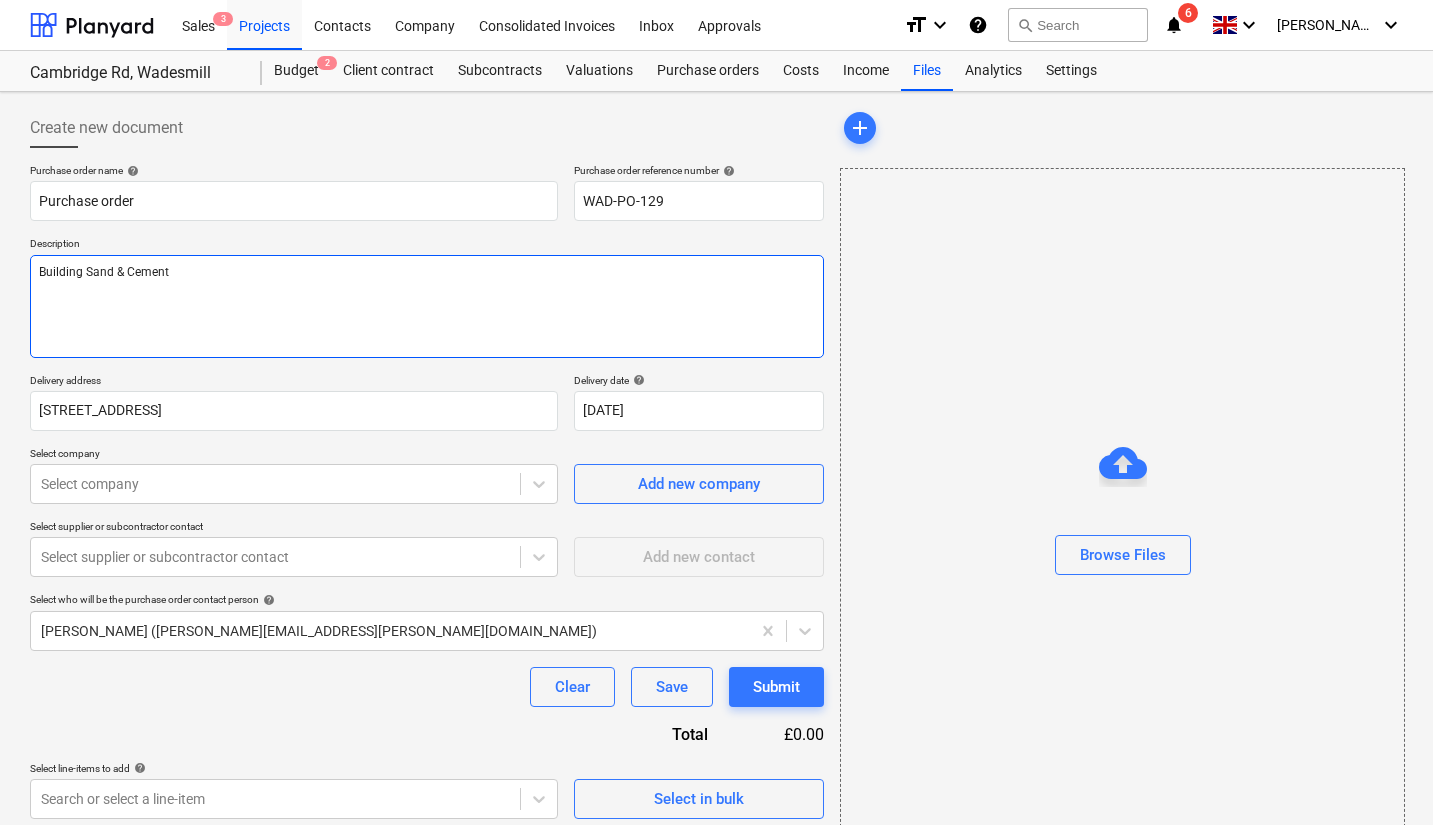 click on "Building Sand & Cement" at bounding box center (427, 306) 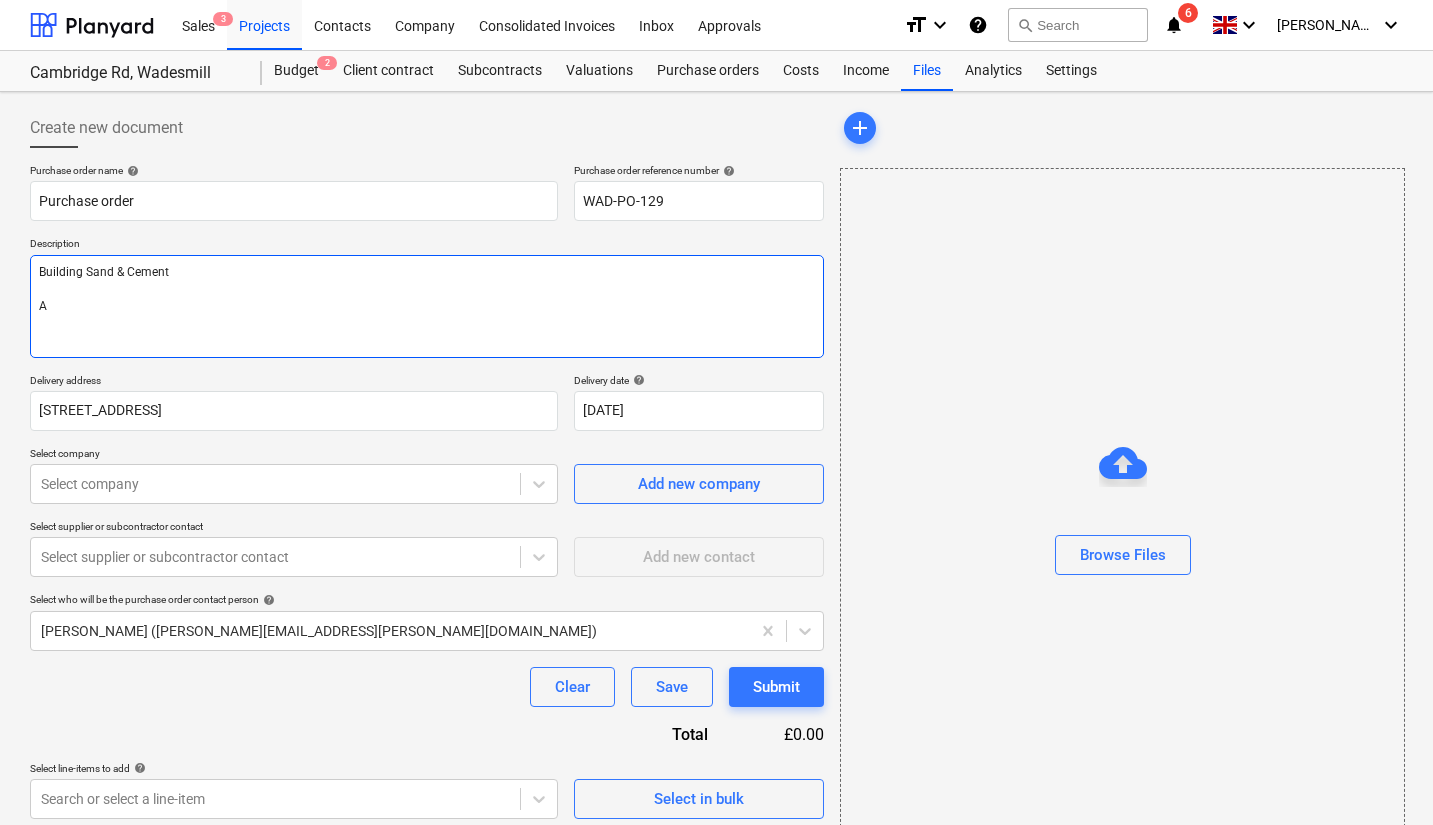 type on "x" 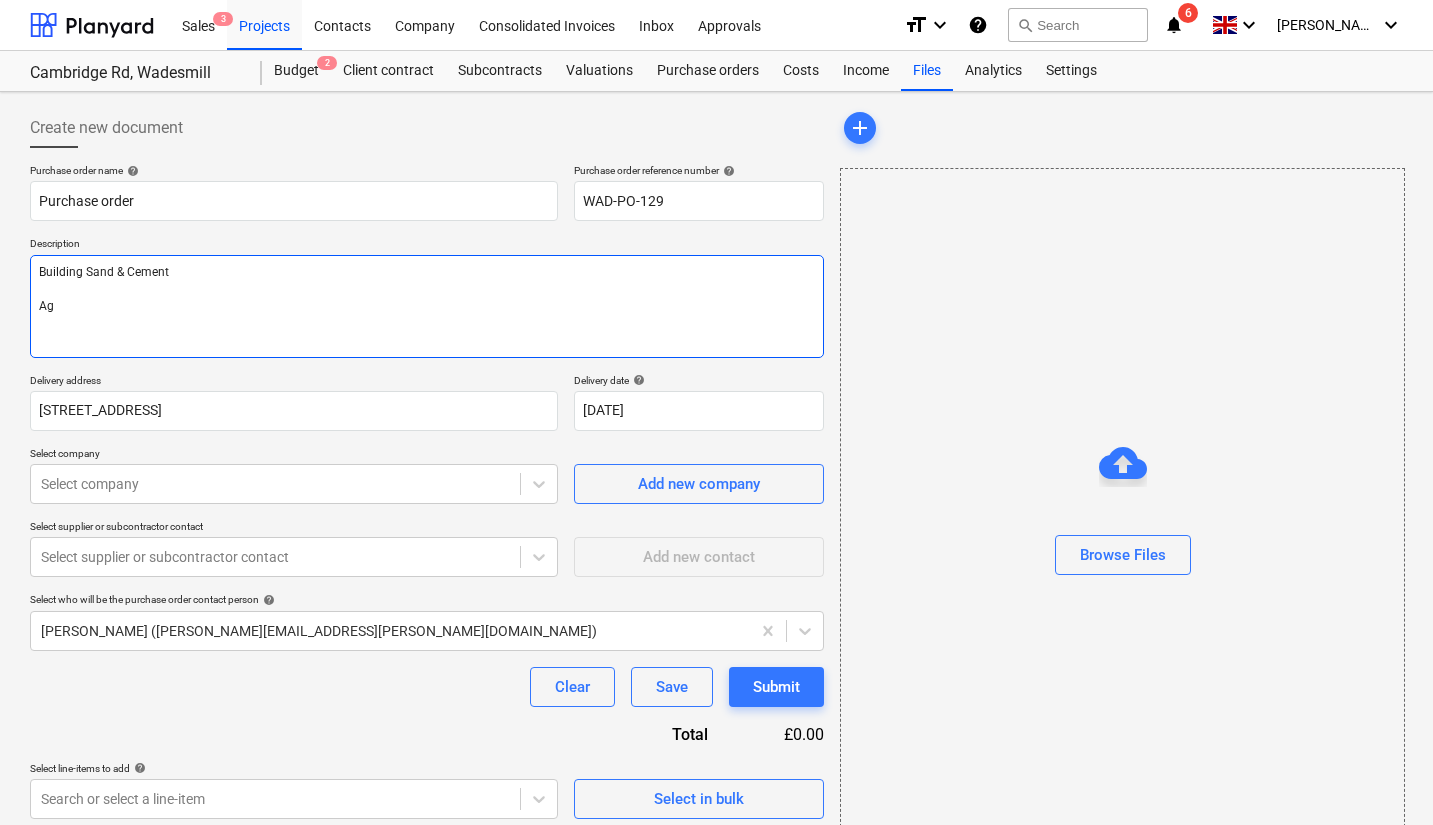 type on "x" 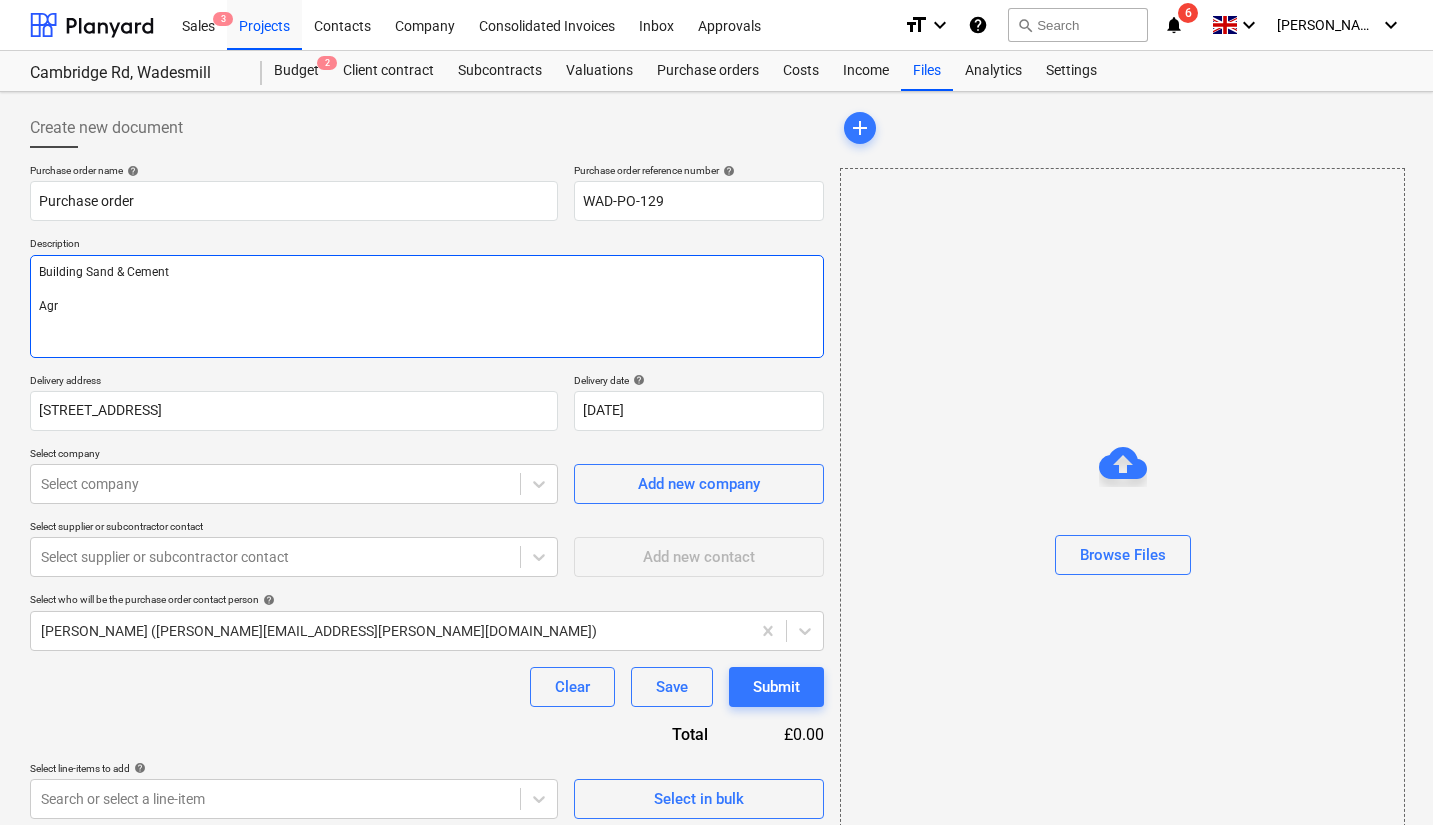 type on "x" 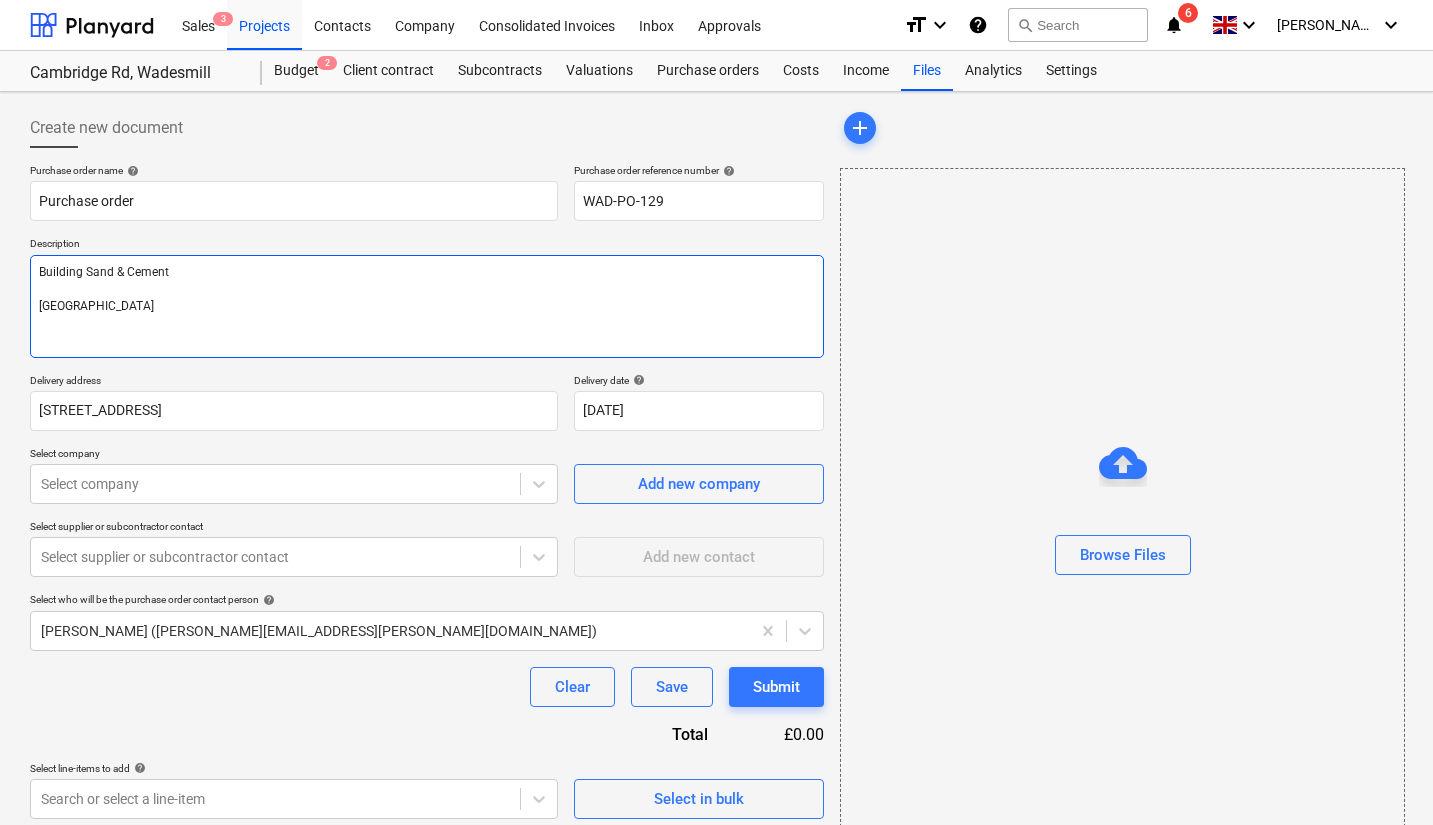 type on "x" 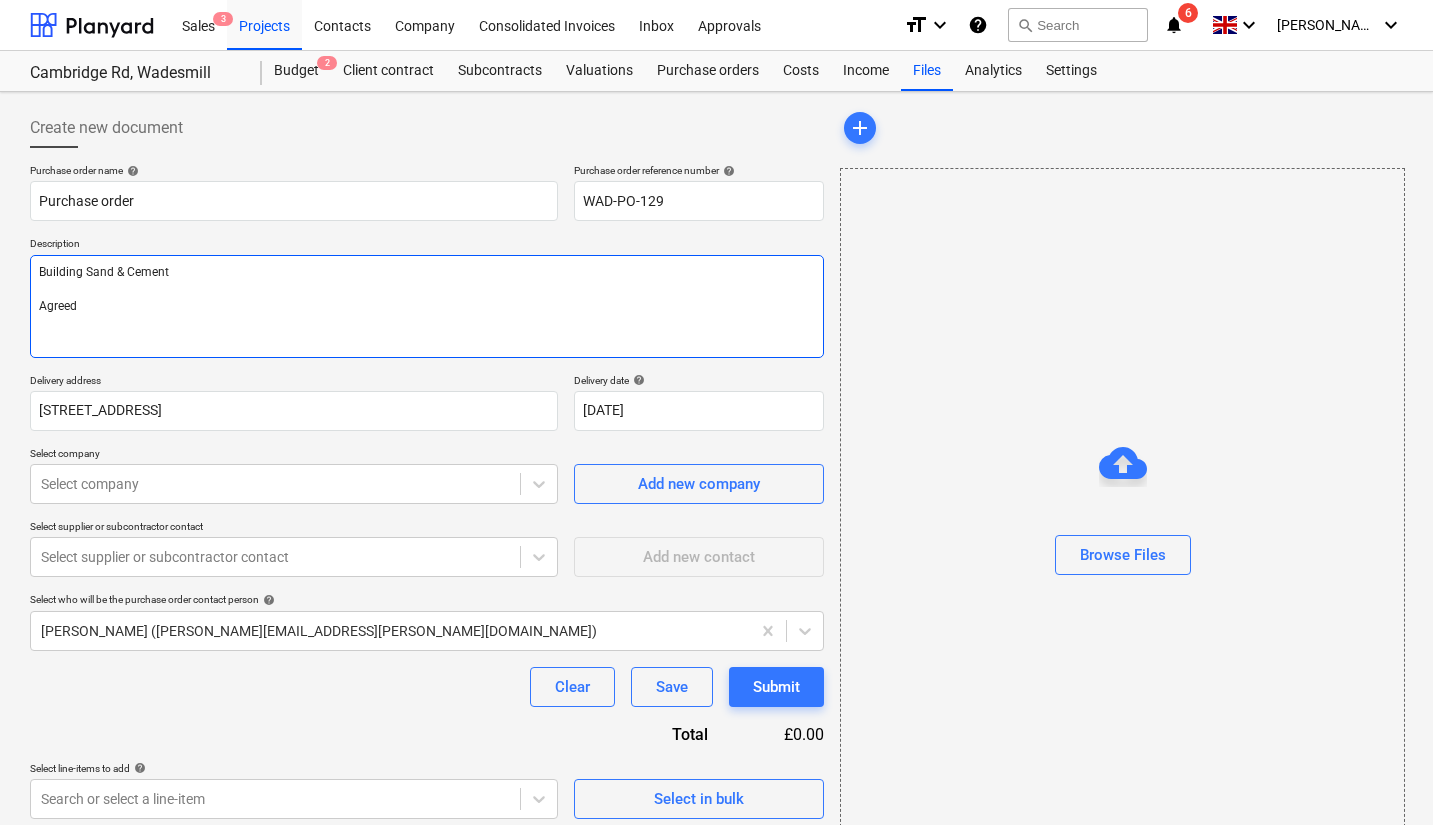 type on "Building Sand & Cement
Agreed" 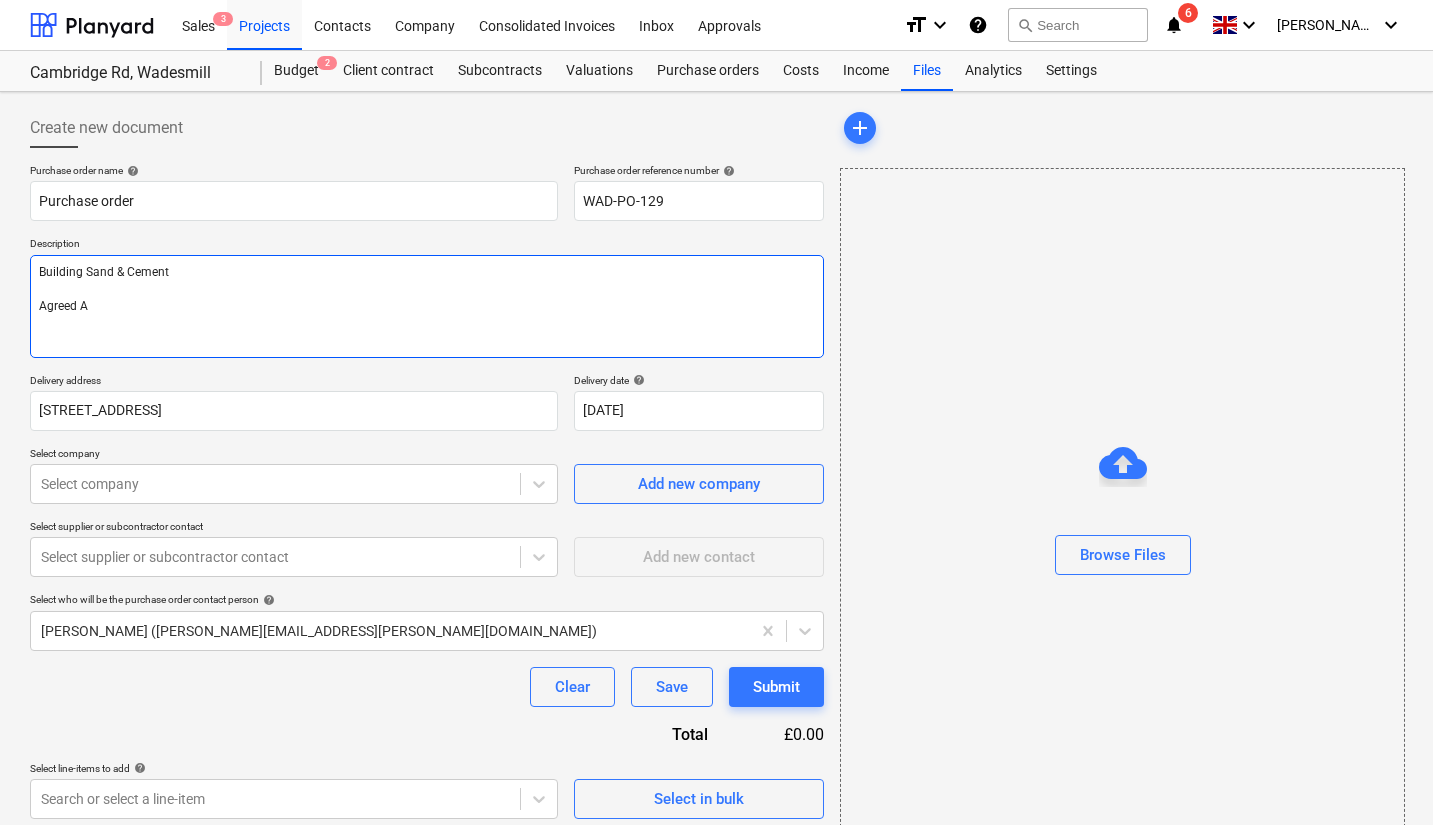 type on "x" 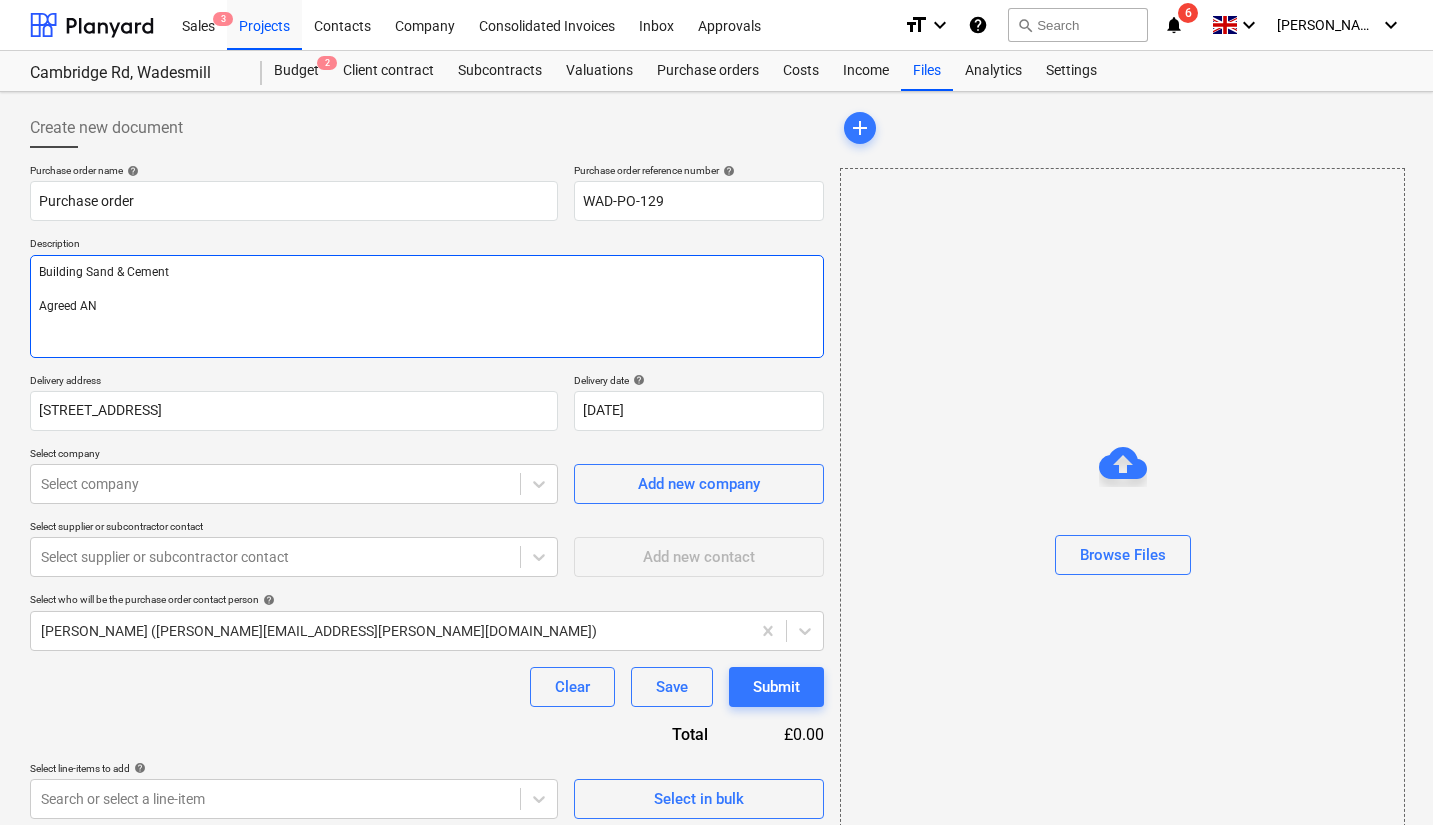 type on "x" 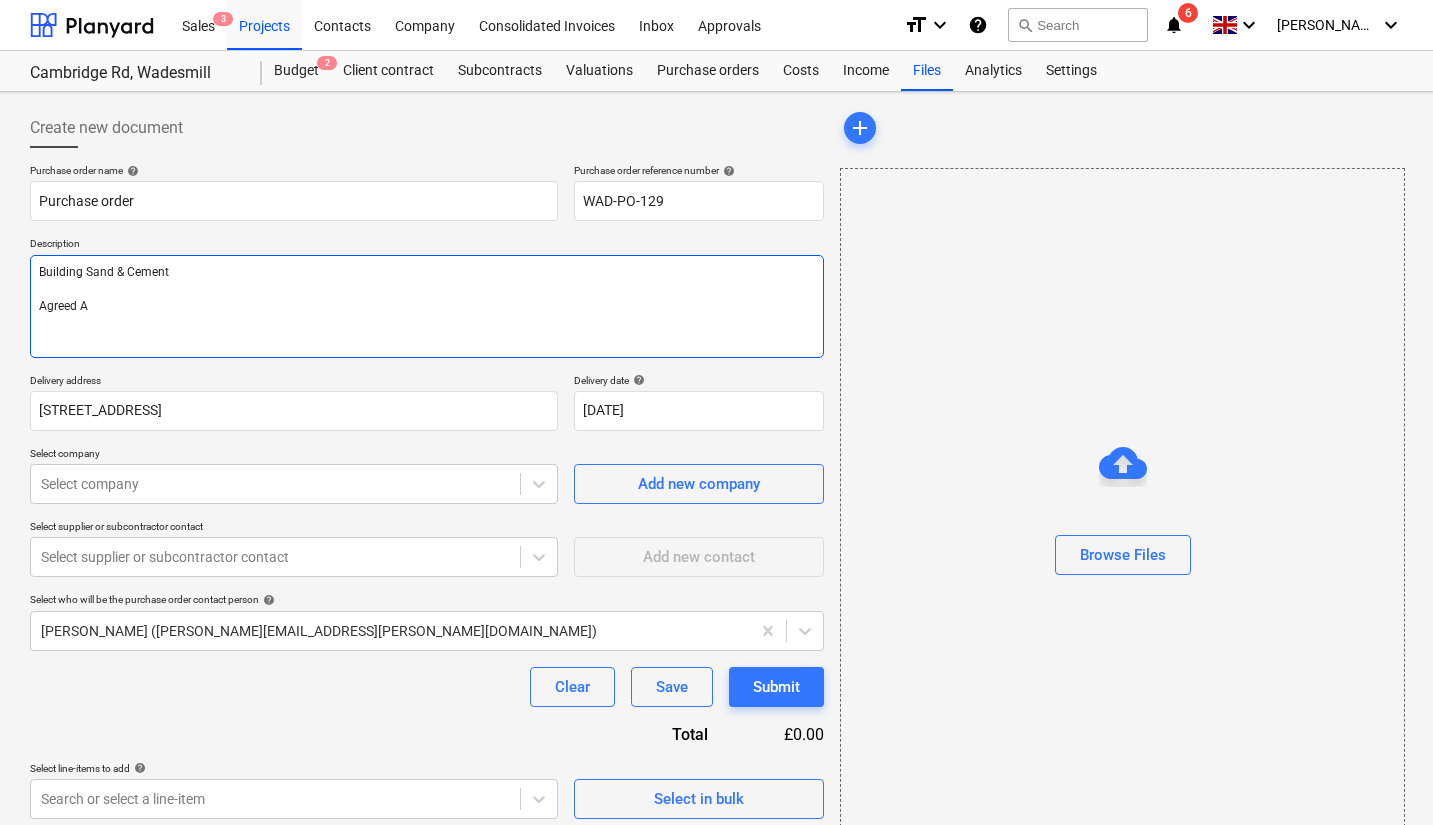 type on "x" 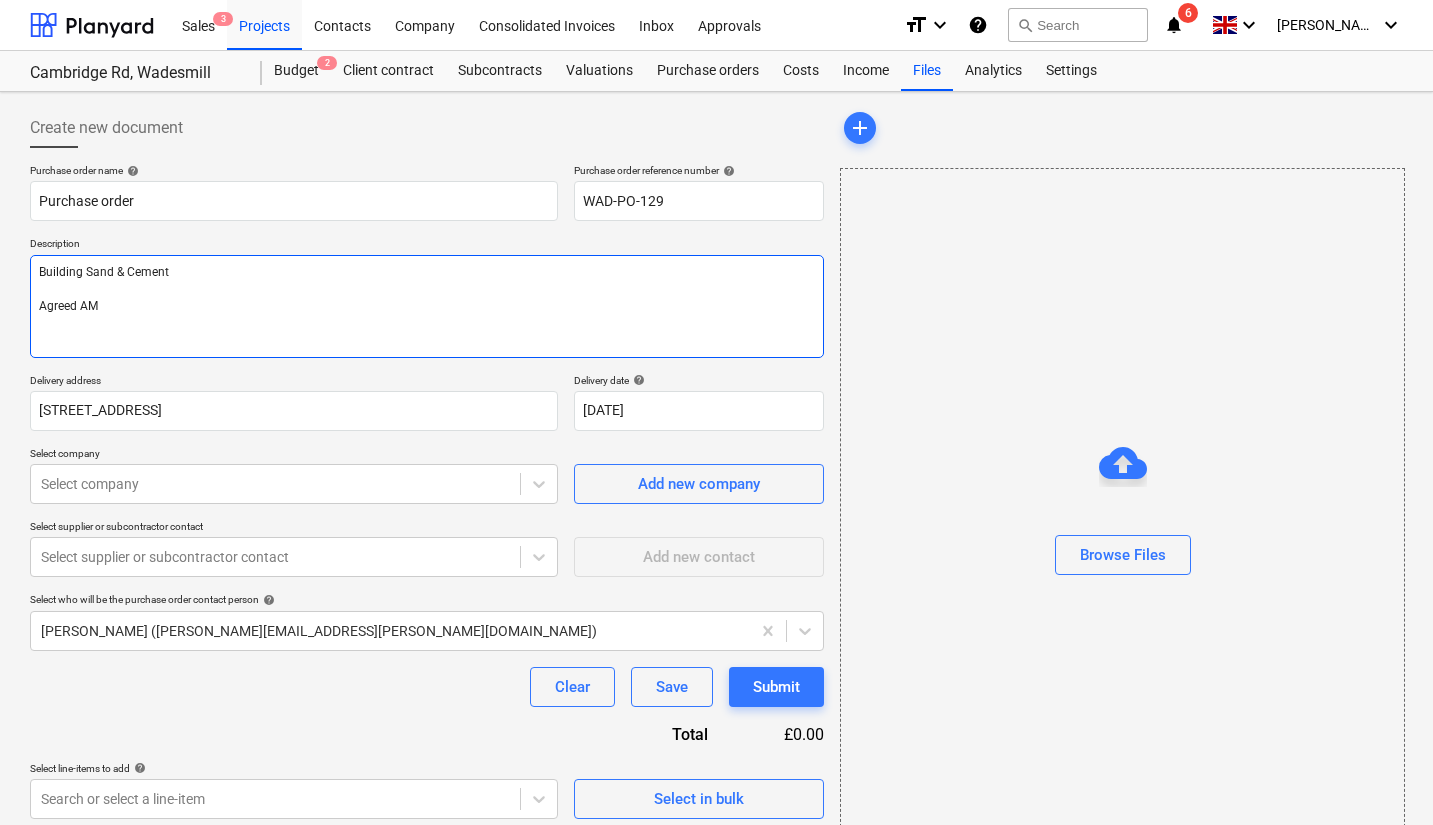 type on "x" 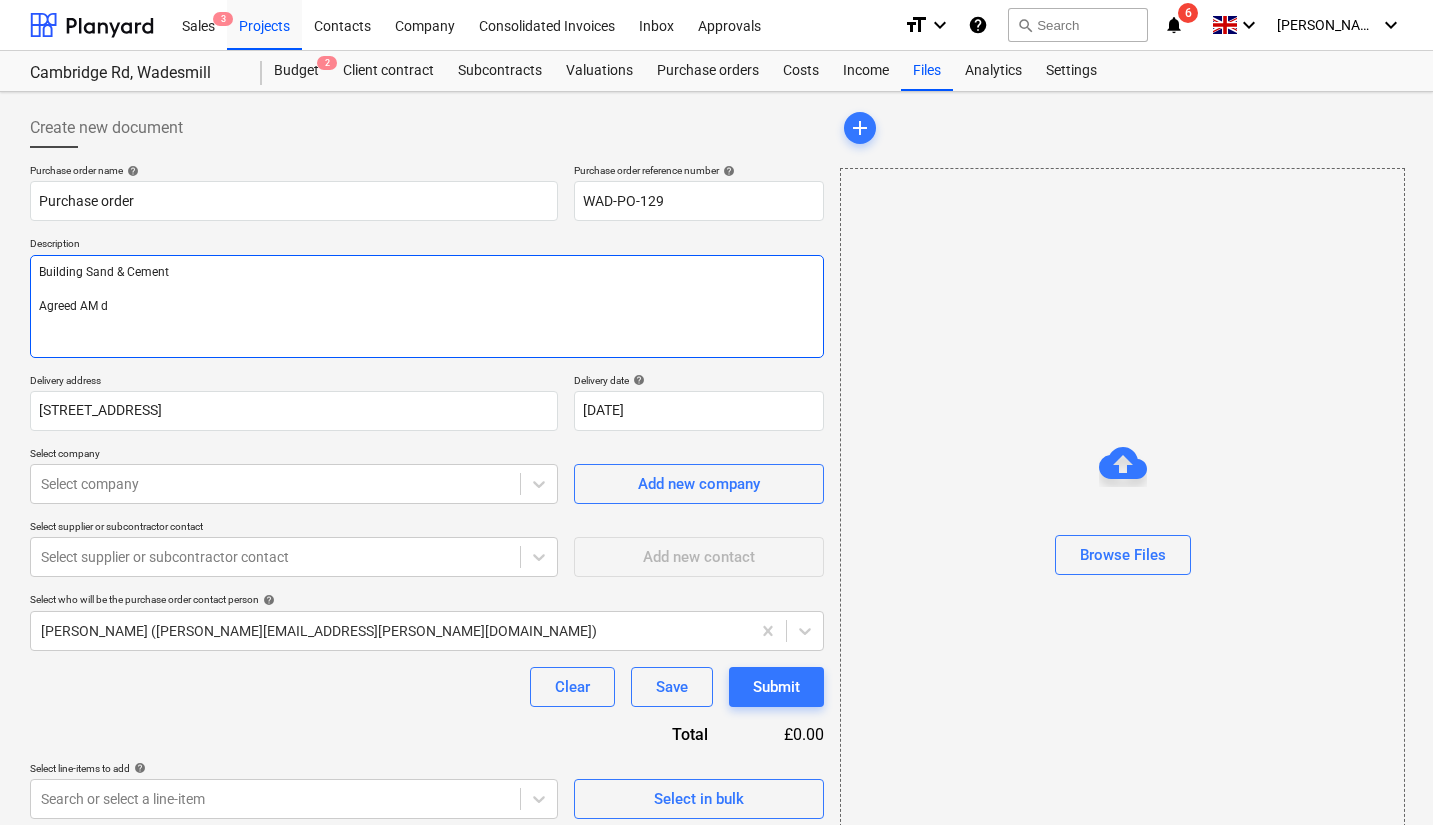 type on "x" 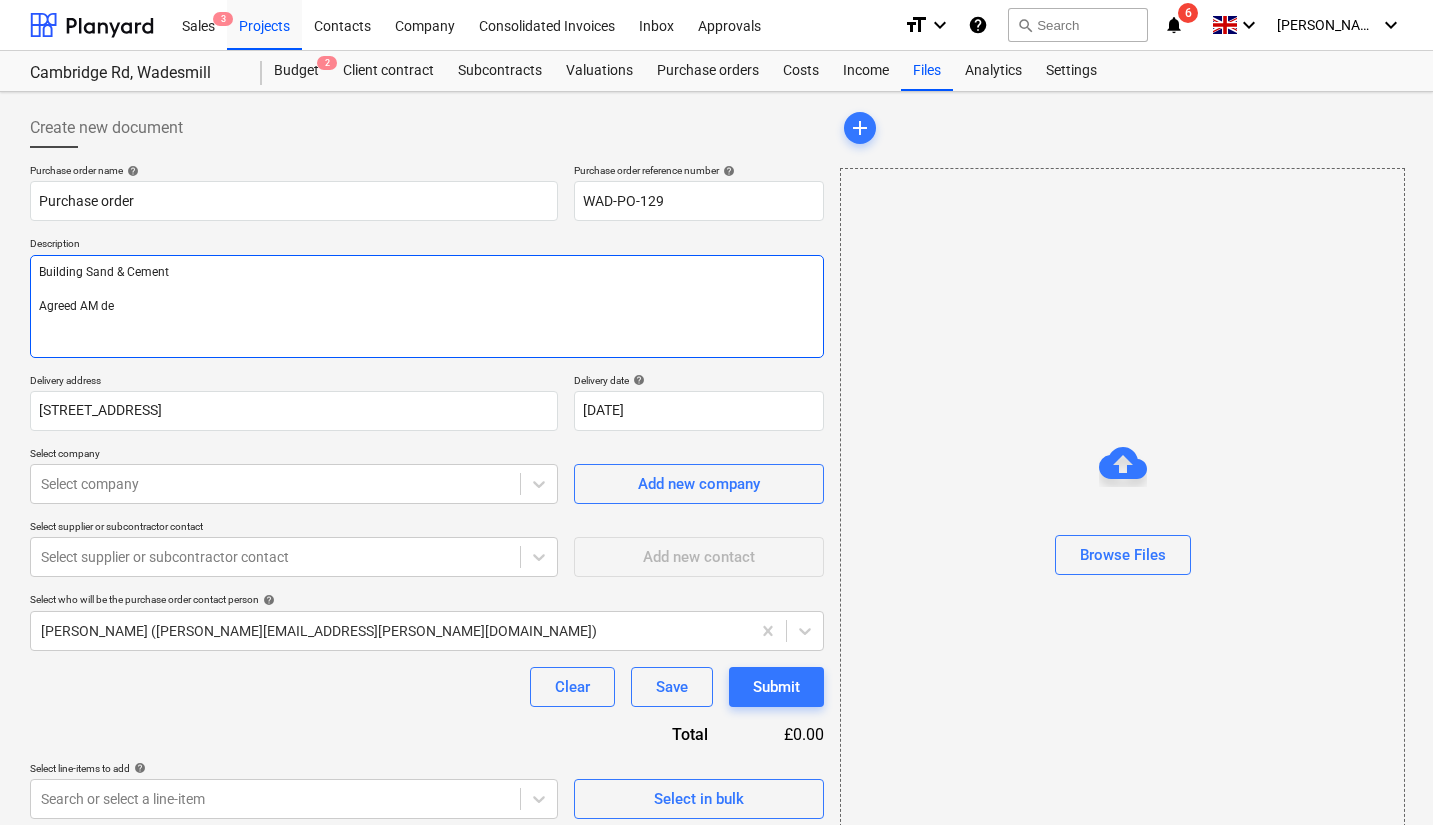 type on "x" 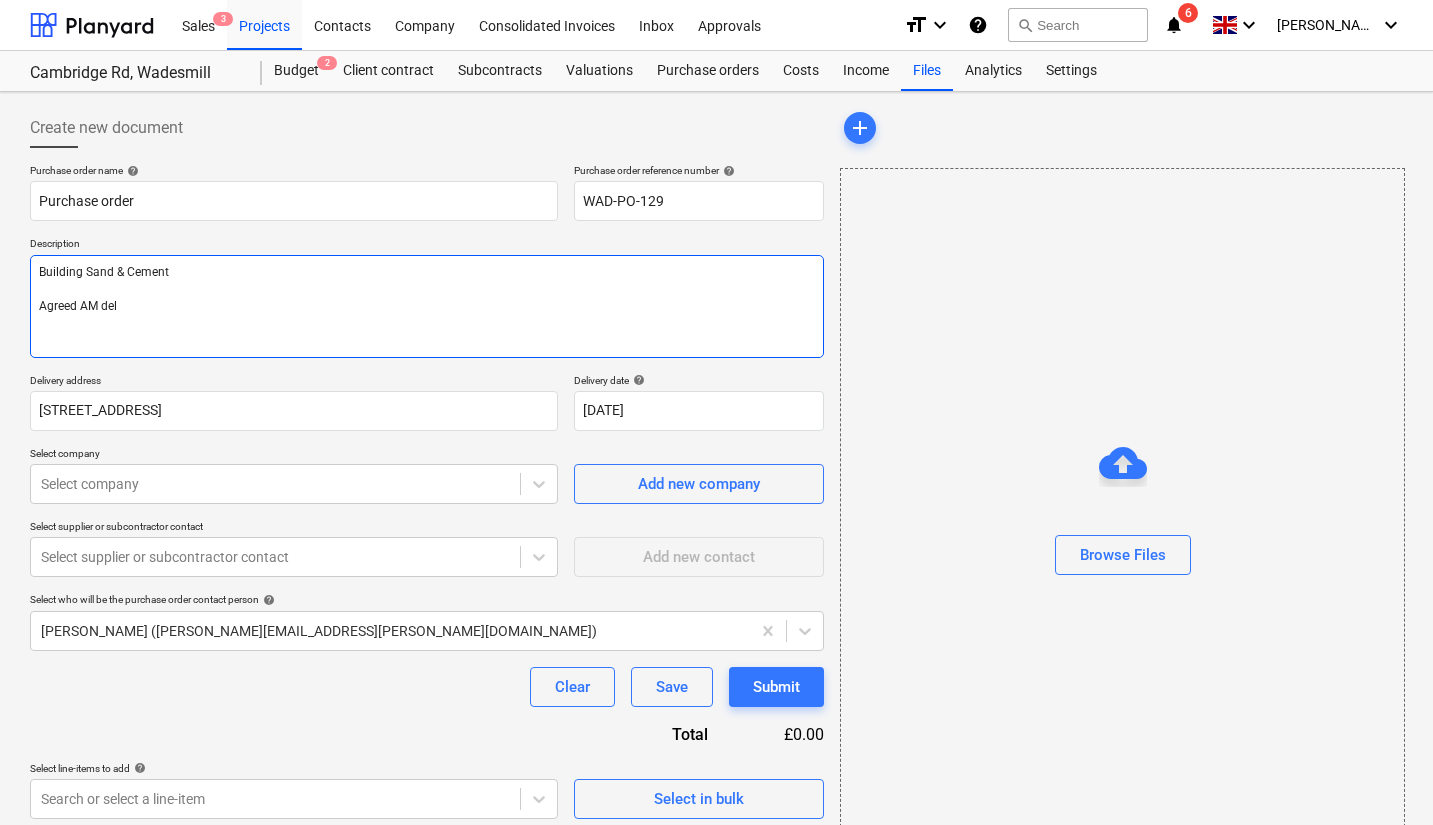 type on "x" 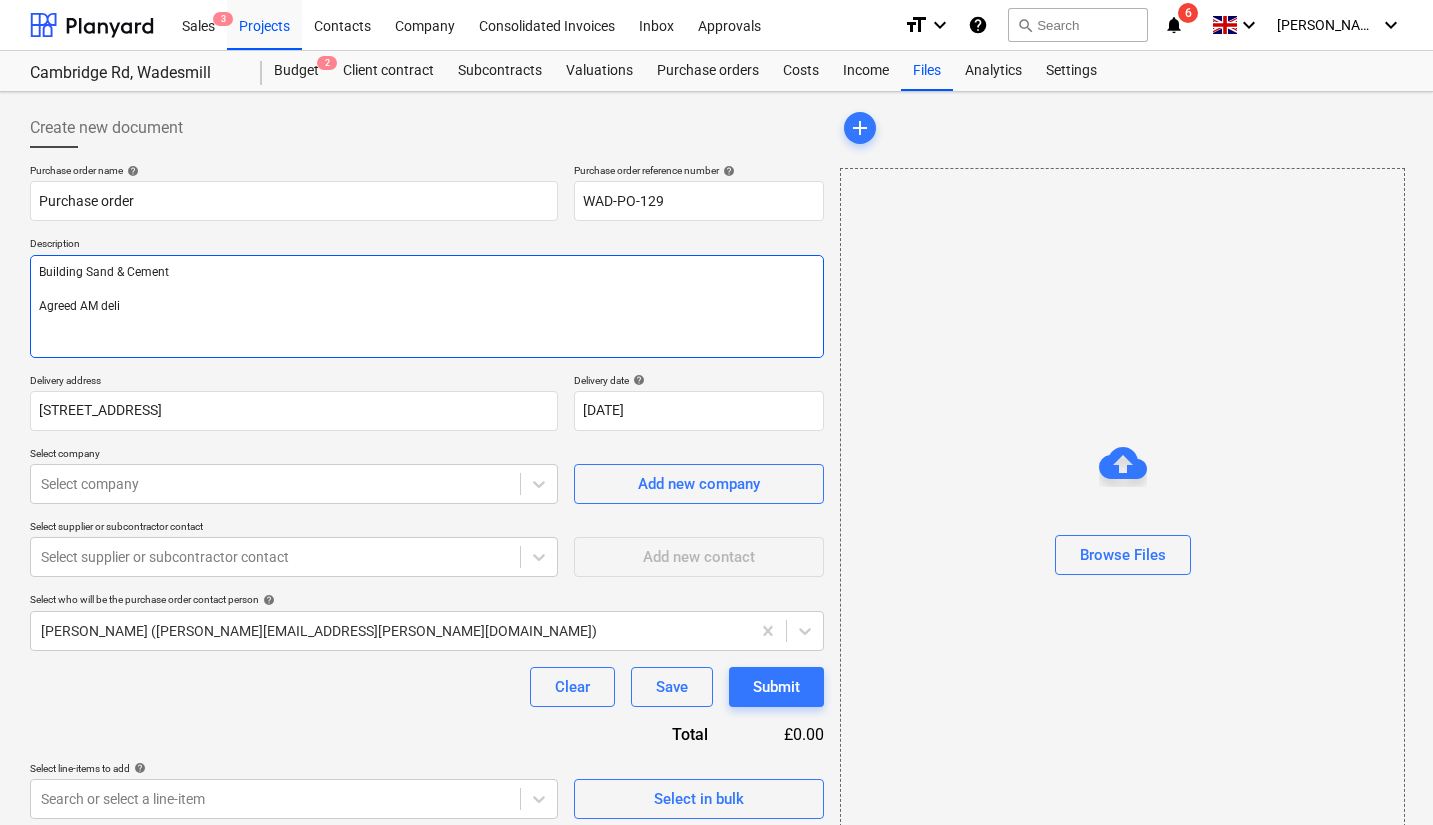 type on "x" 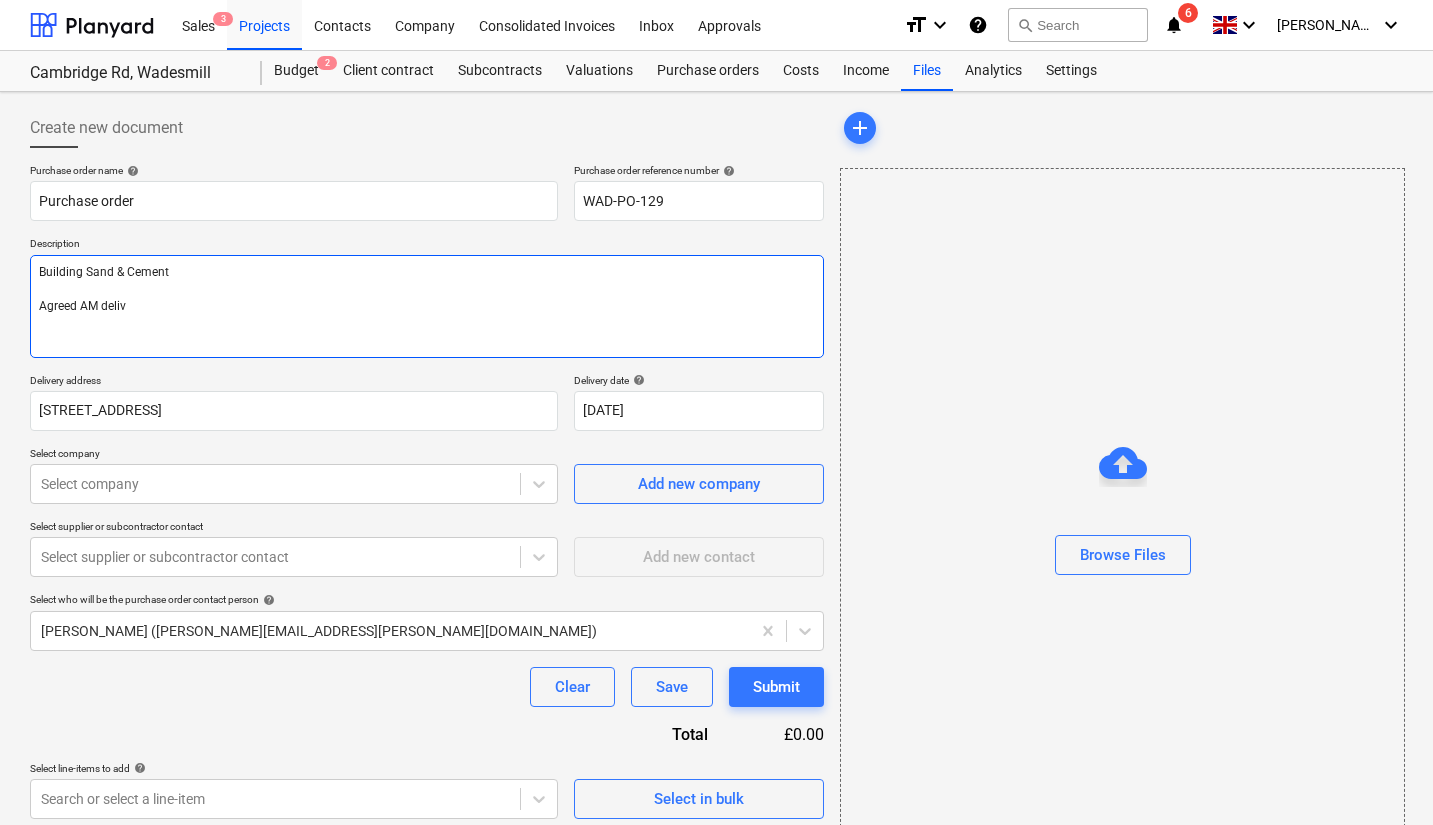type on "Building Sand & Cement
Agreed AM delive" 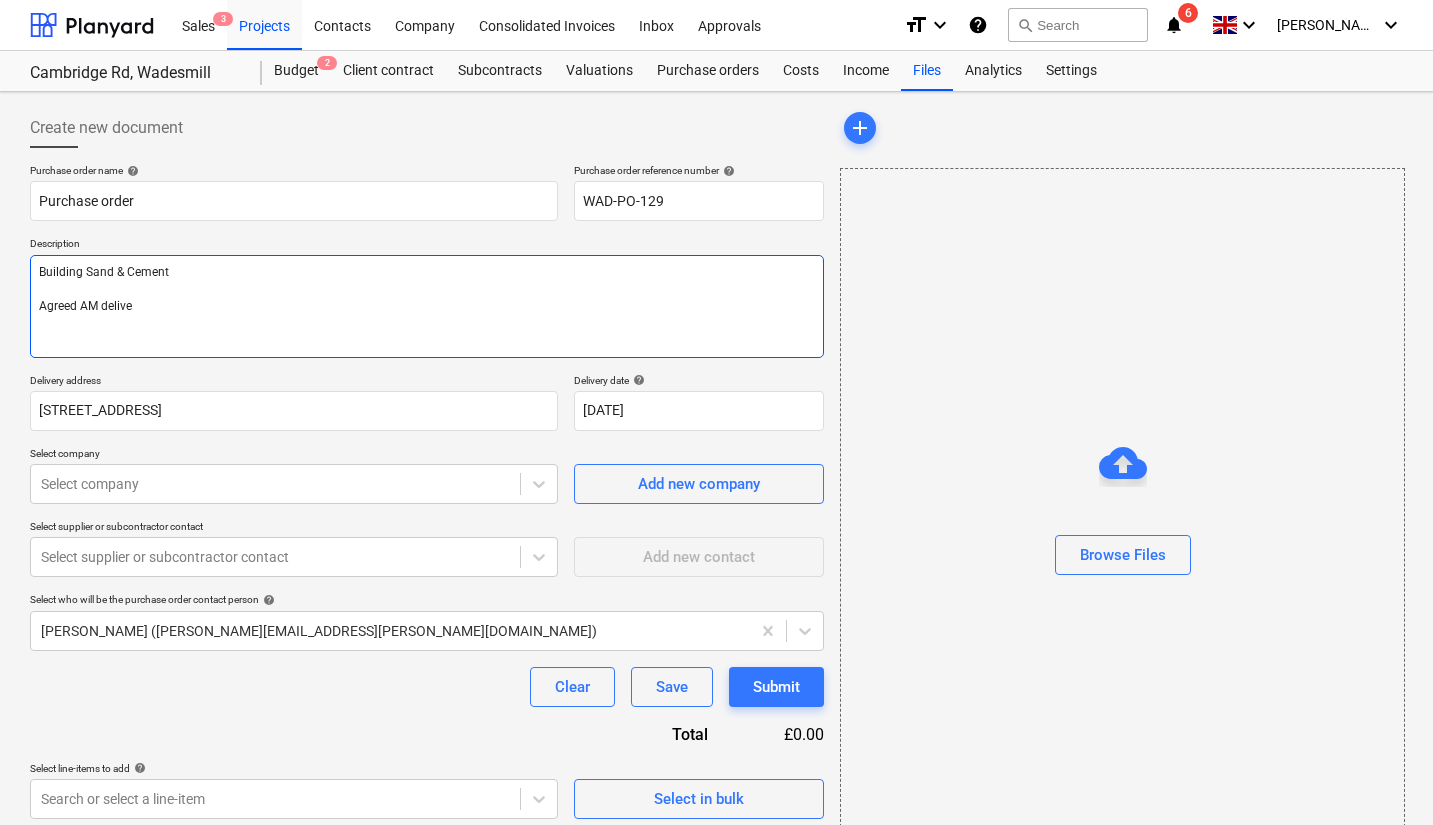 type on "x" 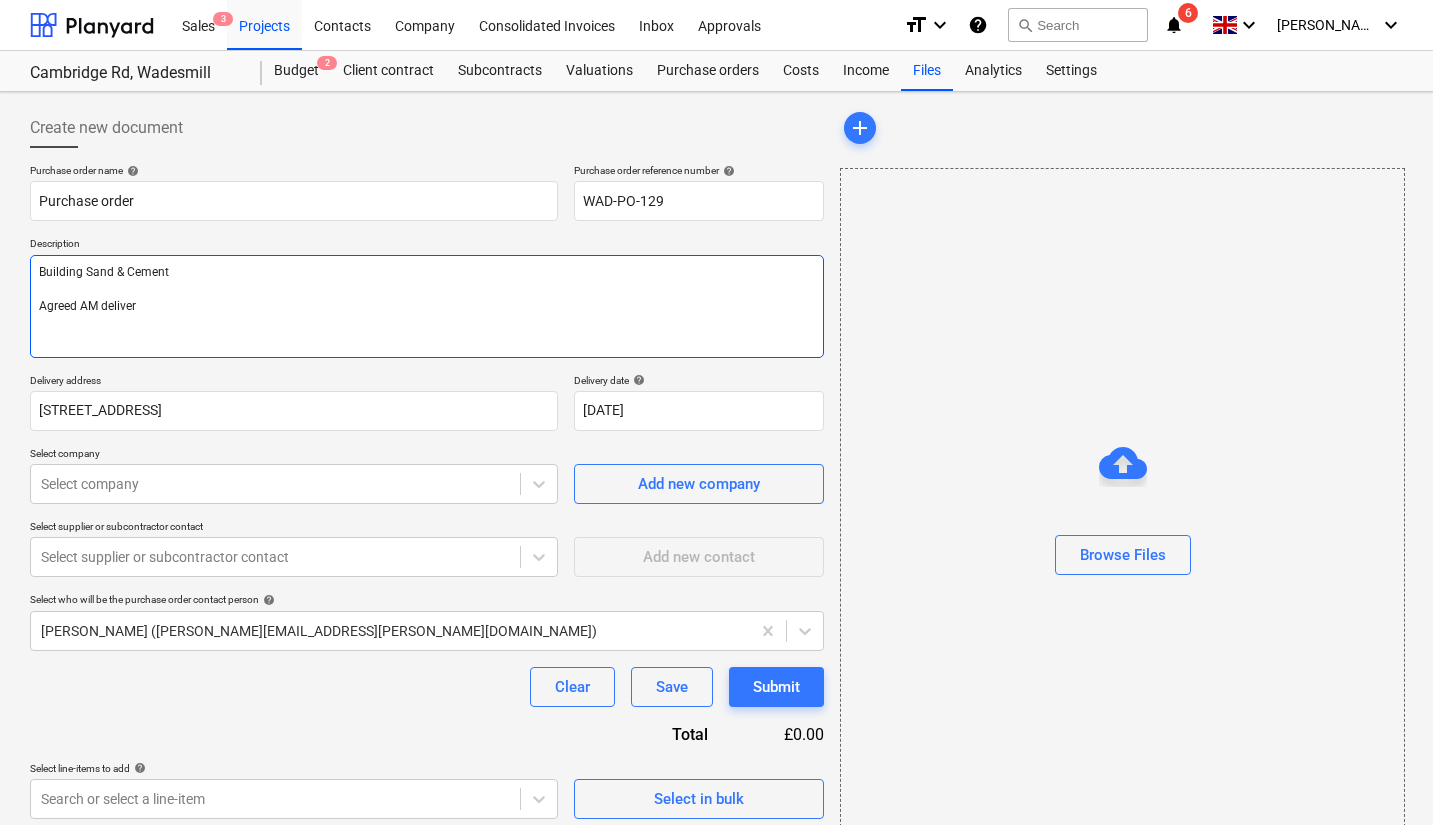 type on "Building Sand & Cement
Agreed AM delivery" 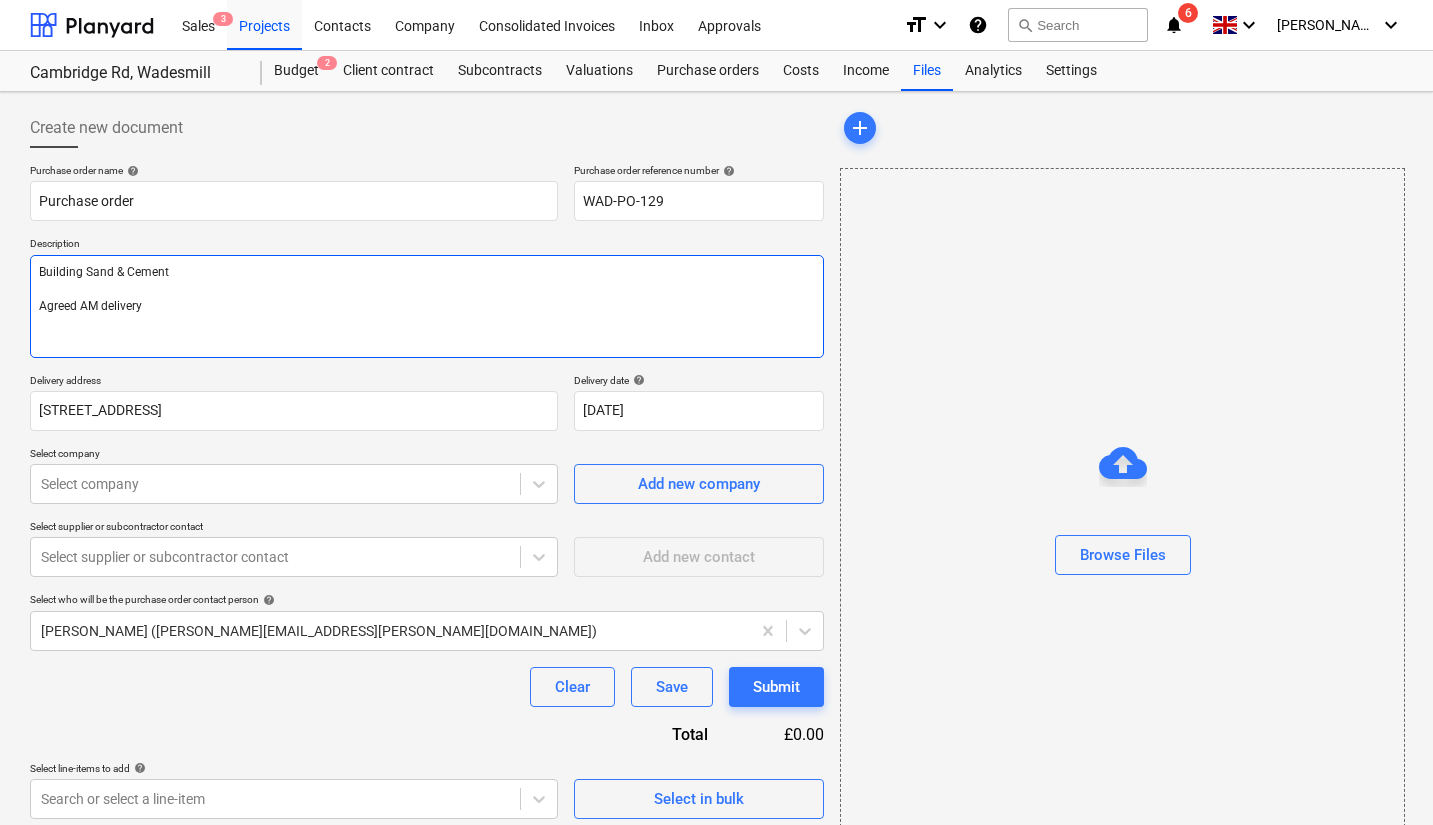 type on "x" 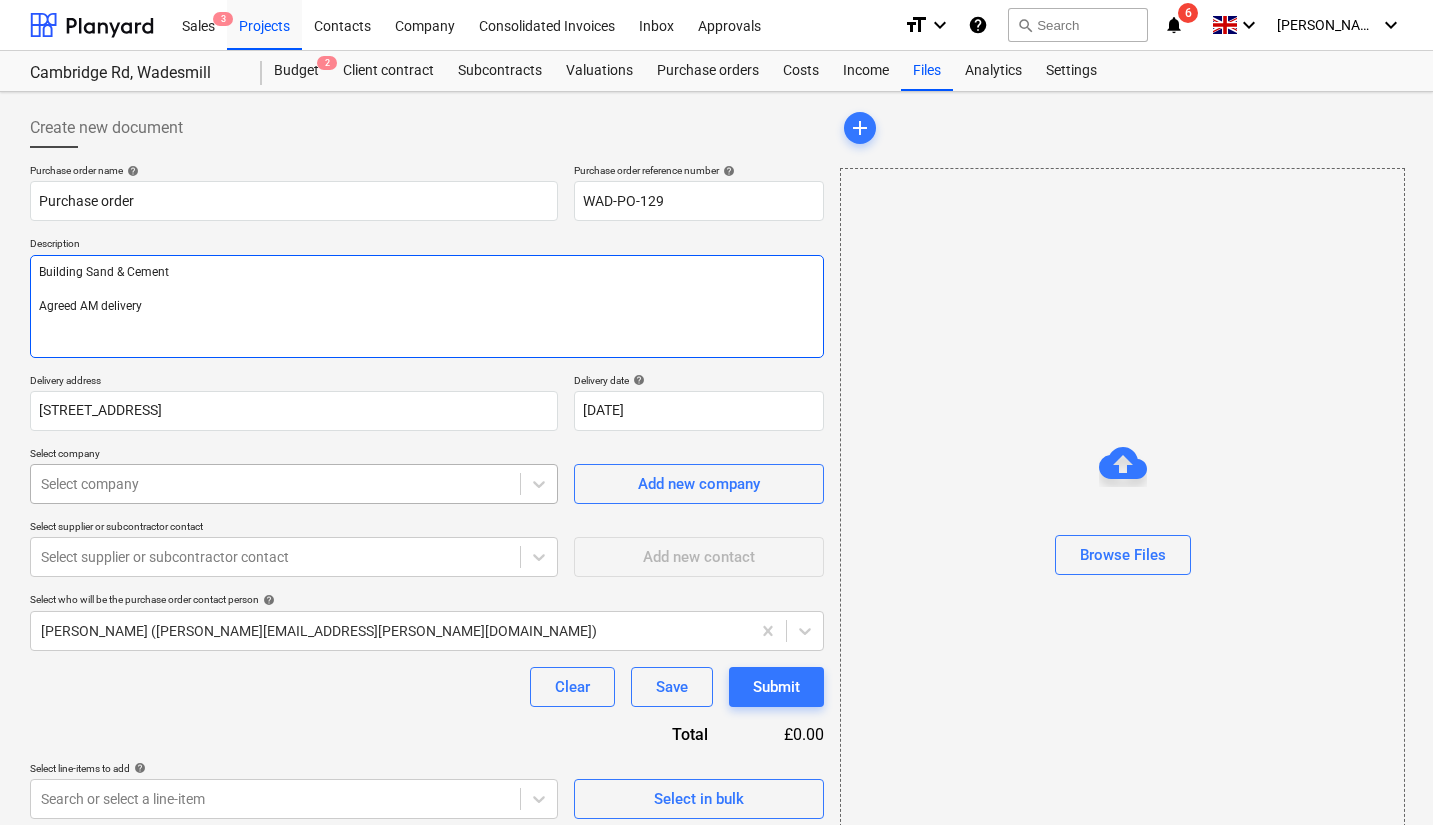 type on "Building Sand & Cement
Agreed AM delivery" 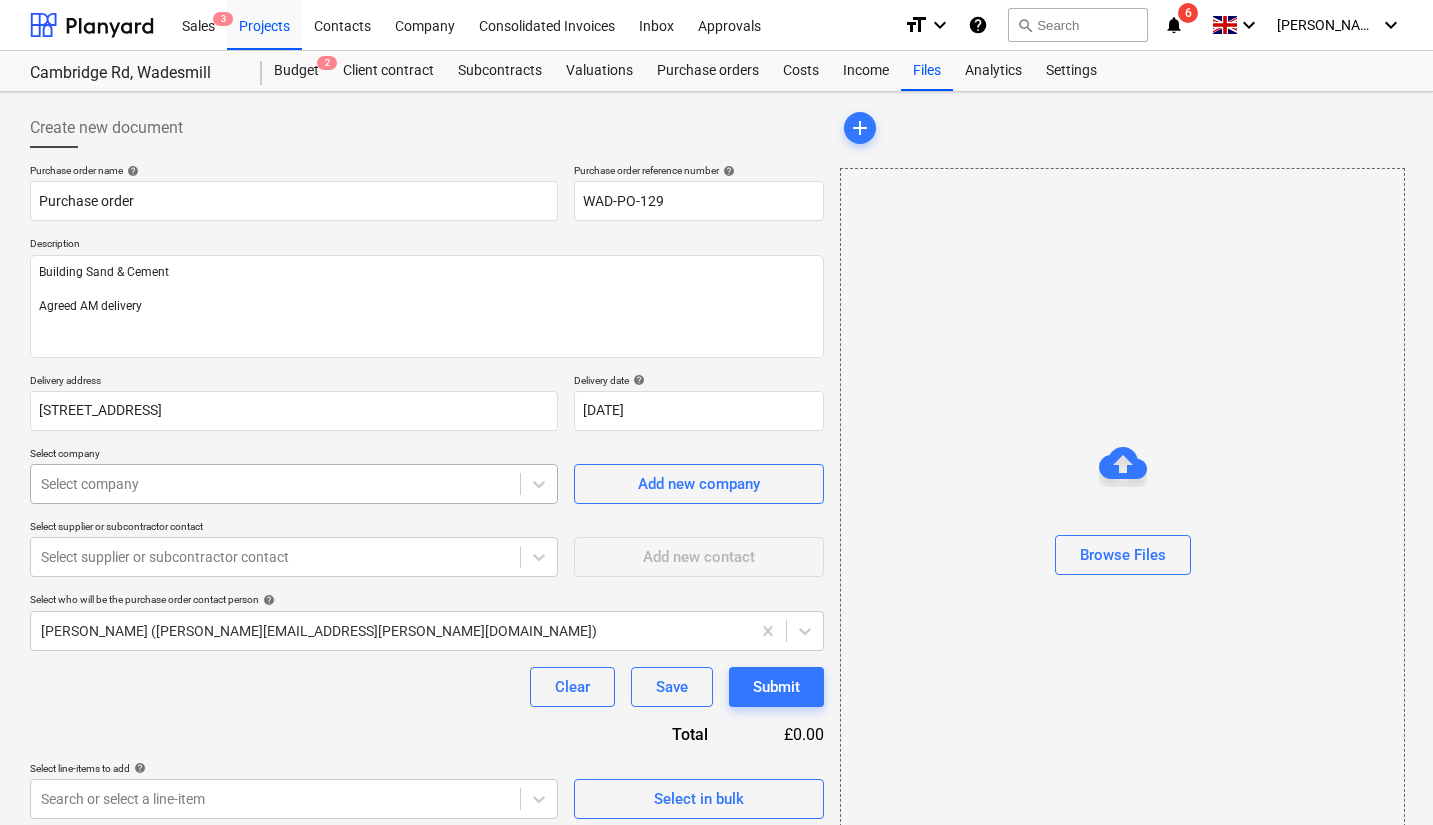 type on "x" 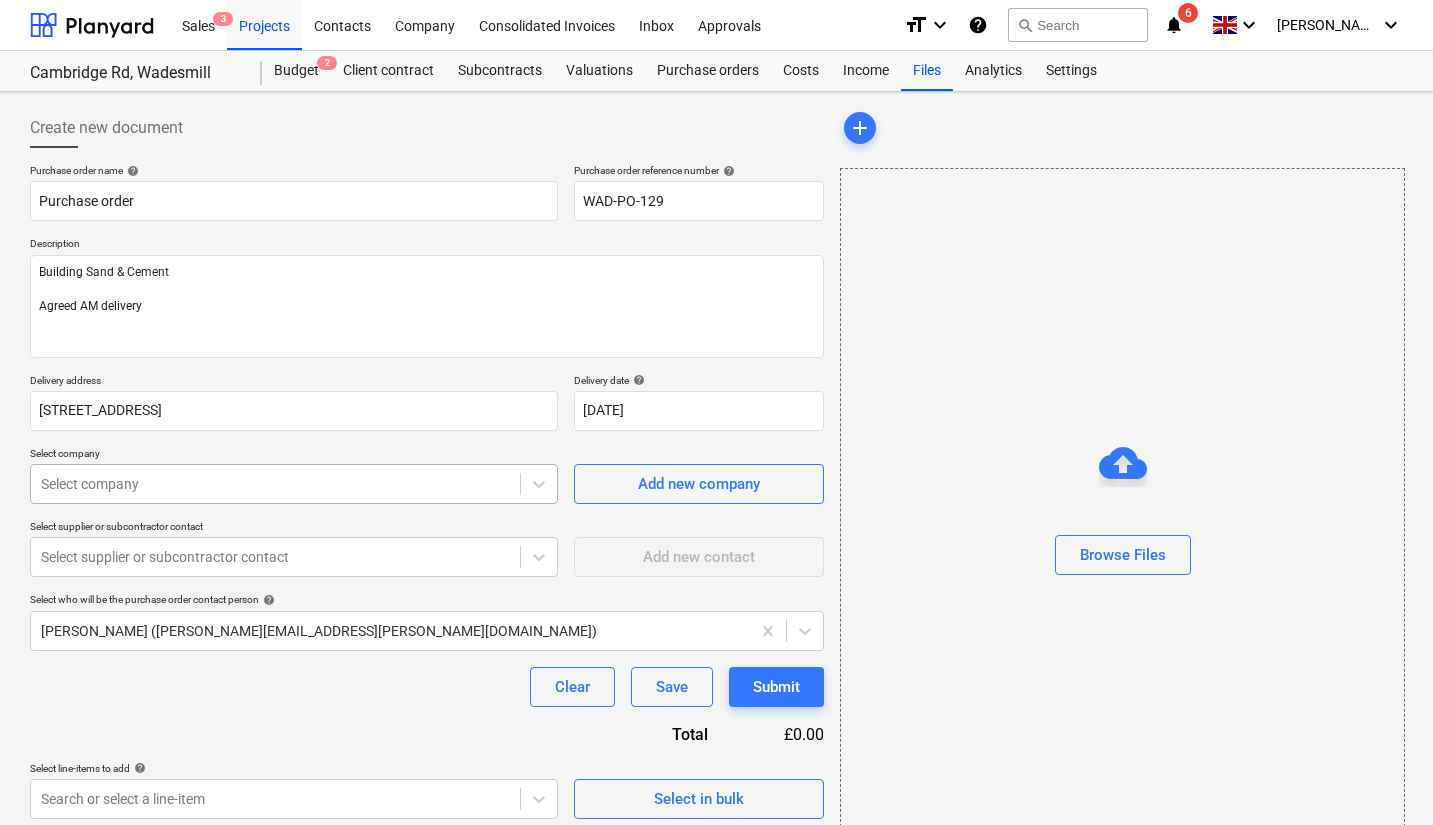 click at bounding box center (275, 484) 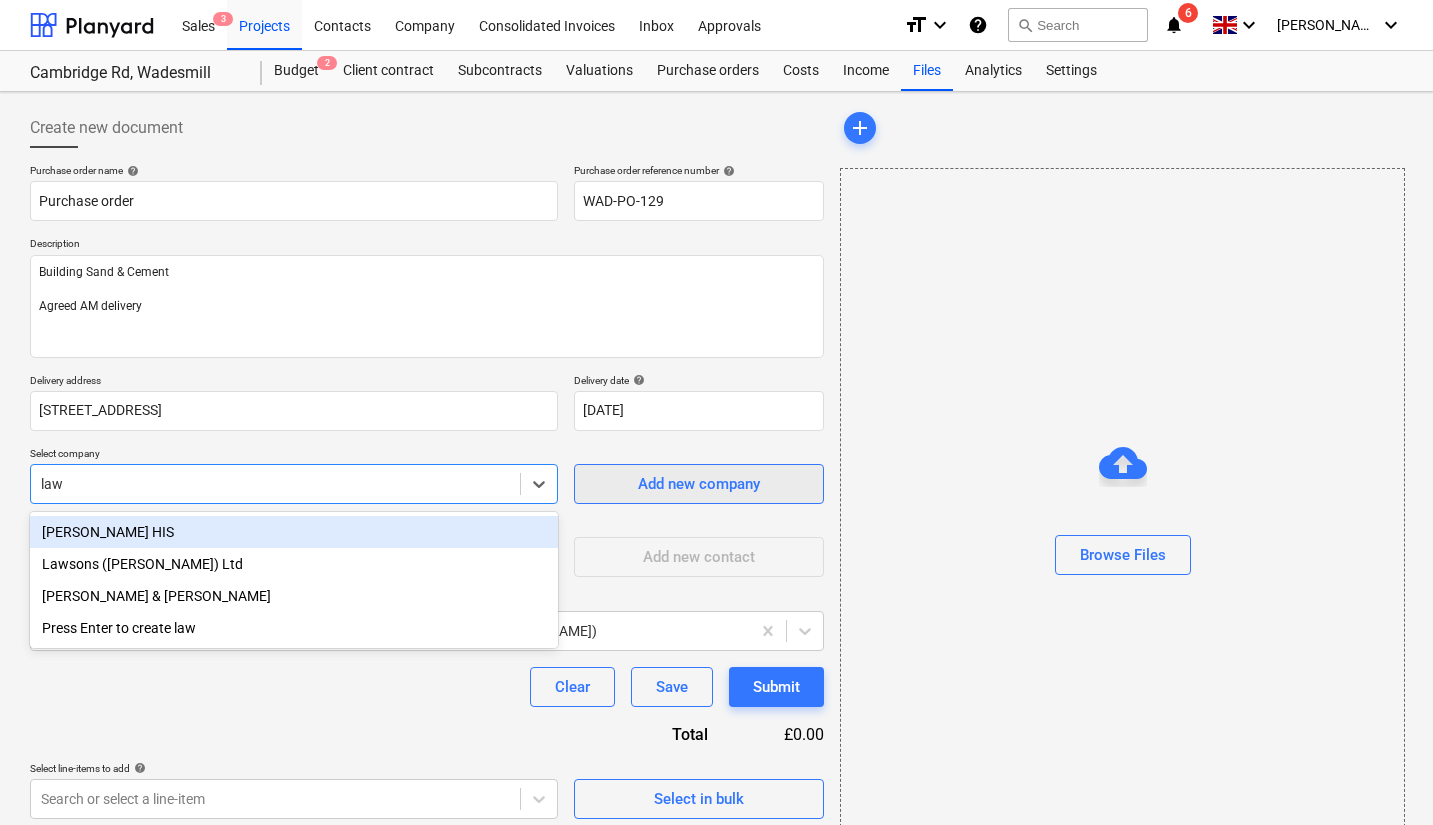 type on "law" 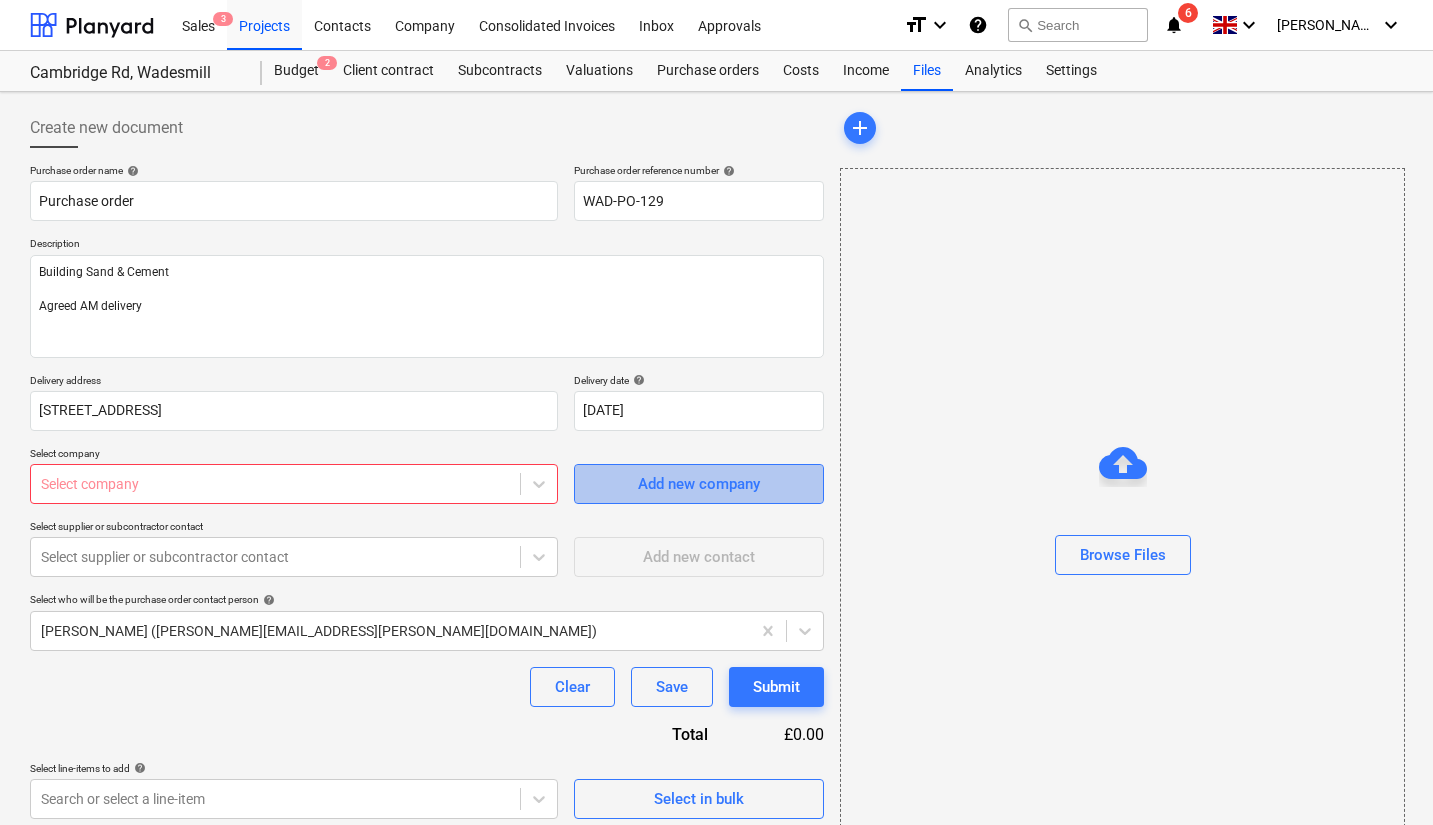click on "Add new company" at bounding box center [699, 484] 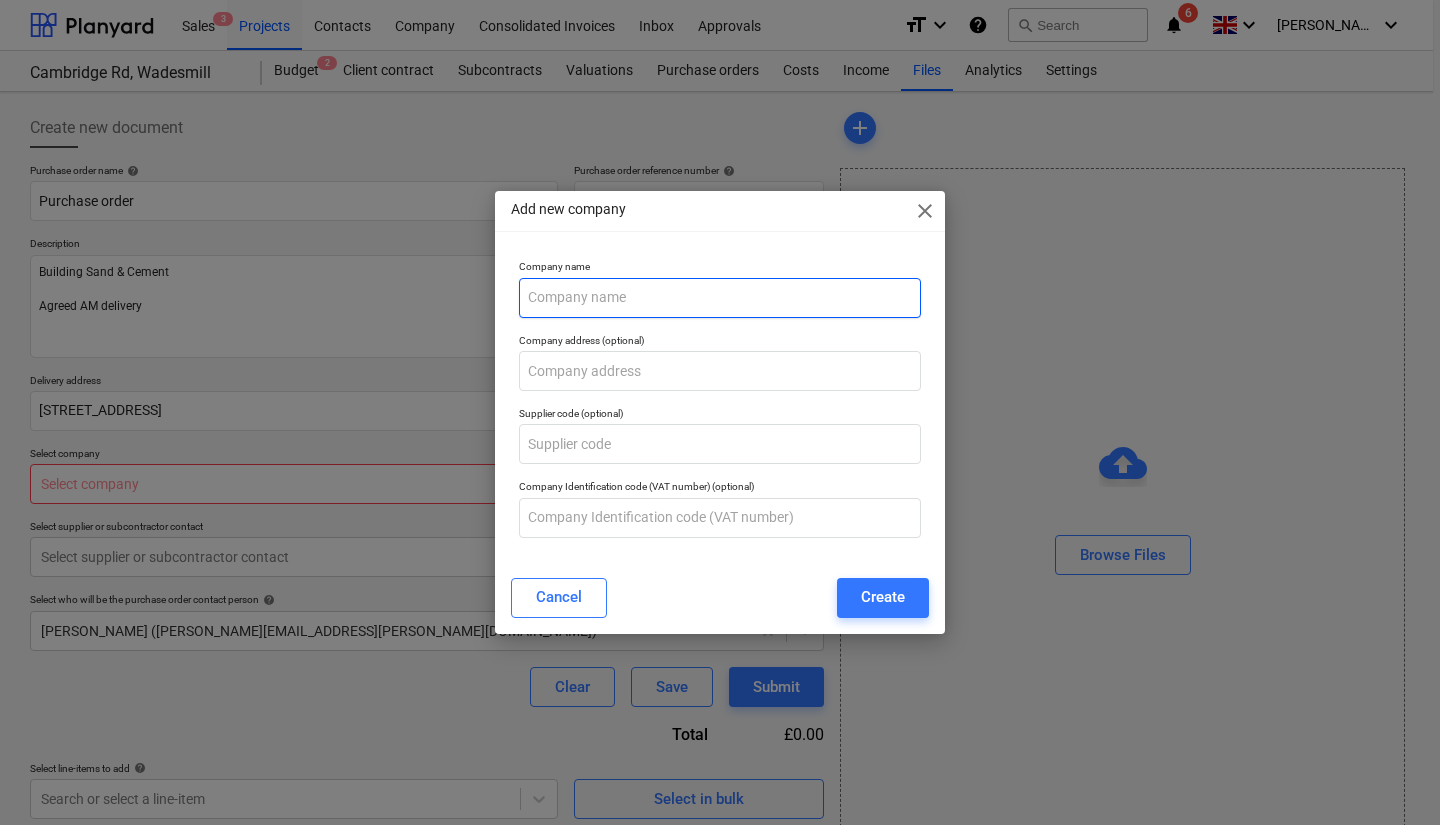 click at bounding box center (720, 298) 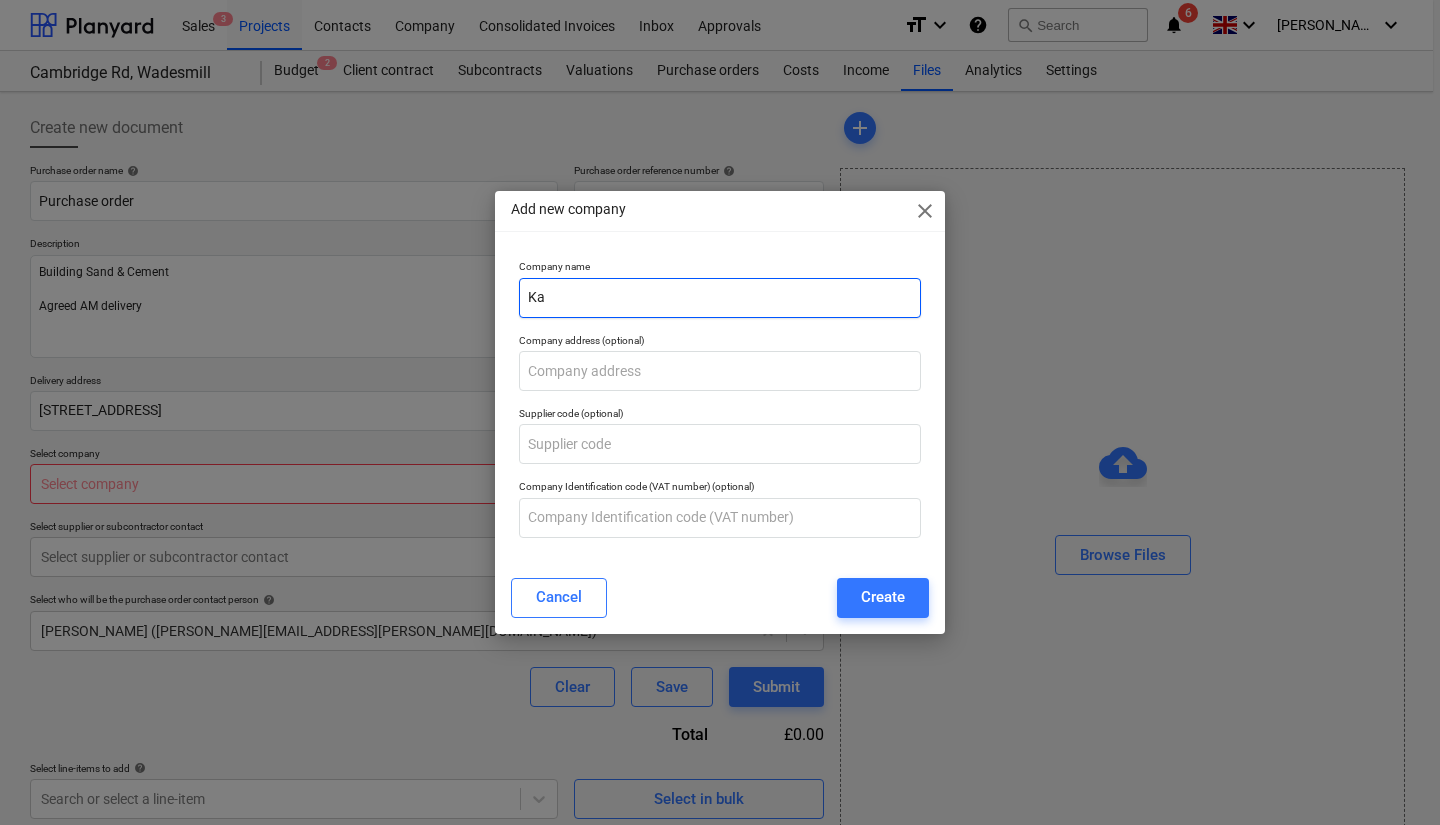 type on "K" 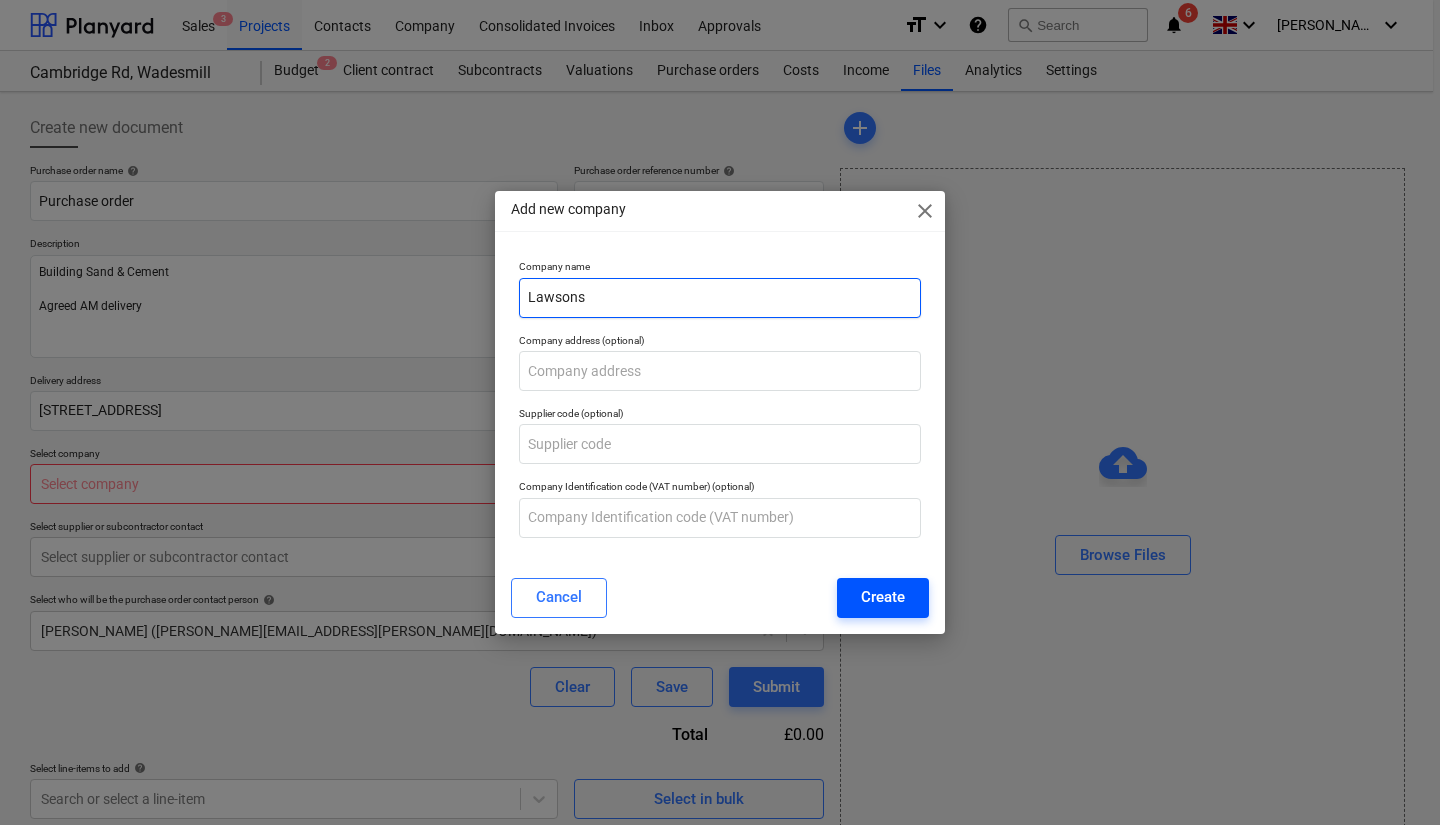 type on "Lawsons" 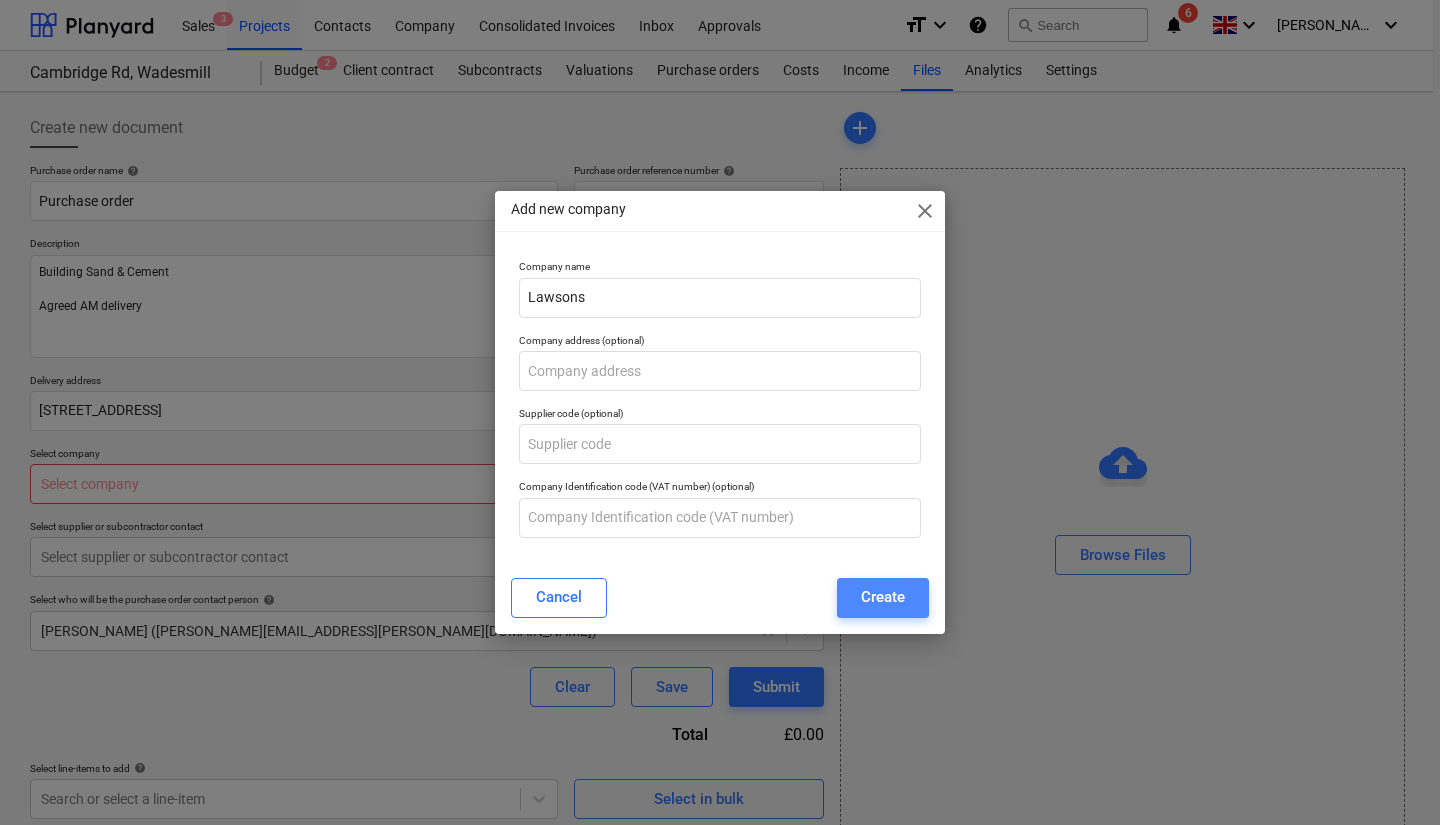 click on "Create" at bounding box center [883, 598] 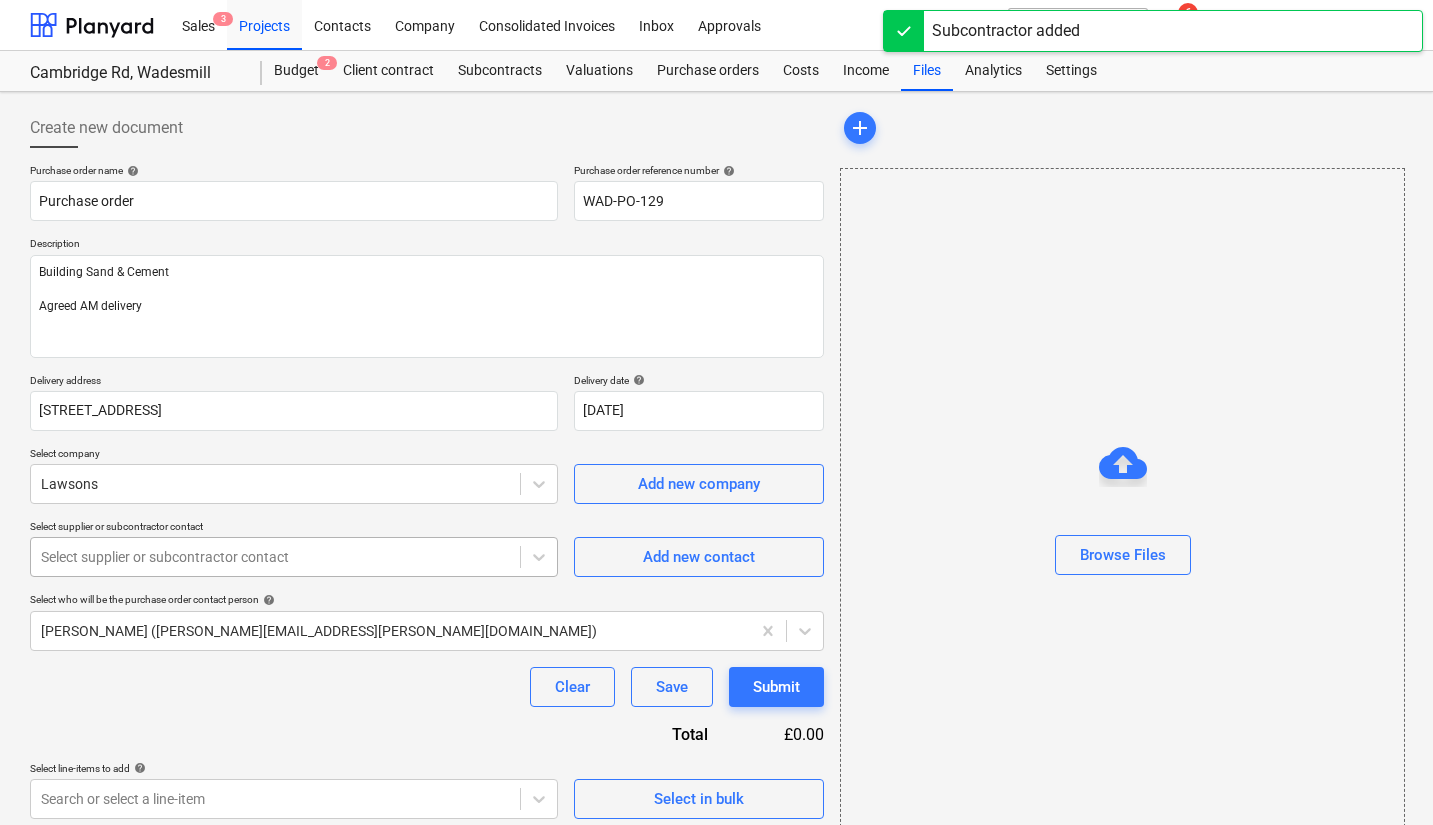 click on "Select supplier or subcontractor contact" at bounding box center [294, 557] 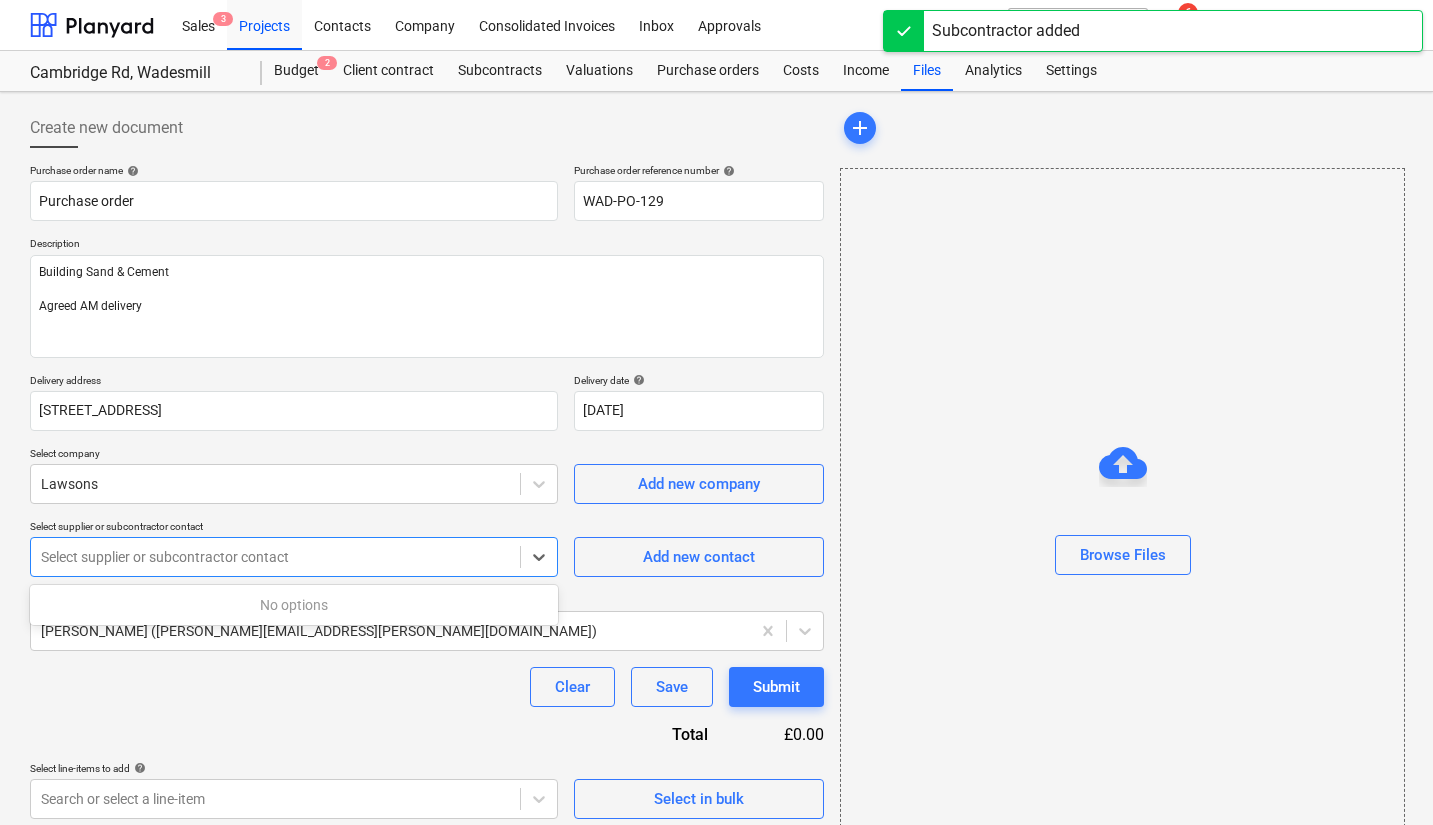 click on "Select supplier or subcontractor contact" at bounding box center [294, 528] 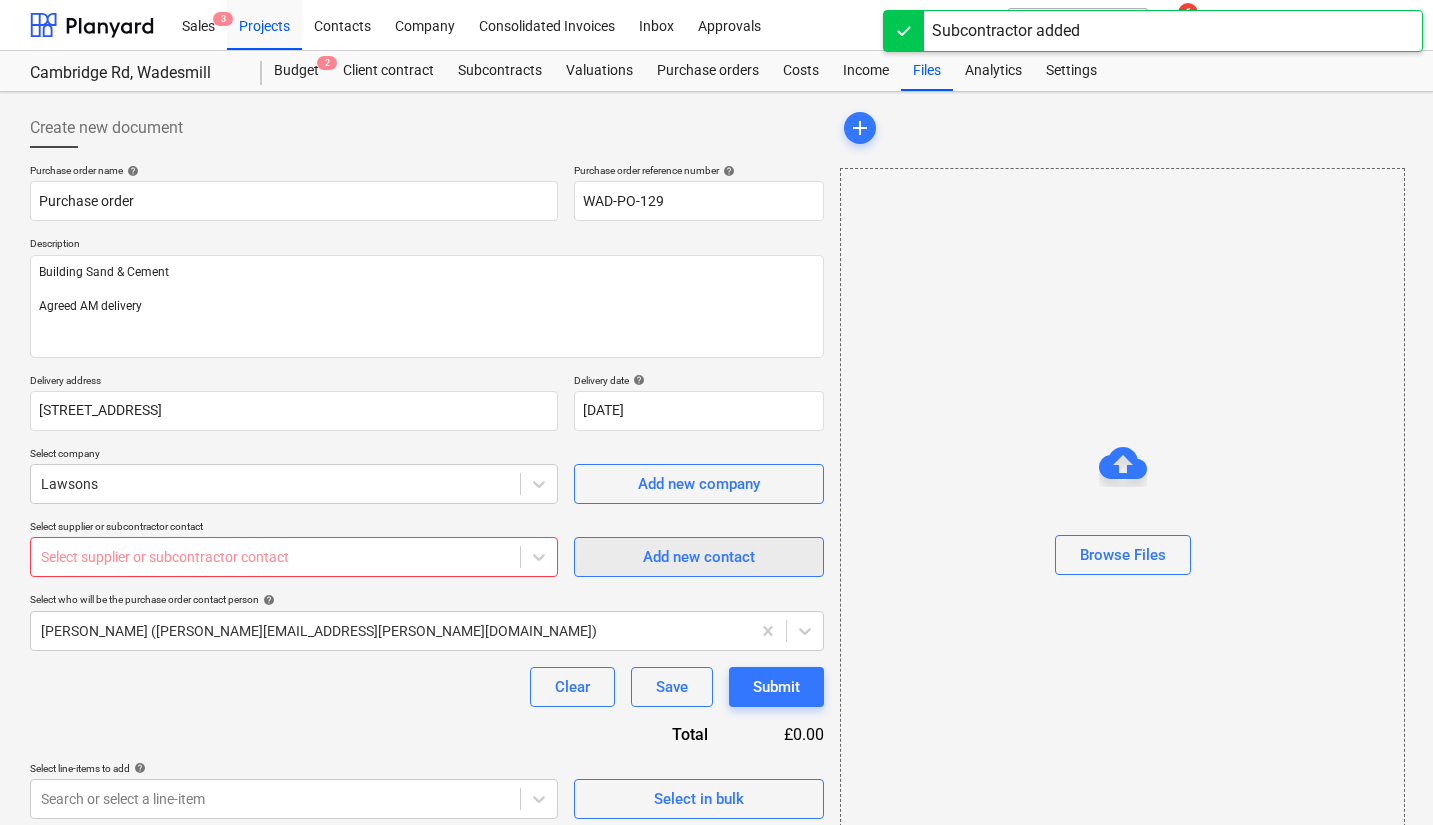 click on "Add new contact" at bounding box center (699, 557) 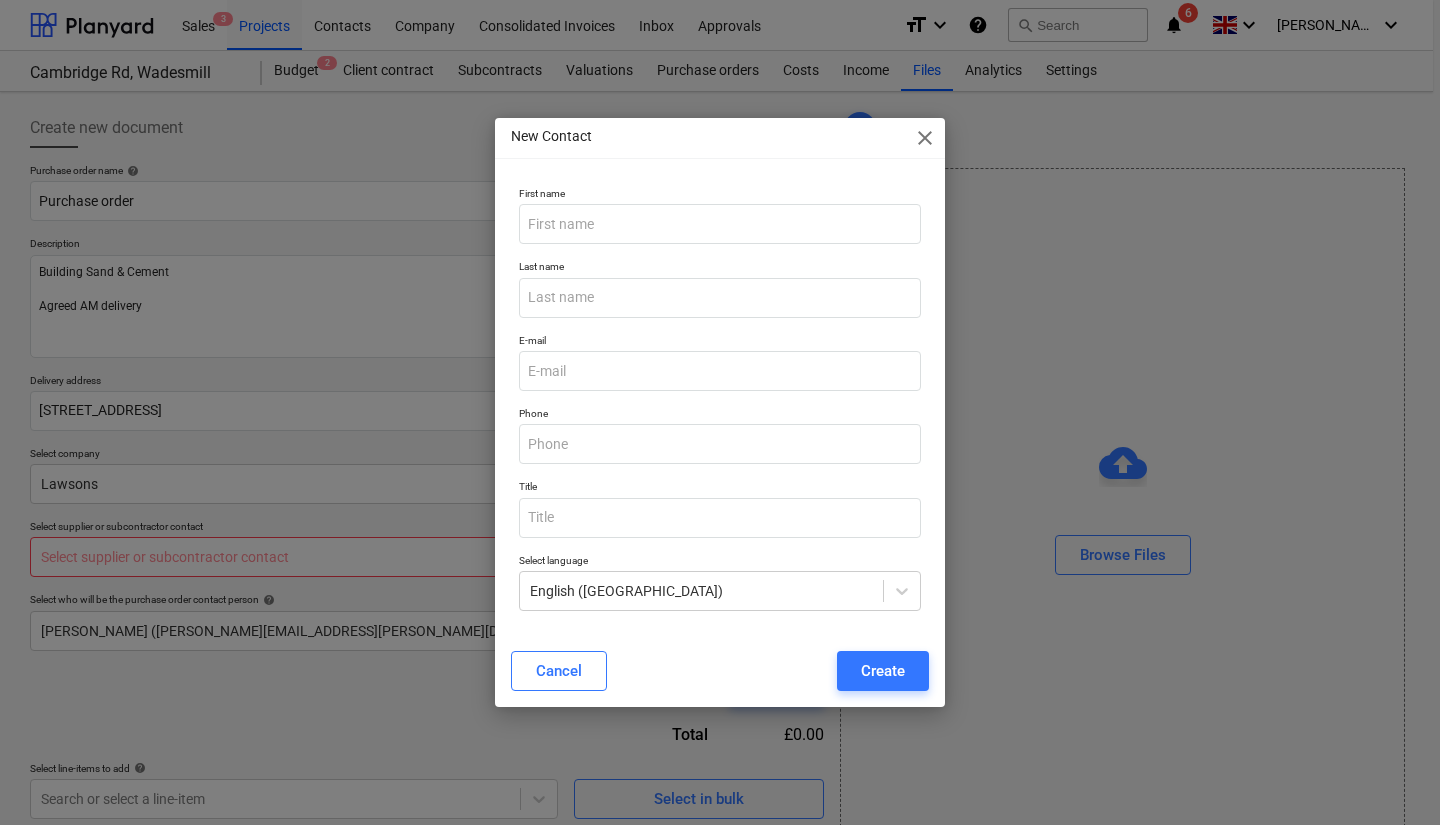 type on "x" 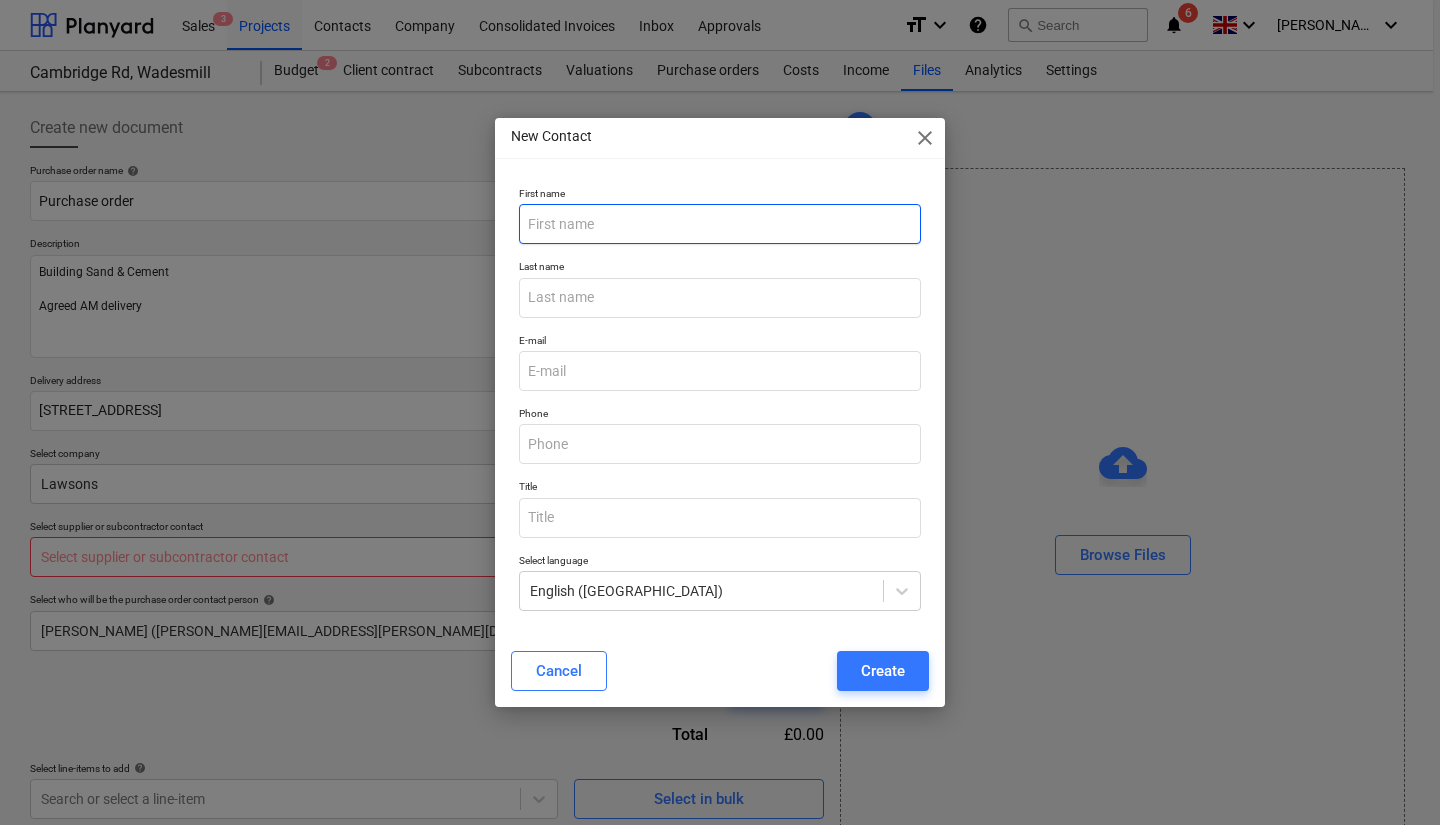 click at bounding box center [720, 224] 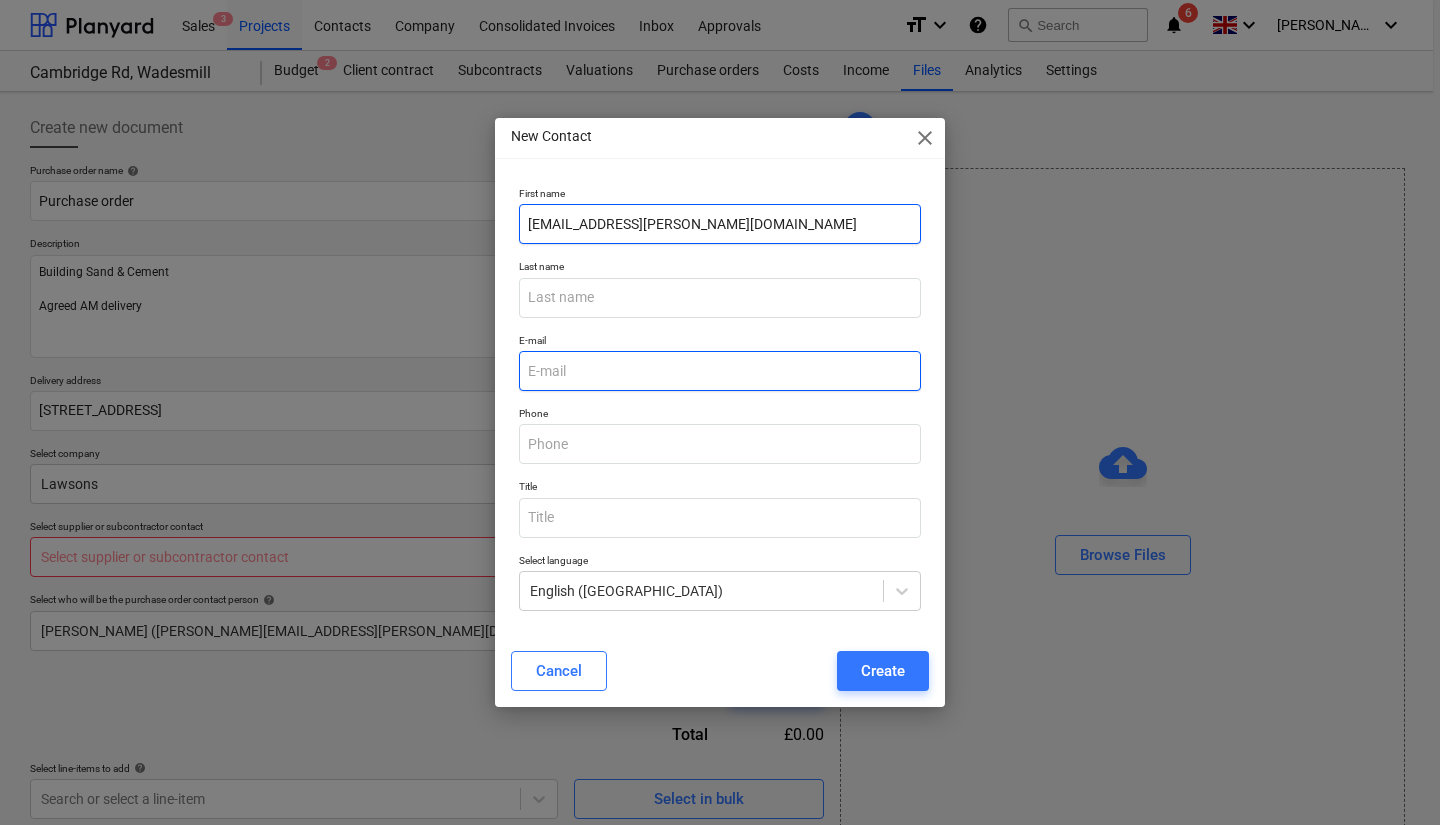 type on "[EMAIL_ADDRESS][PERSON_NAME][DOMAIN_NAME]" 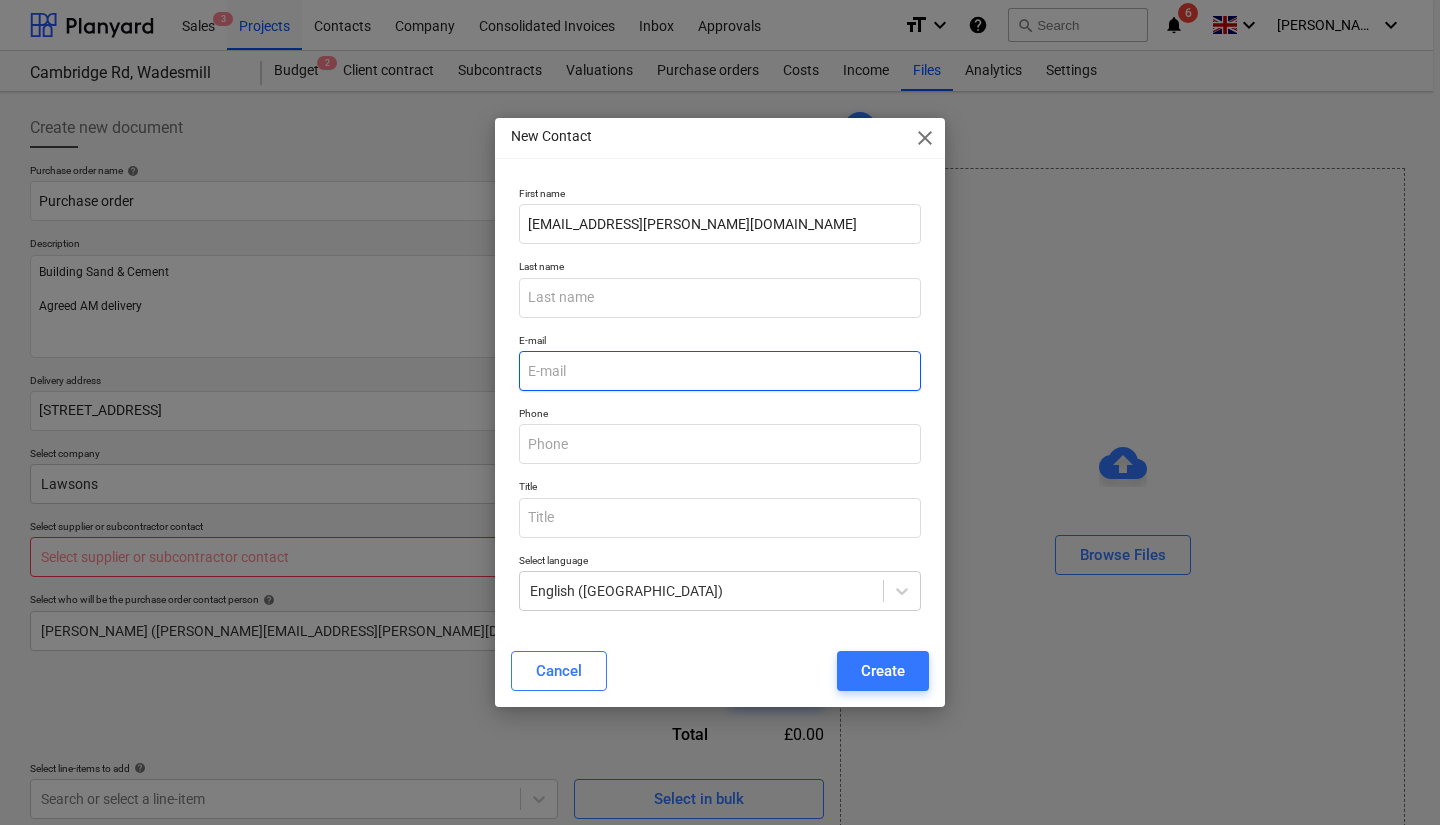 click at bounding box center (720, 371) 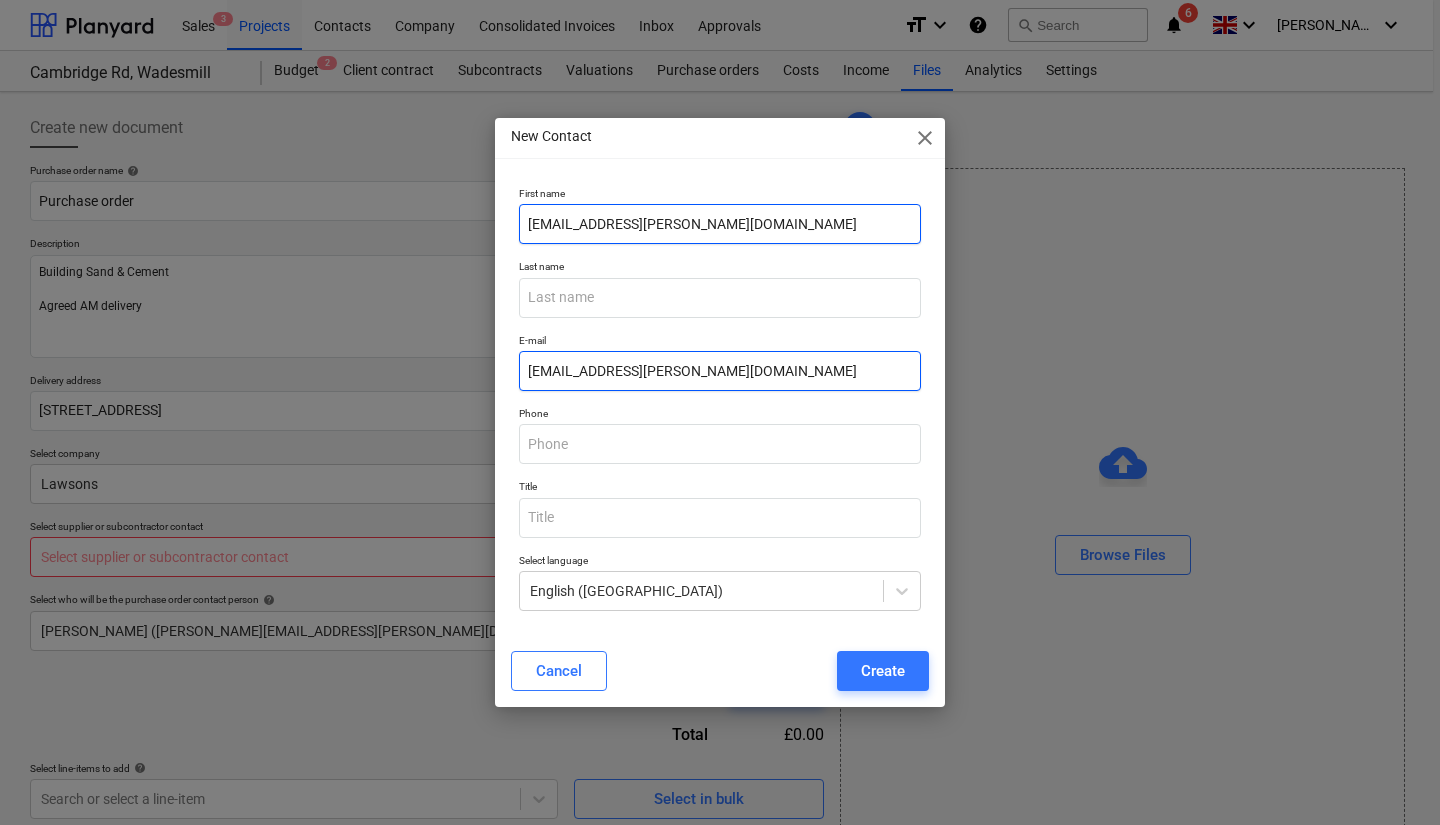 type on "[EMAIL_ADDRESS][PERSON_NAME][DOMAIN_NAME]" 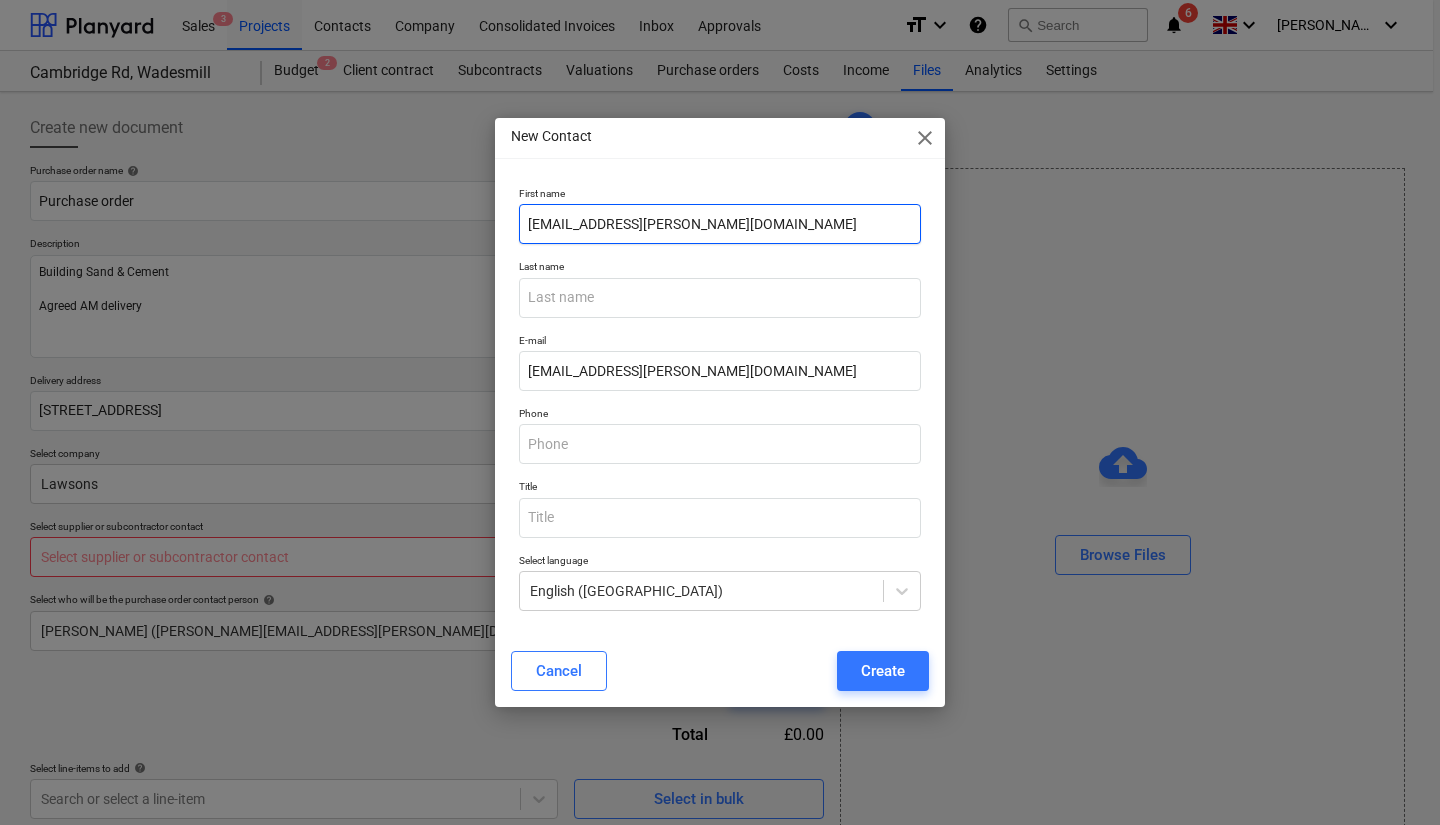 click on "[EMAIL_ADDRESS][PERSON_NAME][DOMAIN_NAME]" at bounding box center (720, 224) 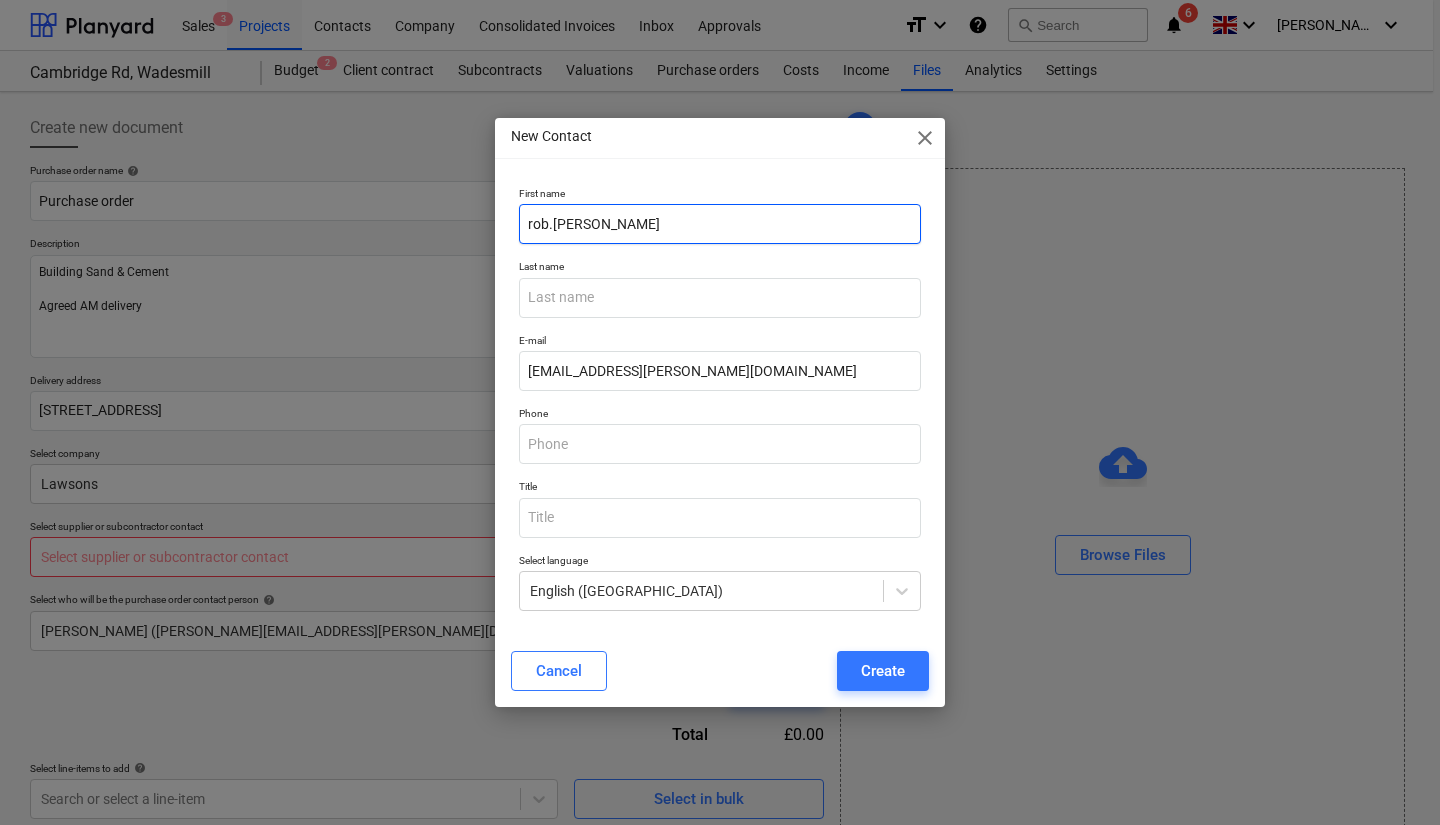 click on "rob.[PERSON_NAME]" at bounding box center (720, 224) 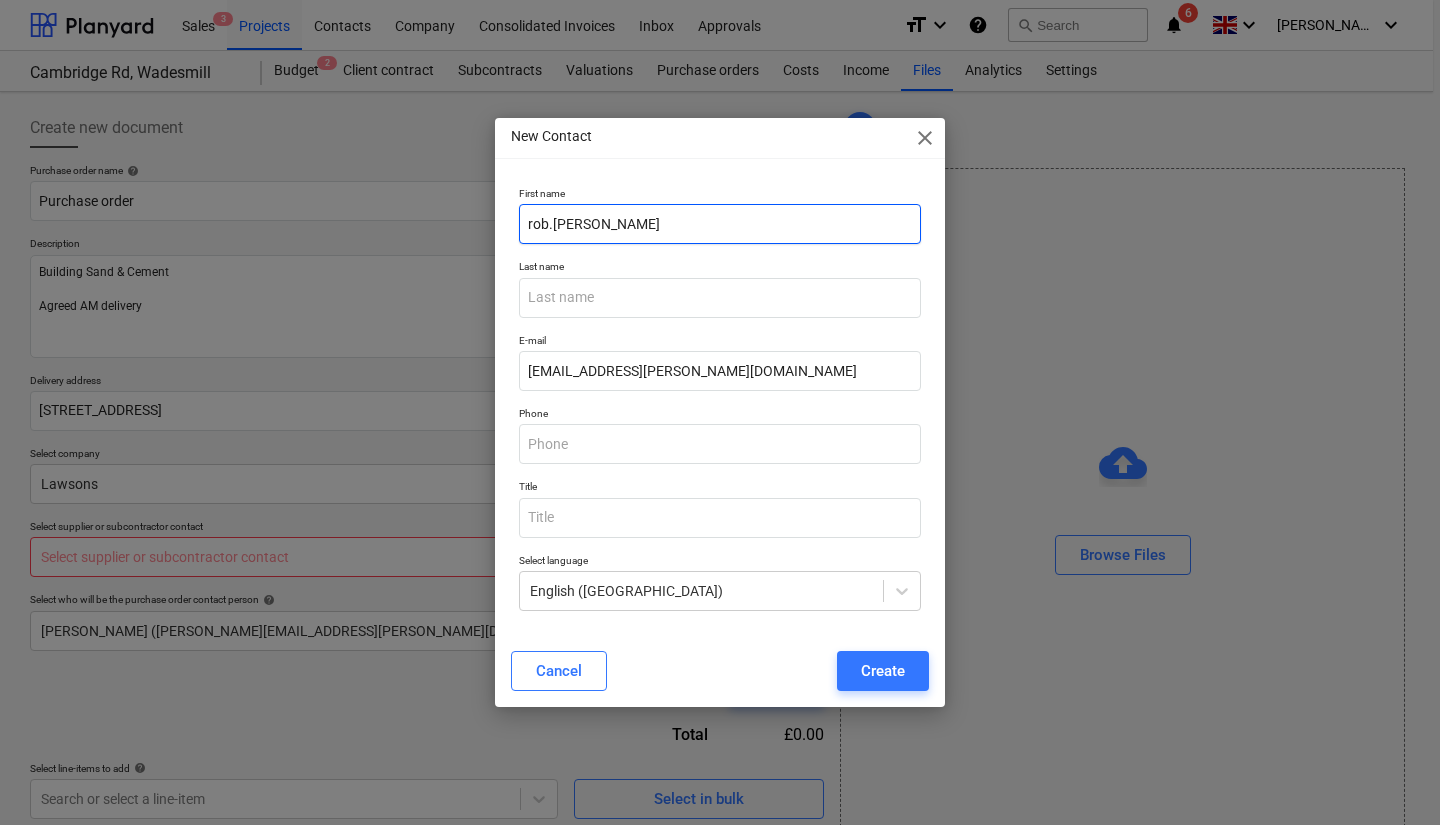 click on "rob.[PERSON_NAME]" at bounding box center (720, 224) 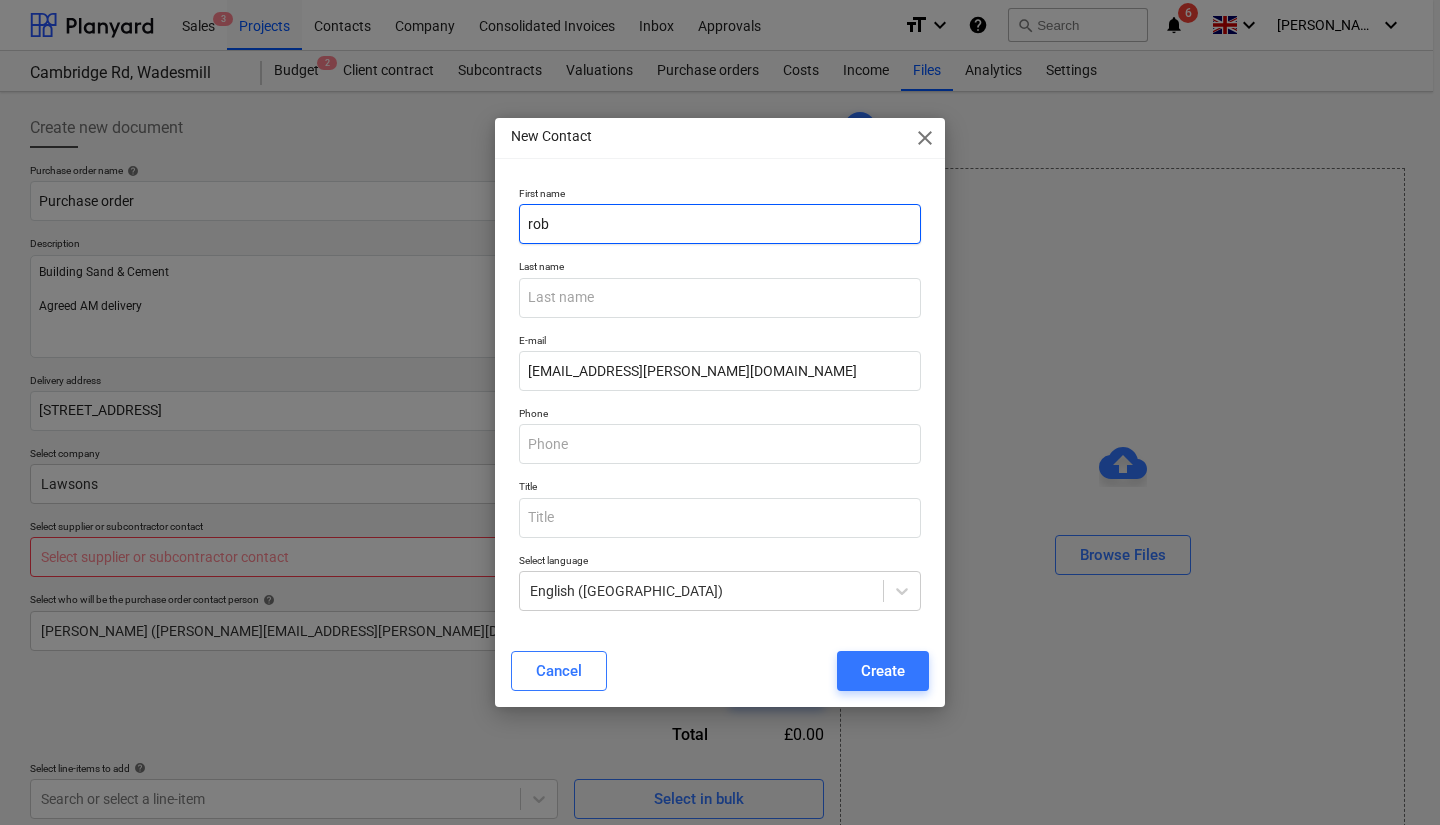 type on "rob" 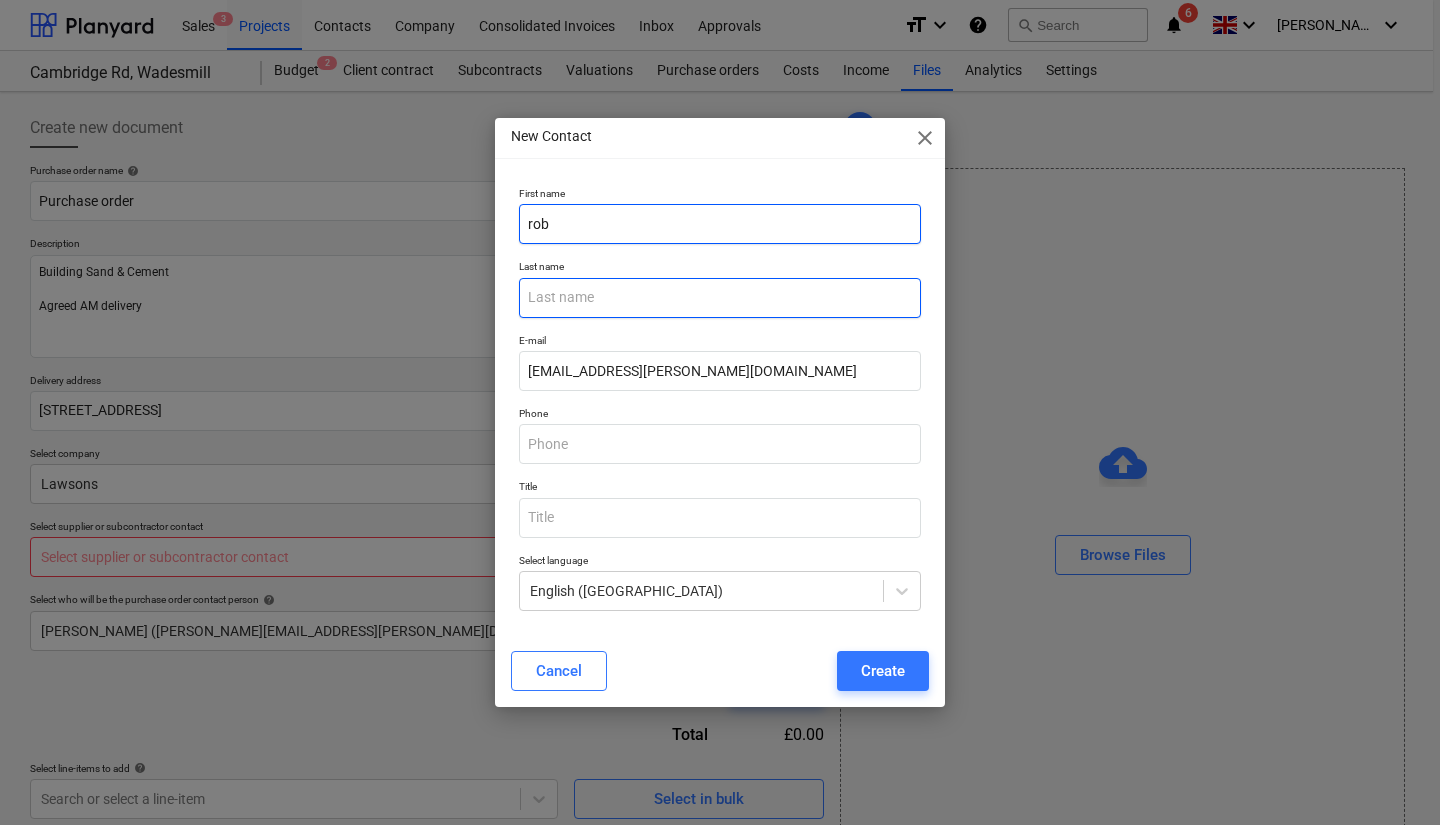 paste on "[PERSON_NAME]" 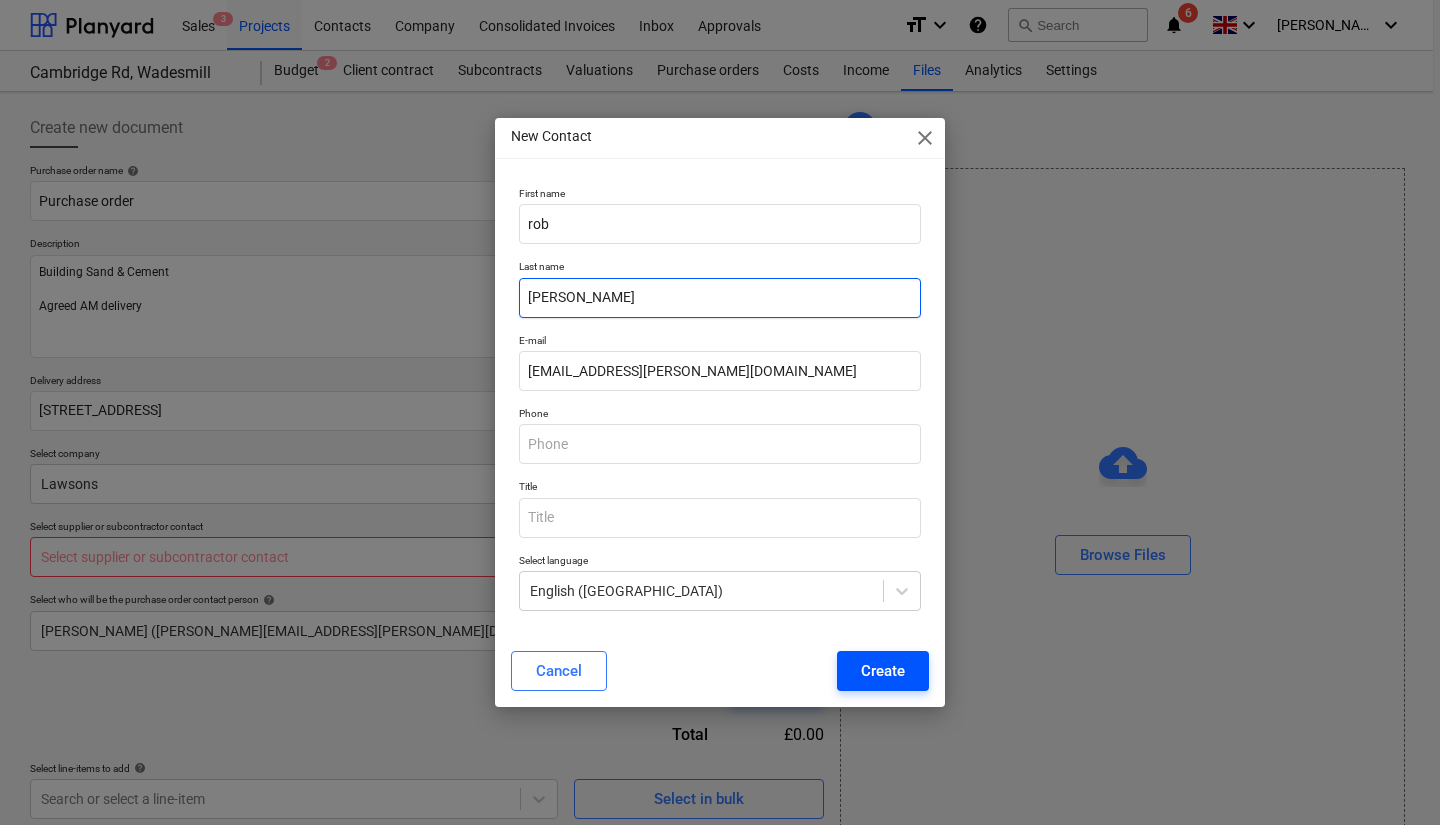 type on "[PERSON_NAME]" 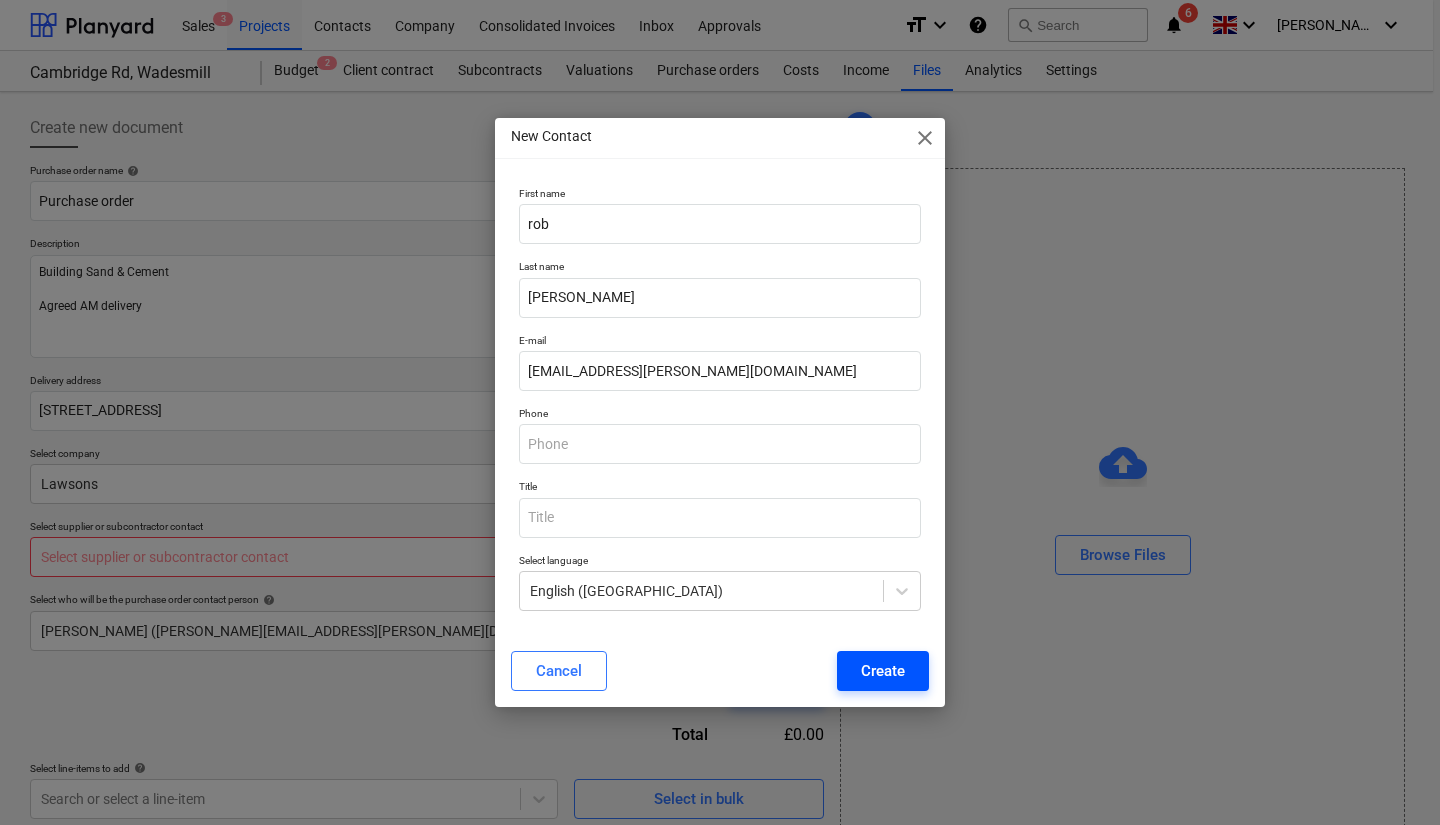click on "Create" at bounding box center [883, 671] 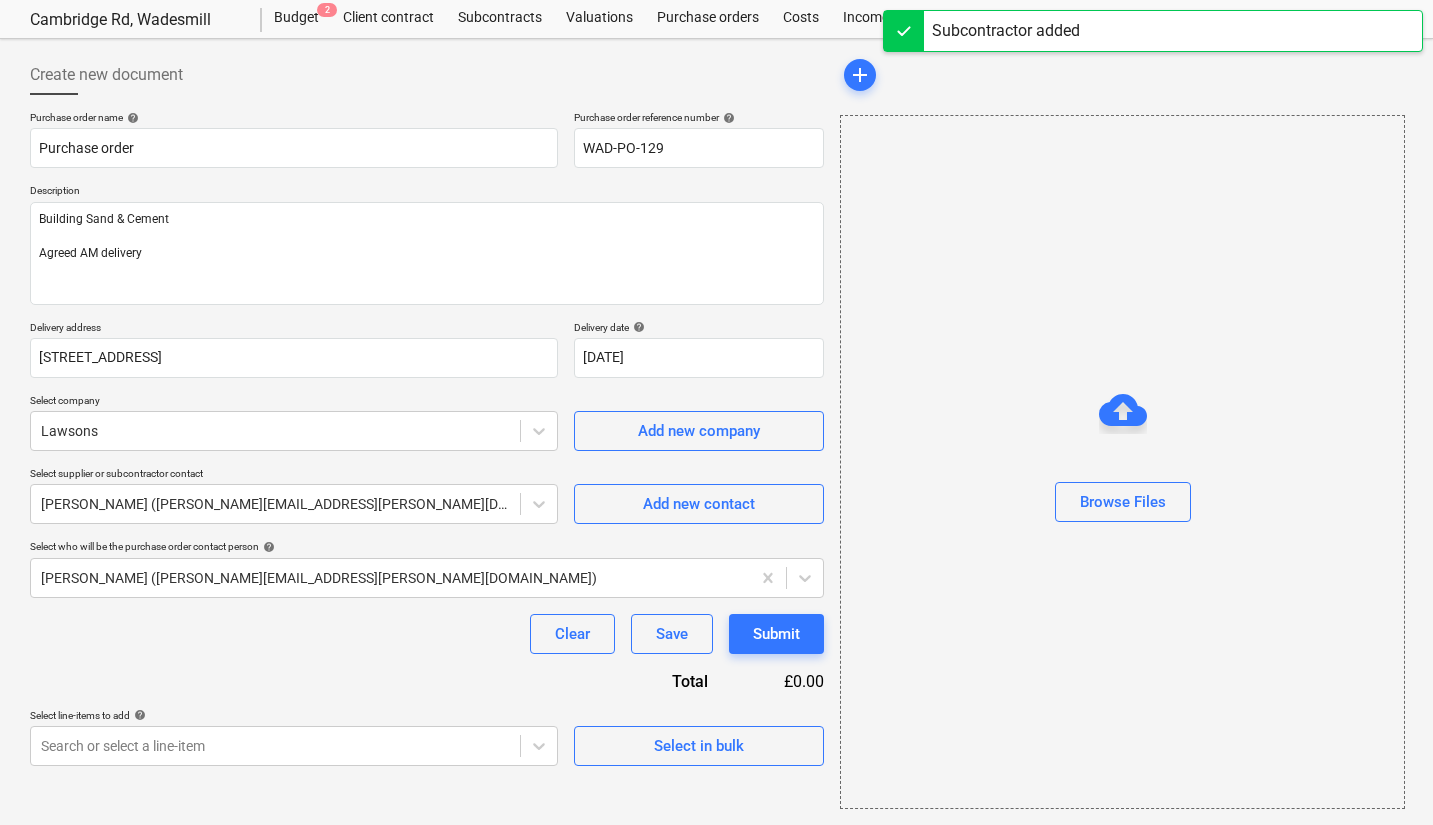scroll, scrollTop: 42, scrollLeft: 0, axis: vertical 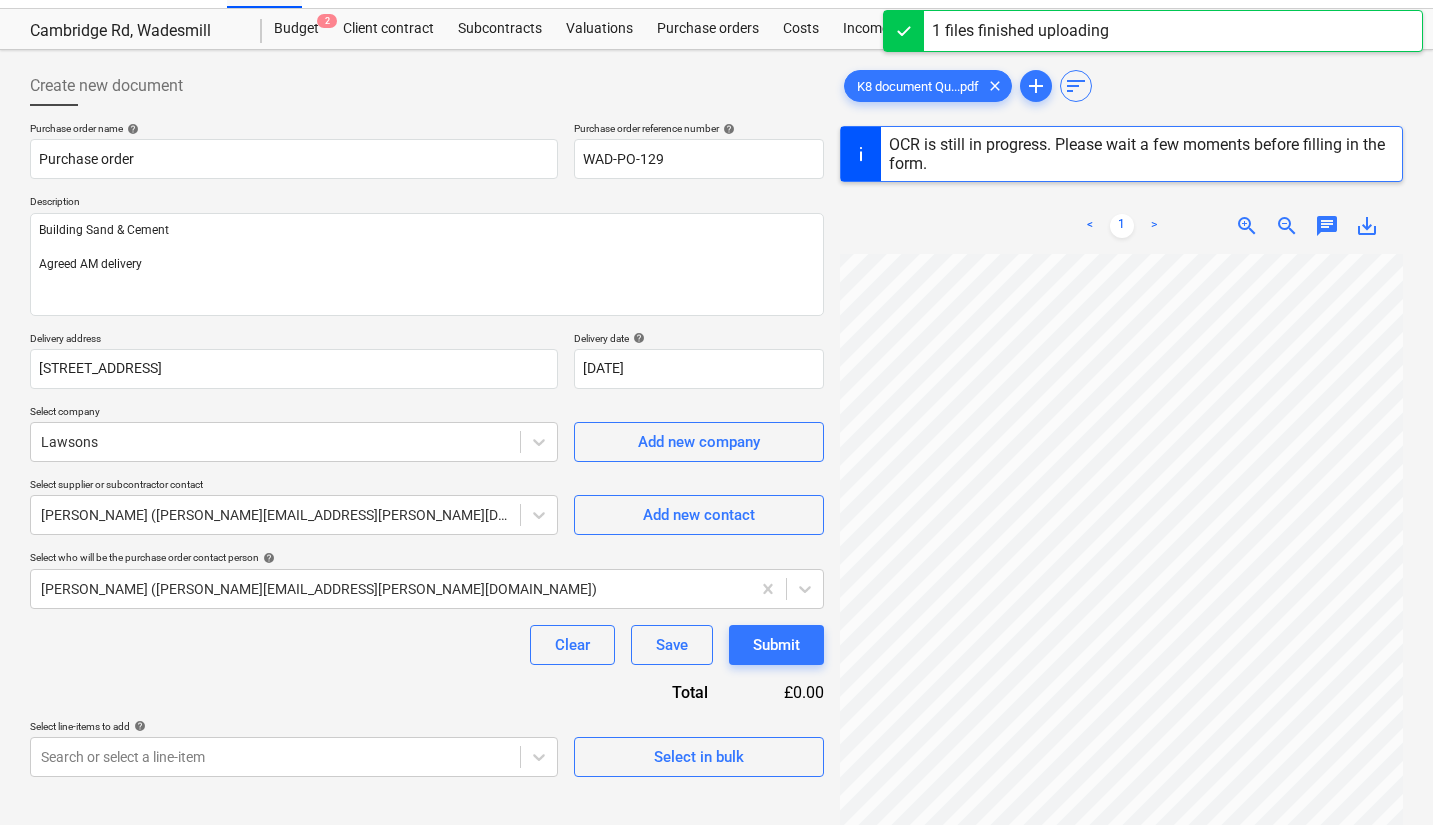 type on "x" 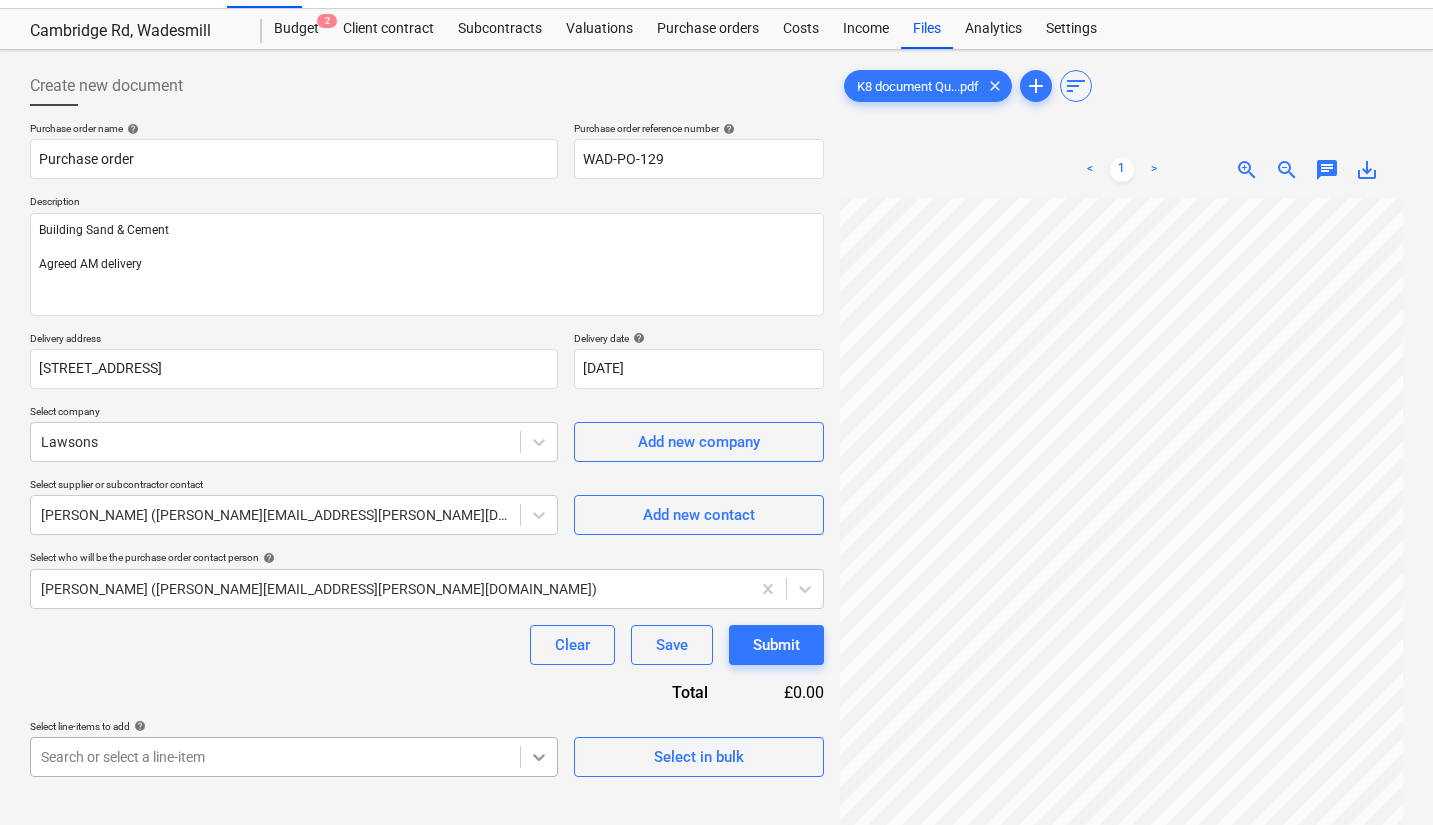 click on "Sales 3 Projects Contacts Company Consolidated Invoices Inbox Approvals format_size keyboard_arrow_down help search Search notifications 6 keyboard_arrow_down [PERSON_NAME] keyboard_arrow_down Cambridge Rd, Wadesmill Budget 2 Client contract Subcontracts Valuations Purchase orders Costs Income Files Analytics Settings Create new document Purchase order name help Purchase order Purchase order reference number help WAD-PO-129 Description Building Sand & Cement
Agreed AM delivery  Delivery address [STREET_ADDRESS] Delivery date help [DATE] 18.07.2025 Press the down arrow key to interact with the calendar and
select a date. Press the question mark key to get the keyboard shortcuts for changing dates. Select company Lawsons    Add new company Select supplier or subcontractor contact [PERSON_NAME] ([PERSON_NAME][EMAIL_ADDRESS][PERSON_NAME][DOMAIN_NAME]) Add new contact Select who will be the purchase order contact person help [PERSON_NAME] ([PERSON_NAME][EMAIL_ADDRESS][PERSON_NAME][DOMAIN_NAME]) Clear Save Submit Total £0.00 help clear <" at bounding box center [716, 370] 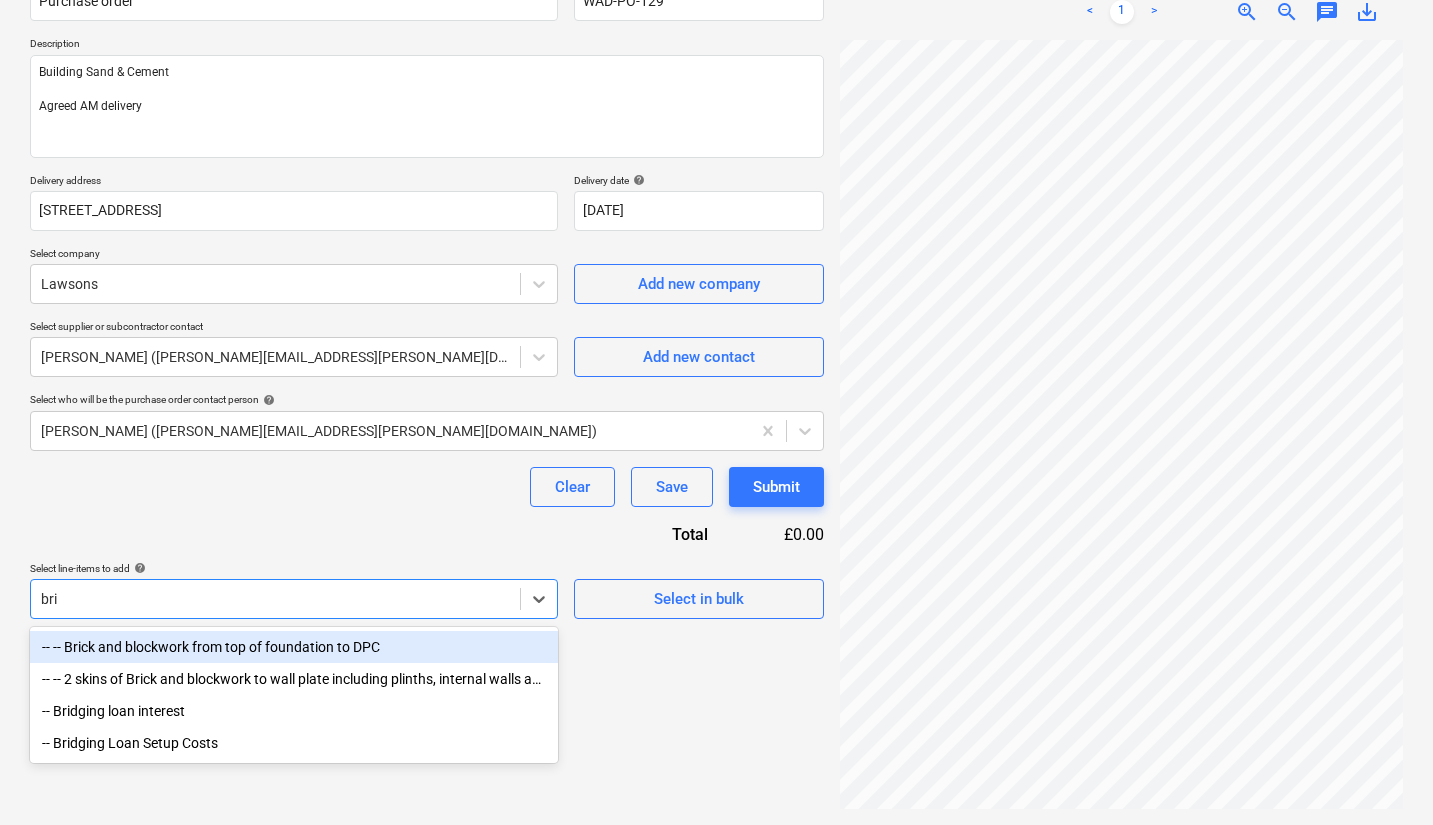 scroll, scrollTop: 200, scrollLeft: 0, axis: vertical 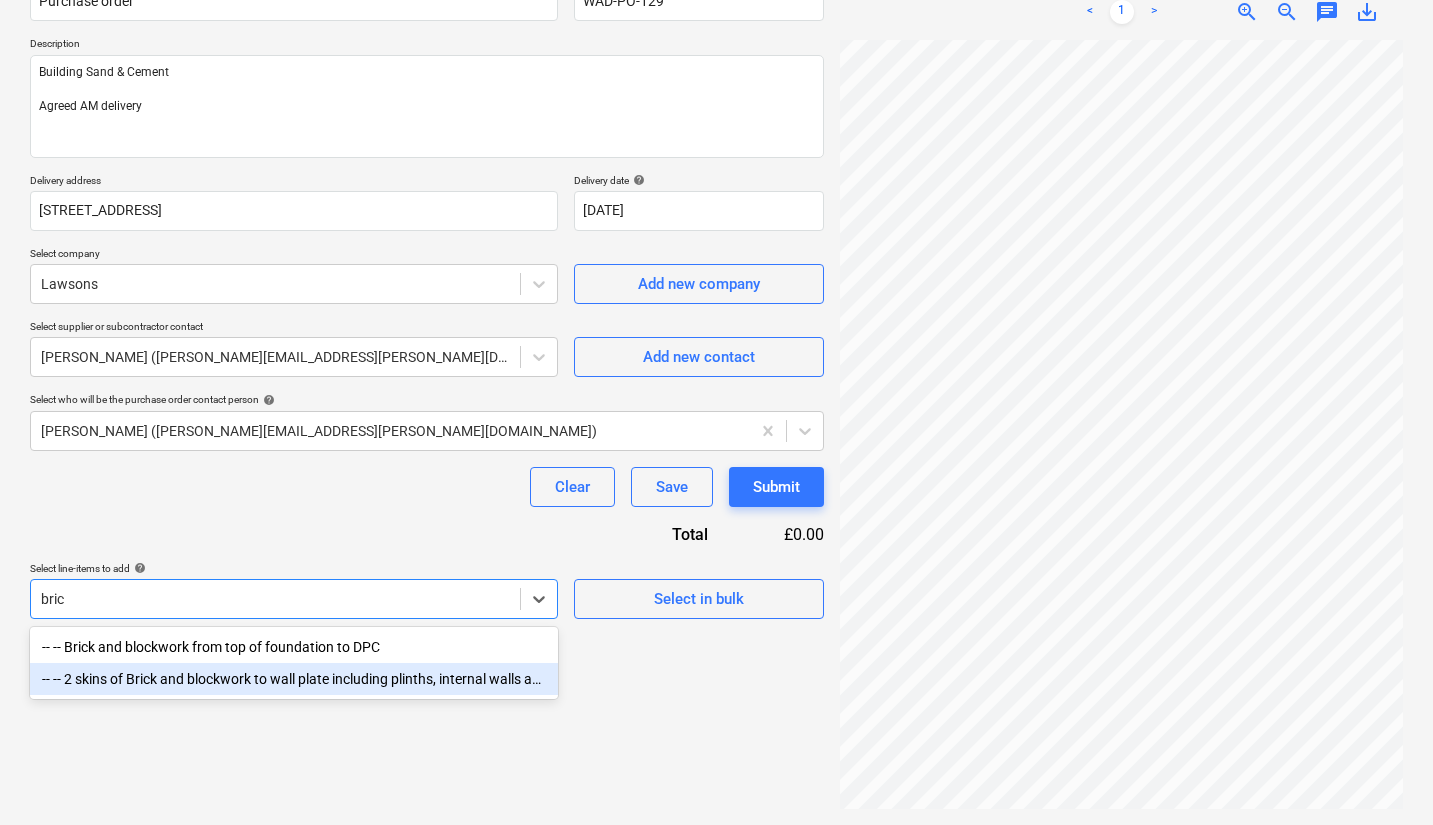 click on "-- --   2 skins of Brick and blockwork to wall plate including plinths, internal walls and insulation" at bounding box center (294, 679) 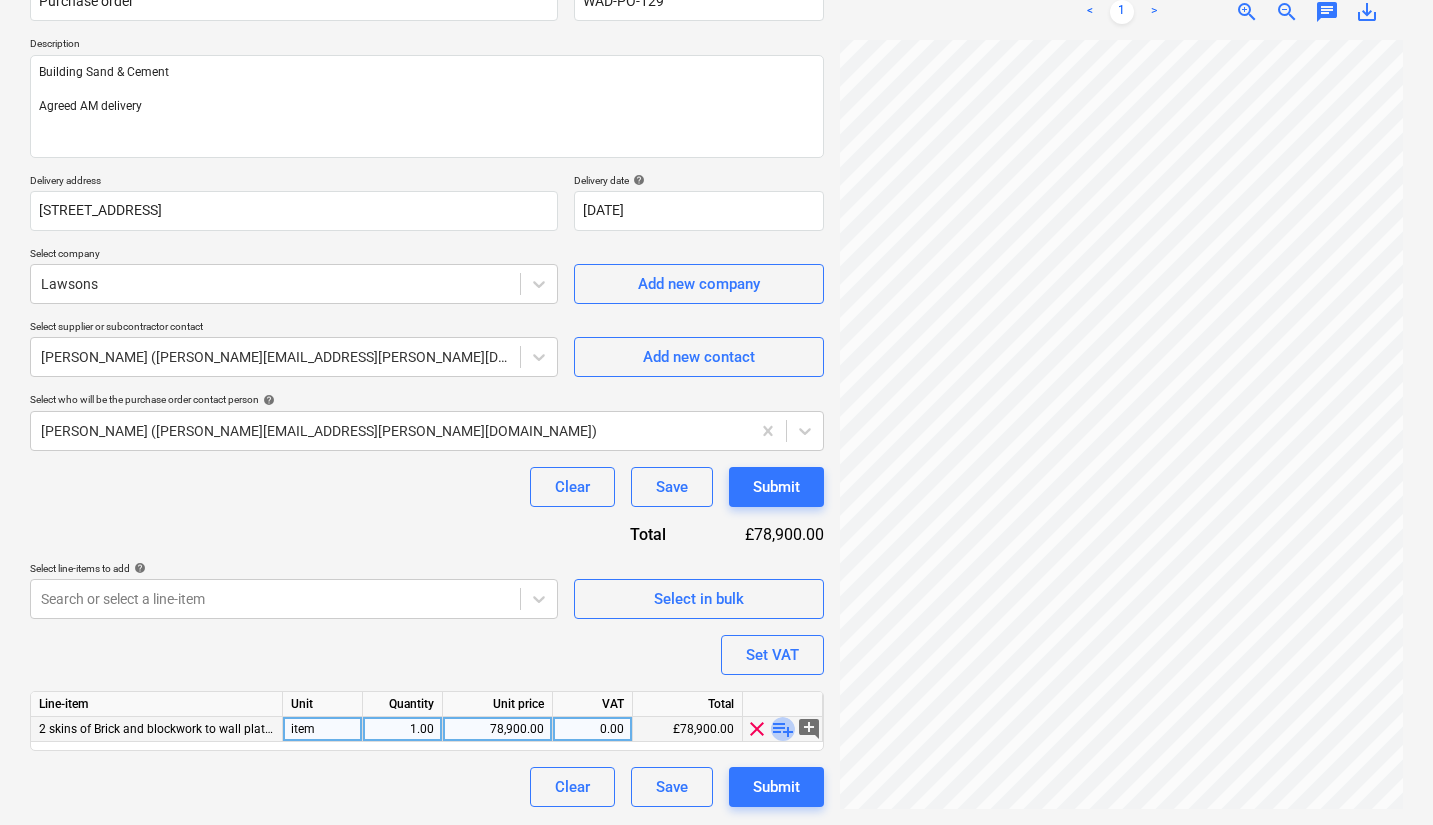 click on "playlist_add" at bounding box center [783, 729] 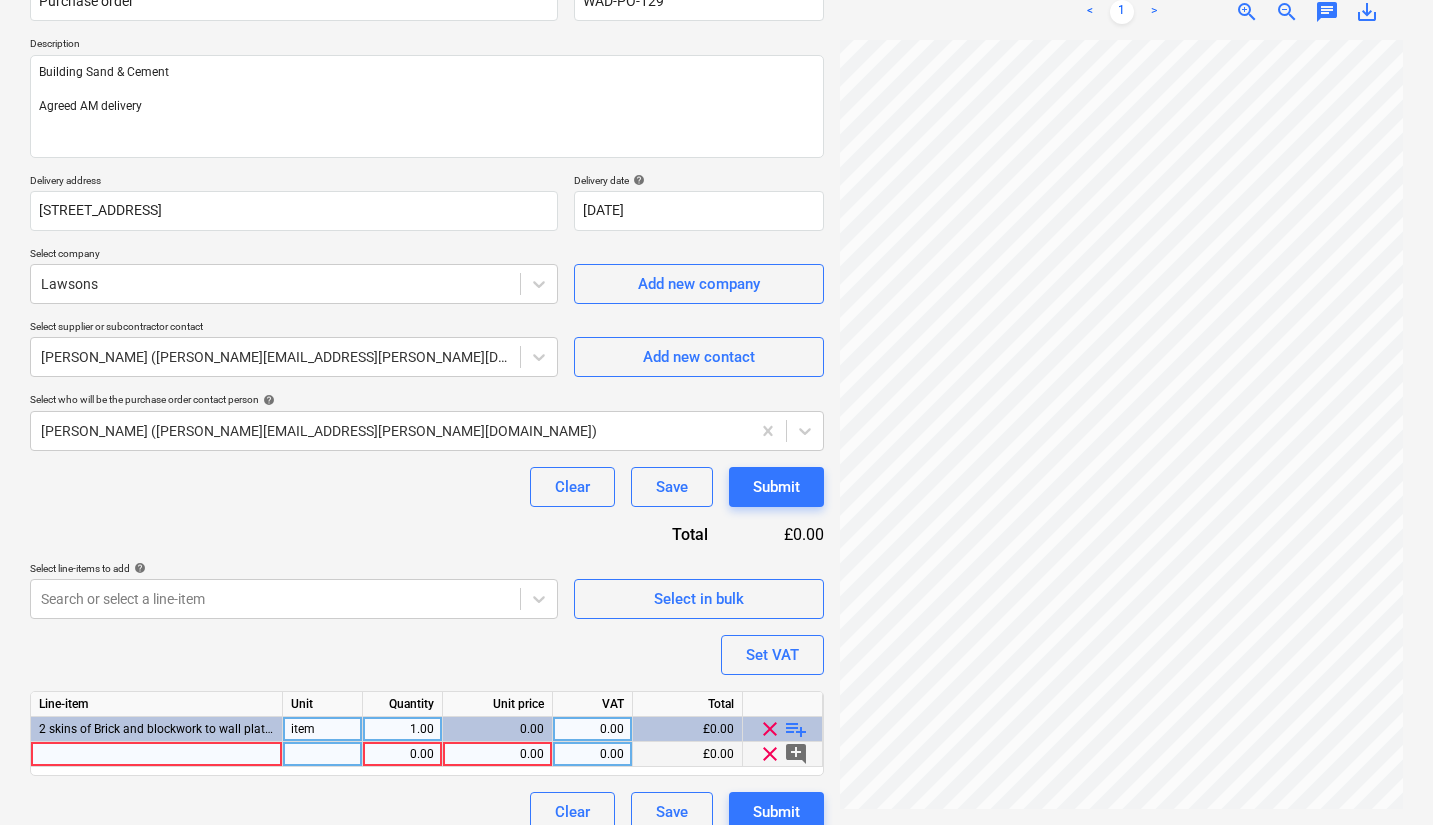 click at bounding box center [157, 754] 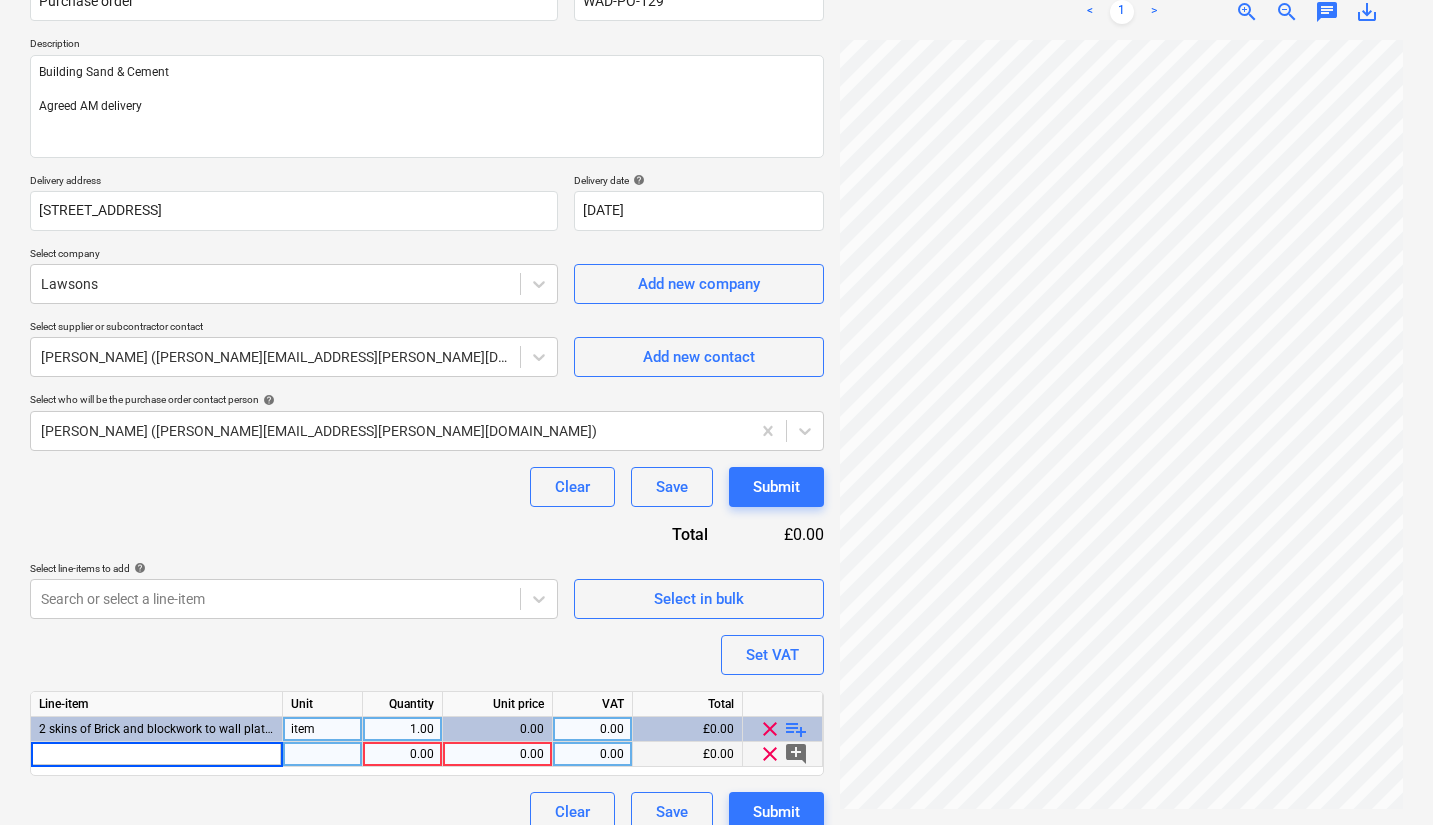 click at bounding box center (156, 754) 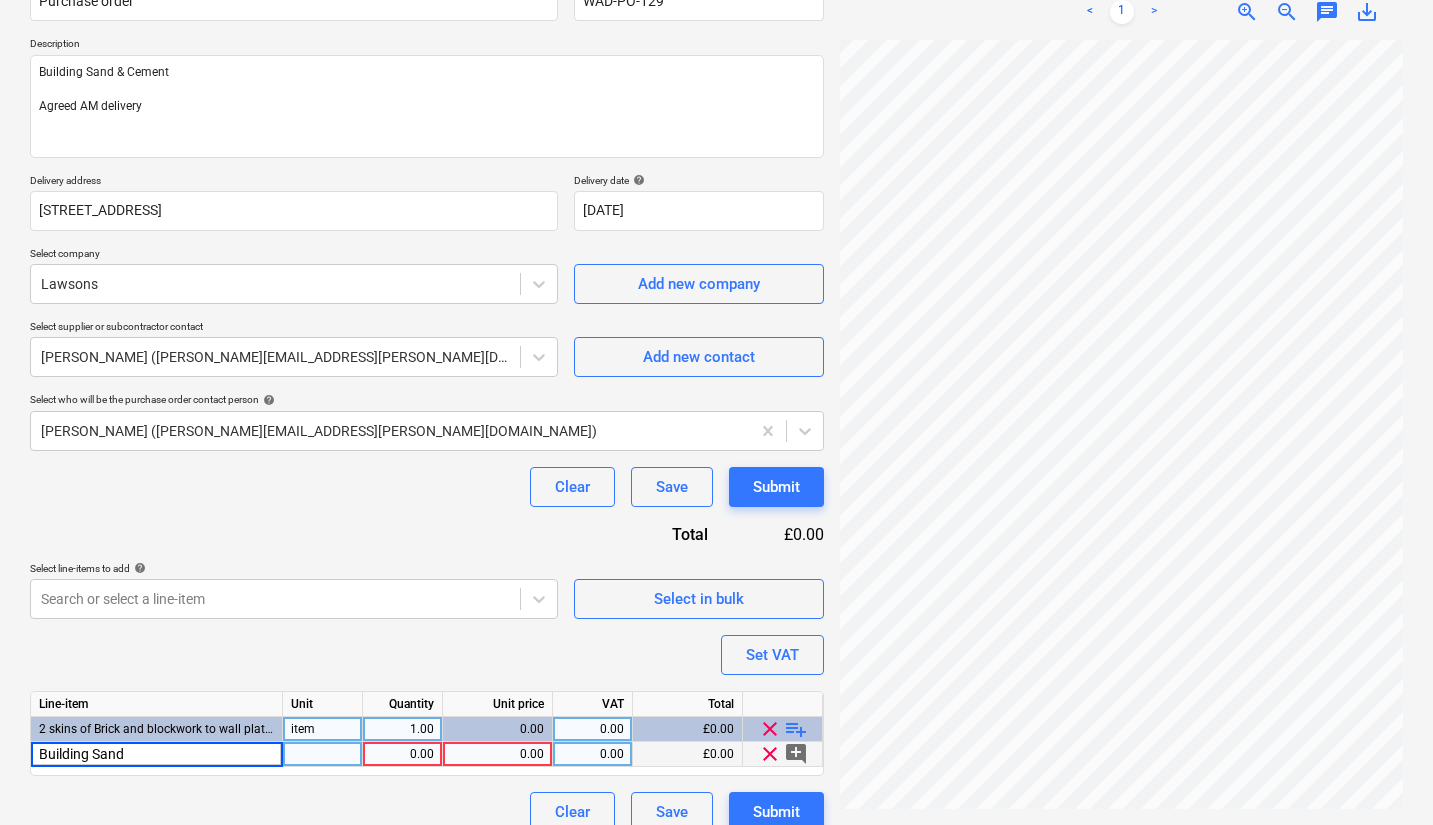 type on "Building Sand" 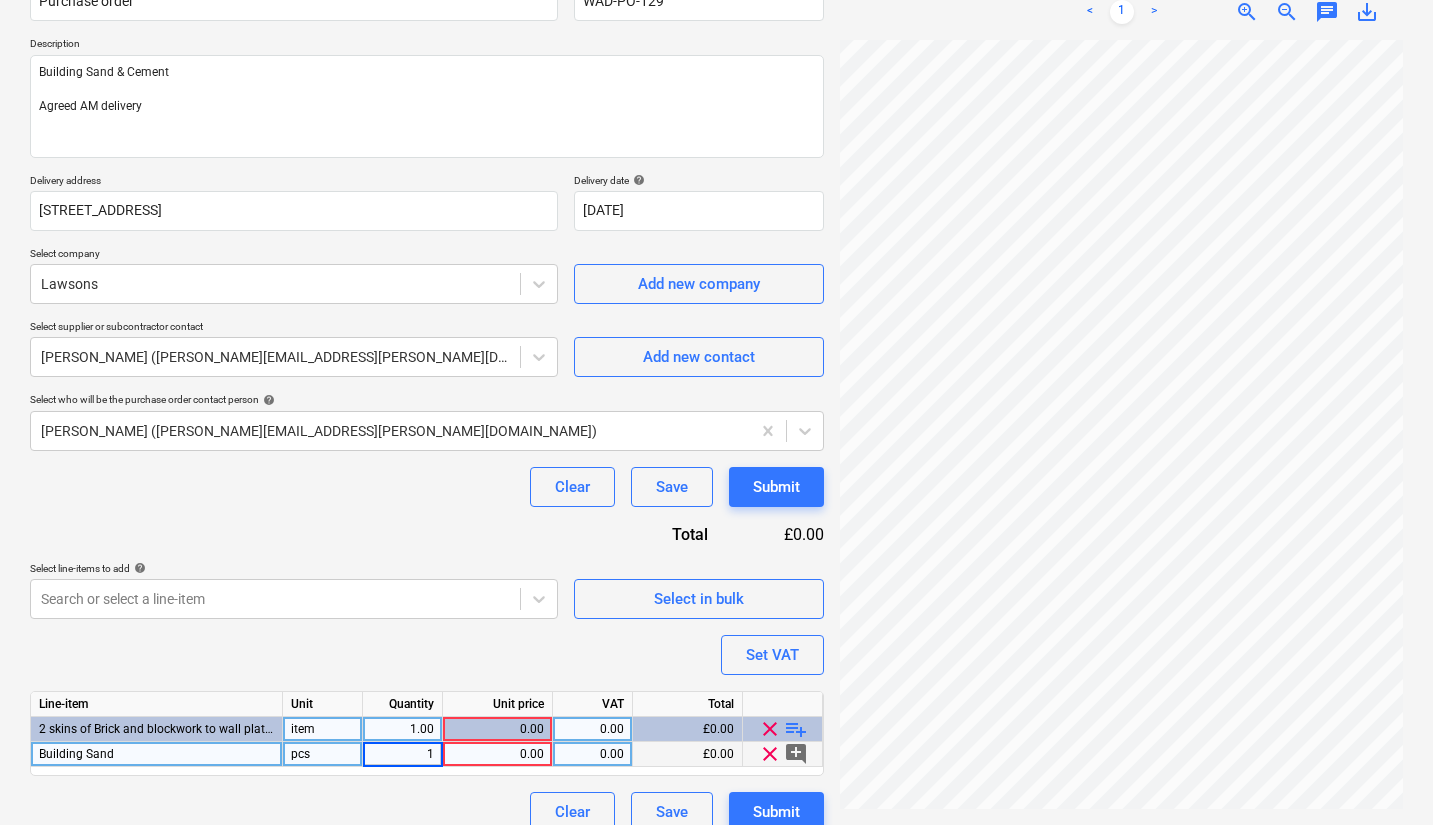 type on "5" 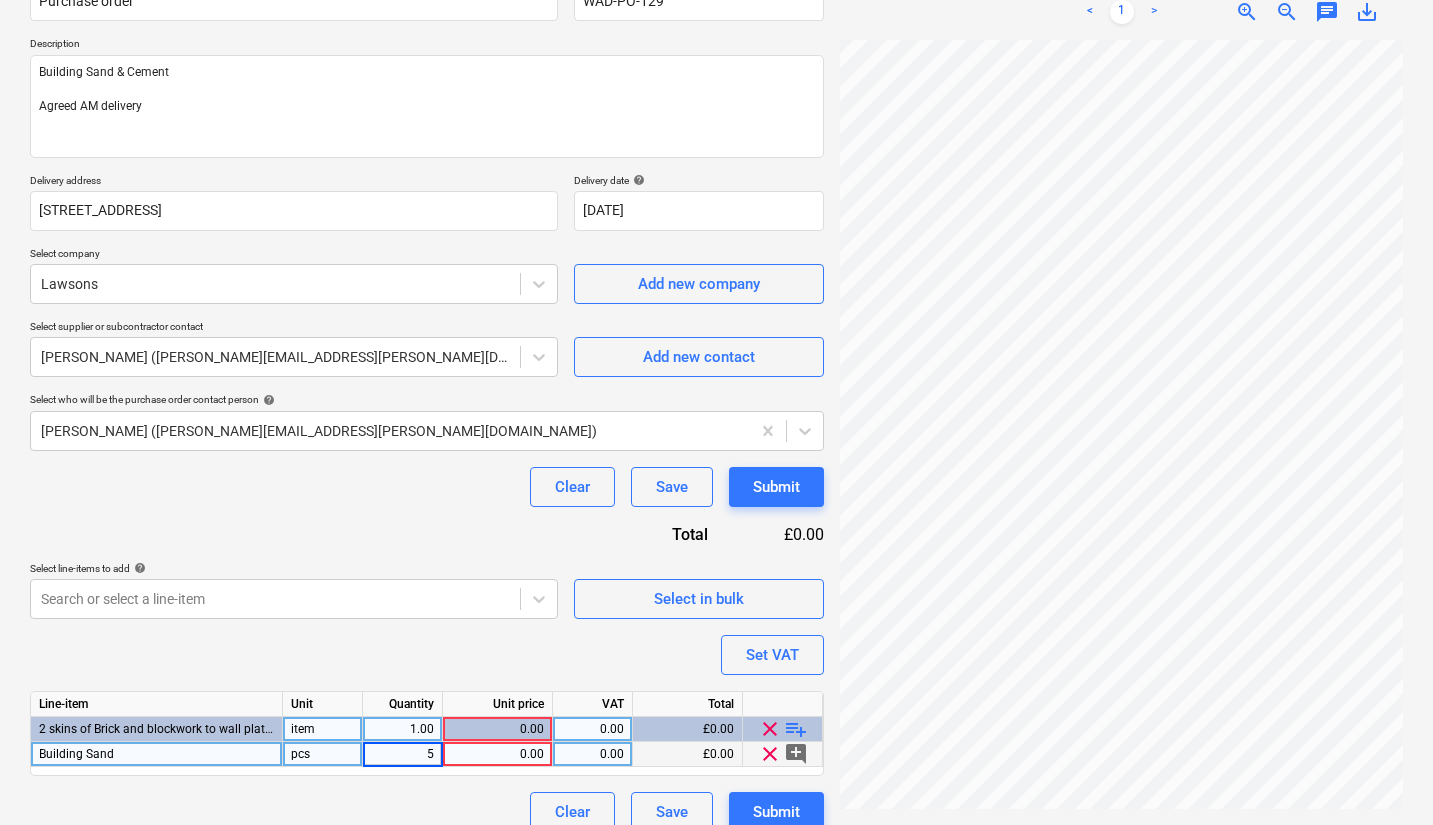 type on "x" 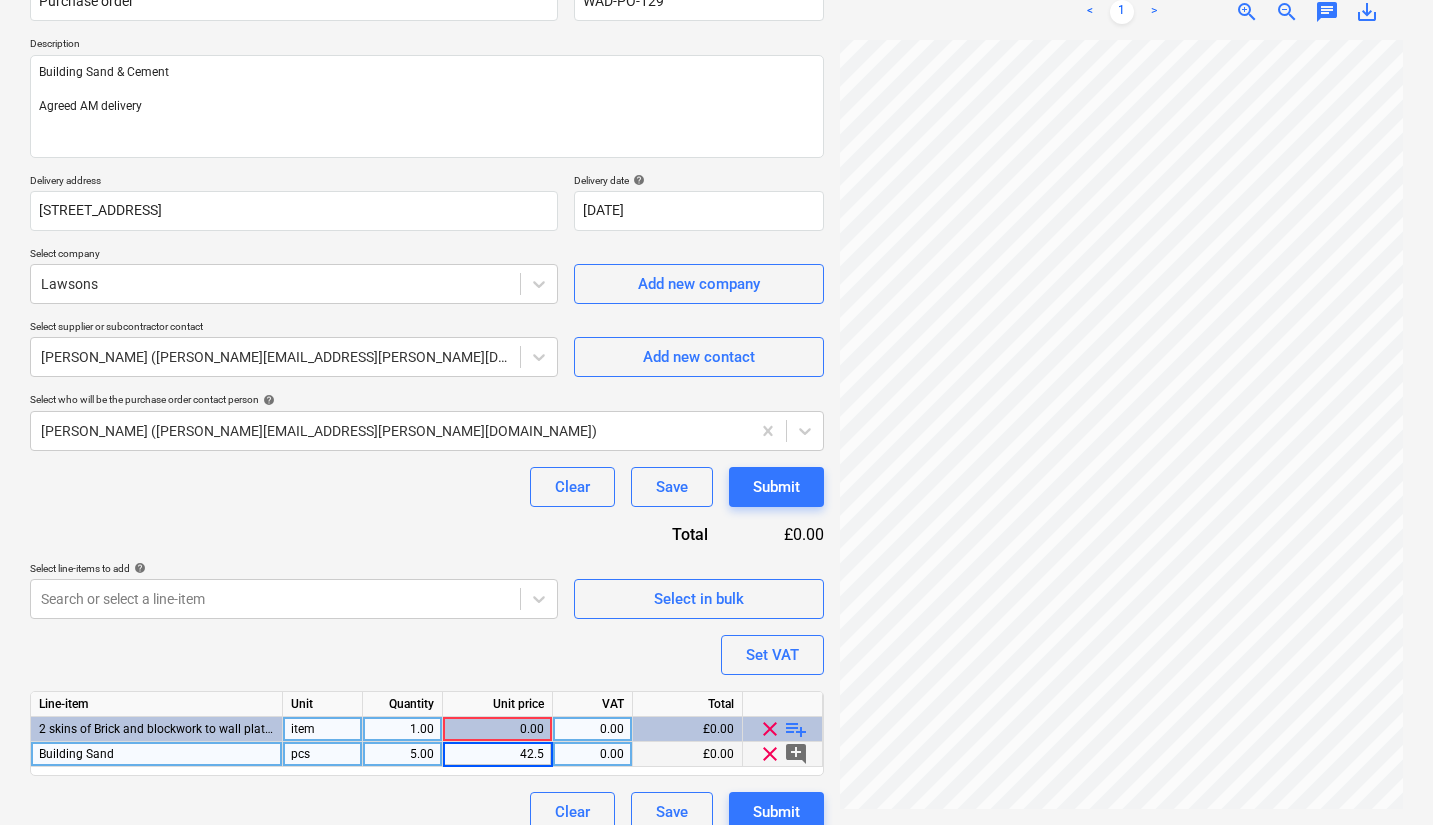 type on "42.50" 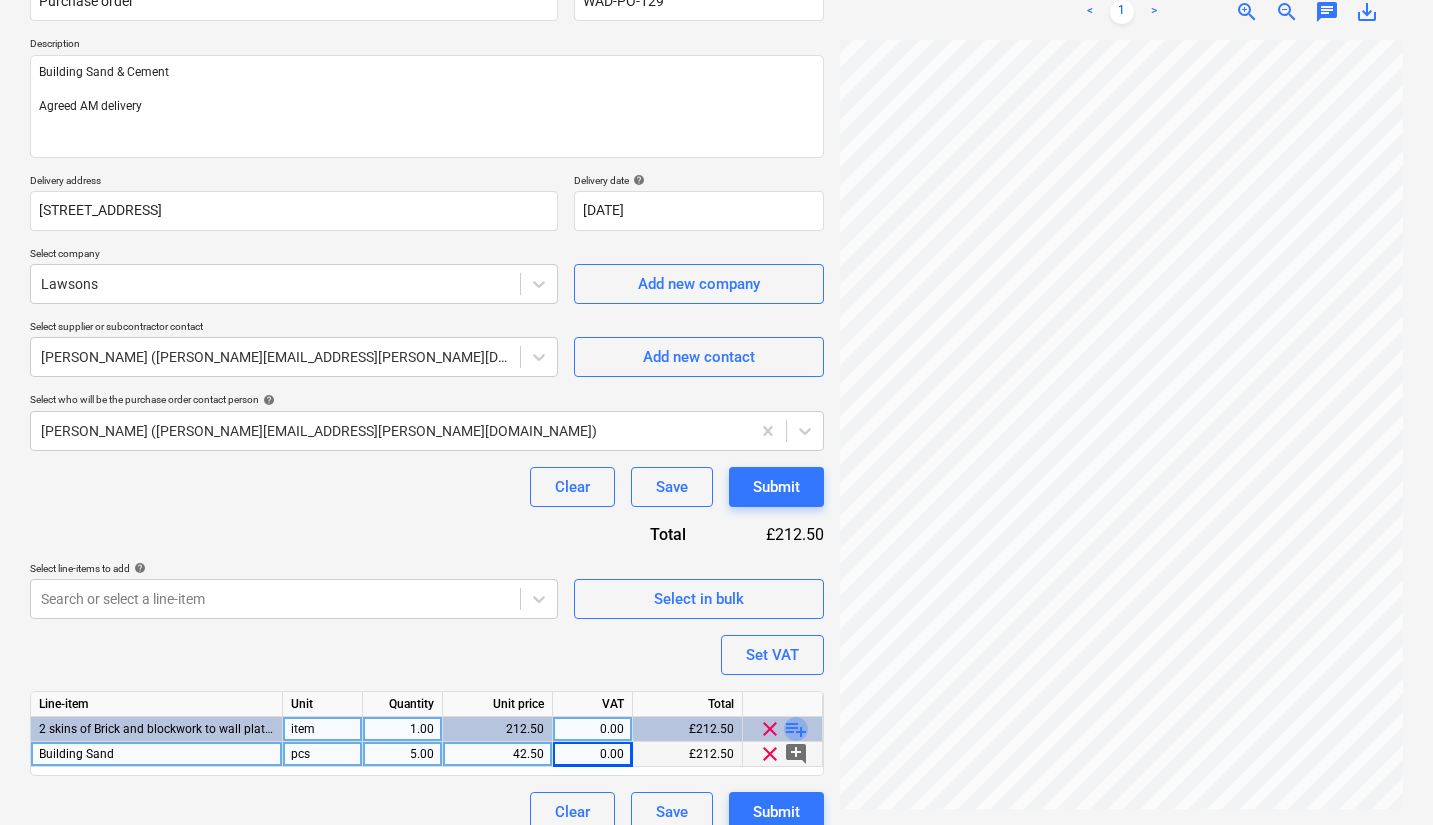 click on "playlist_add" at bounding box center [796, 729] 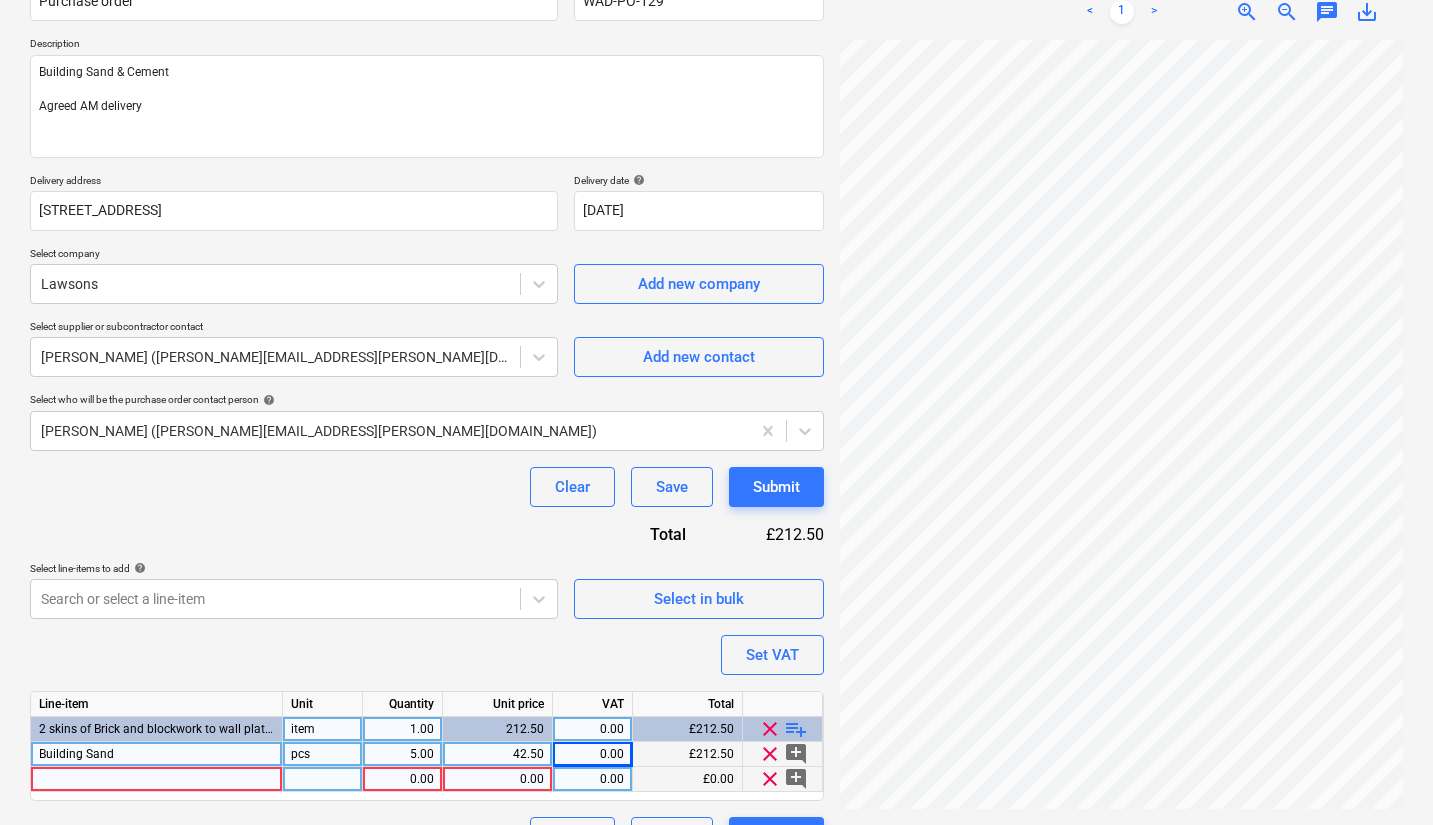 click at bounding box center (157, 779) 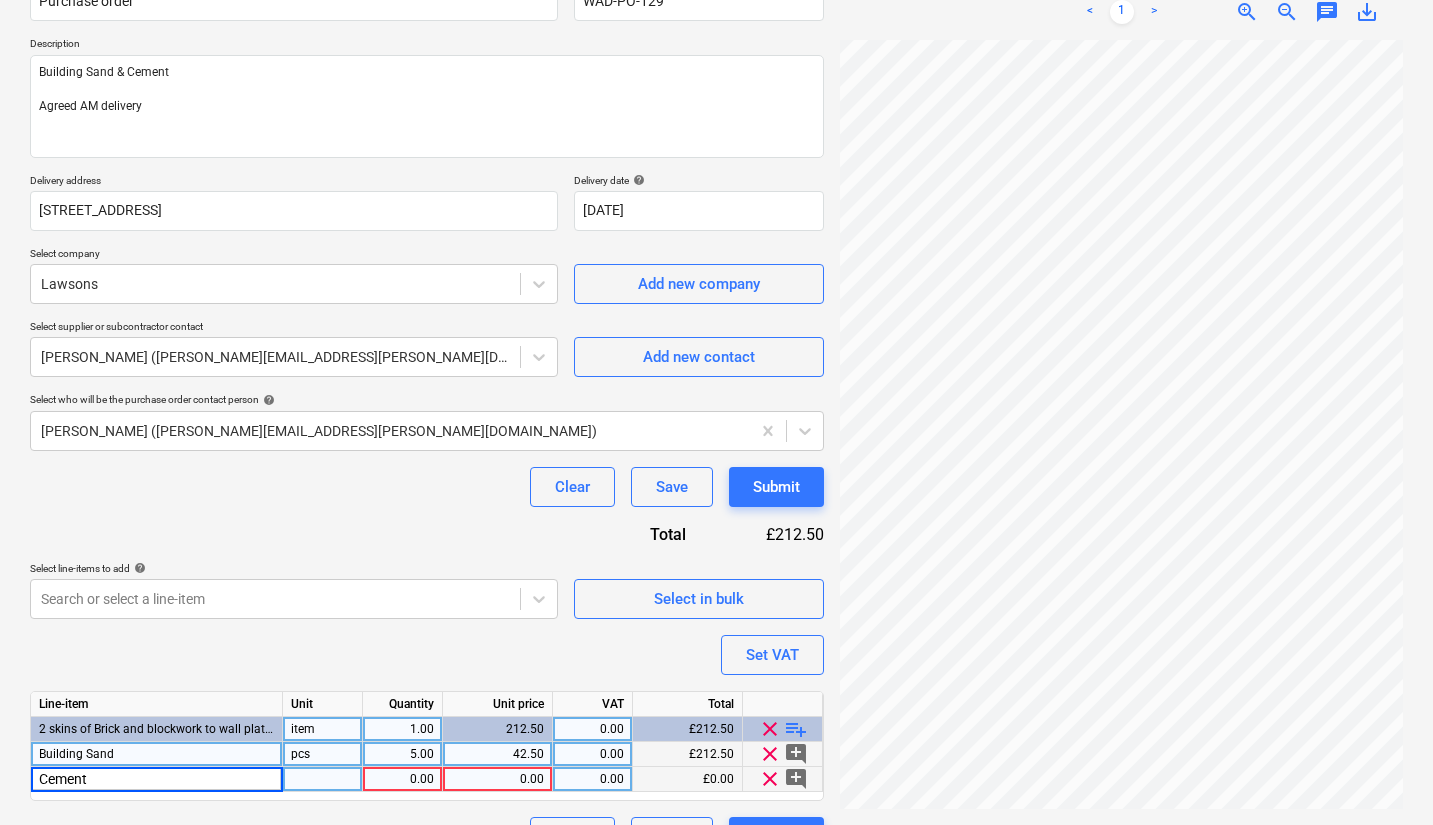 type on "Cement" 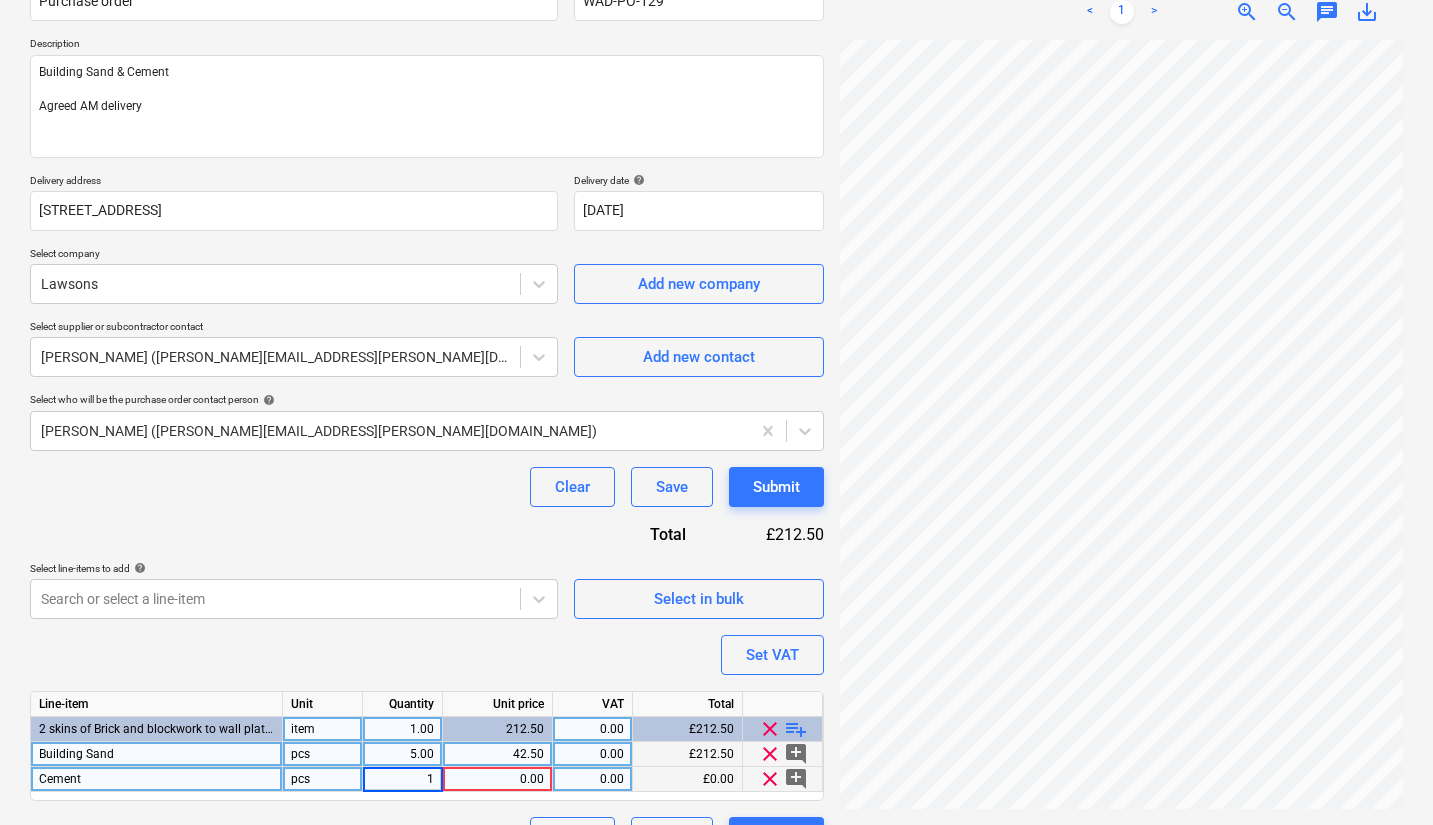 click on "0.00" at bounding box center (497, 779) 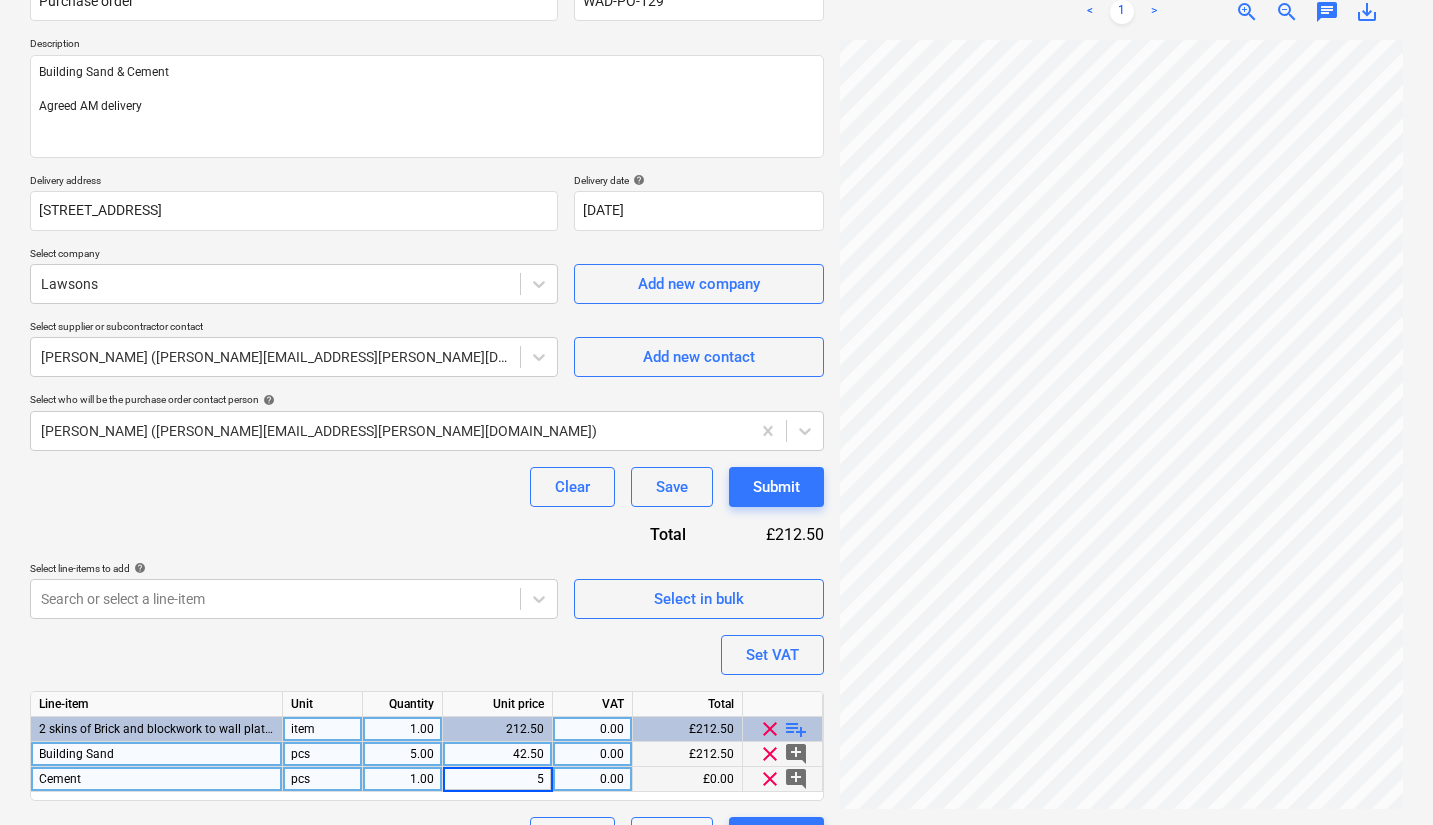 type on "56" 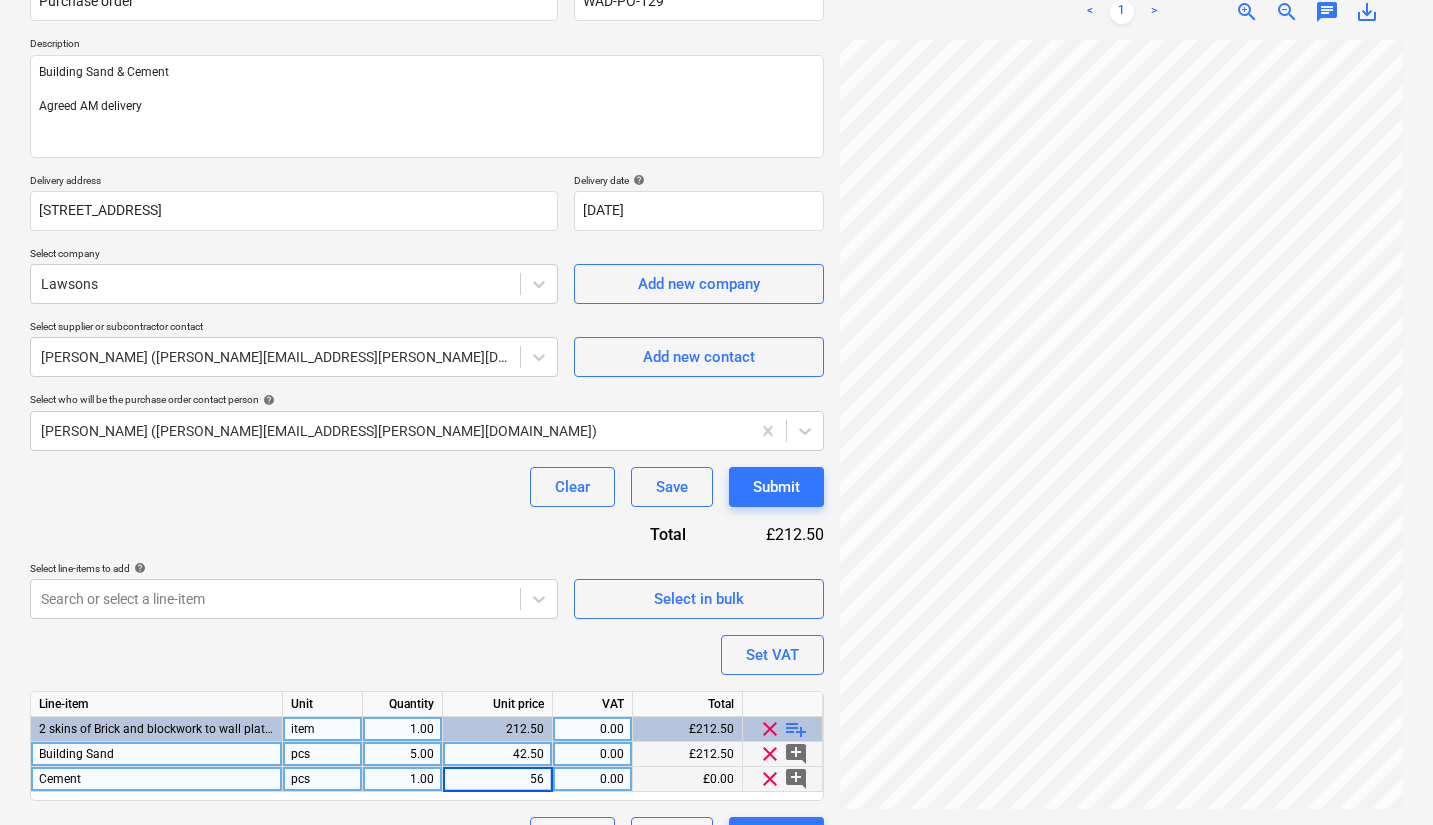 type on "x" 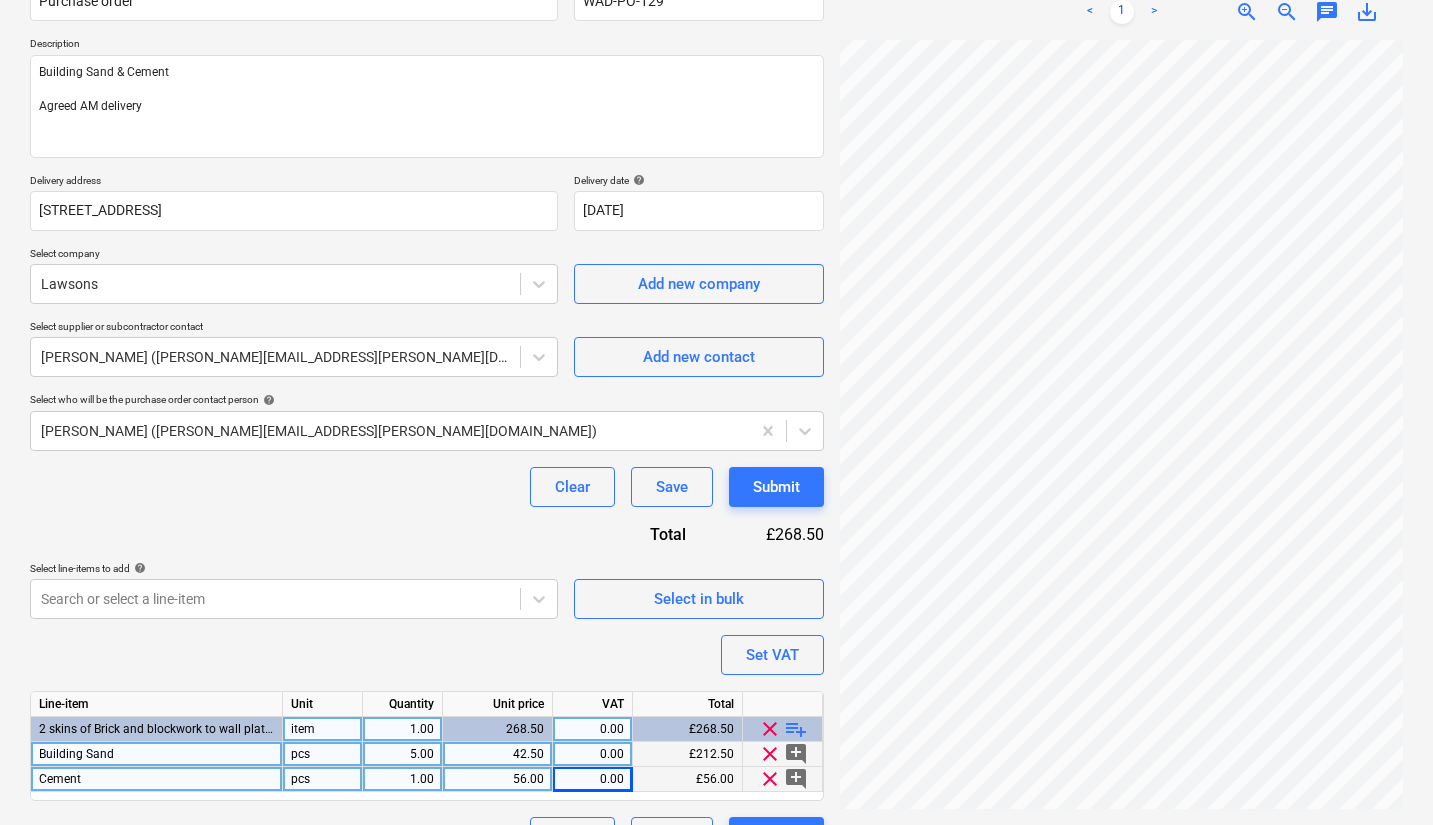 click on "1.00" at bounding box center [402, 779] 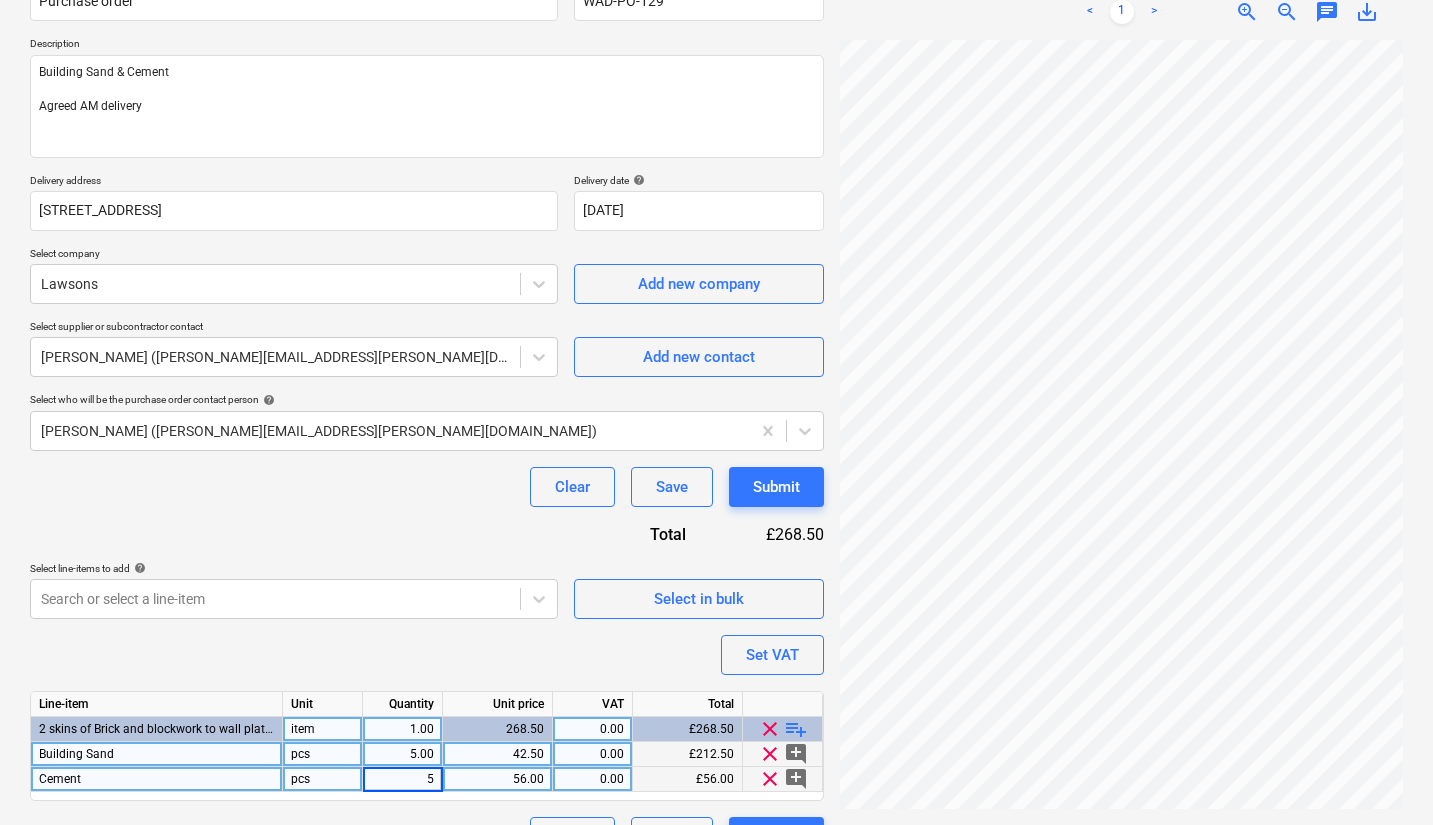 type on "56" 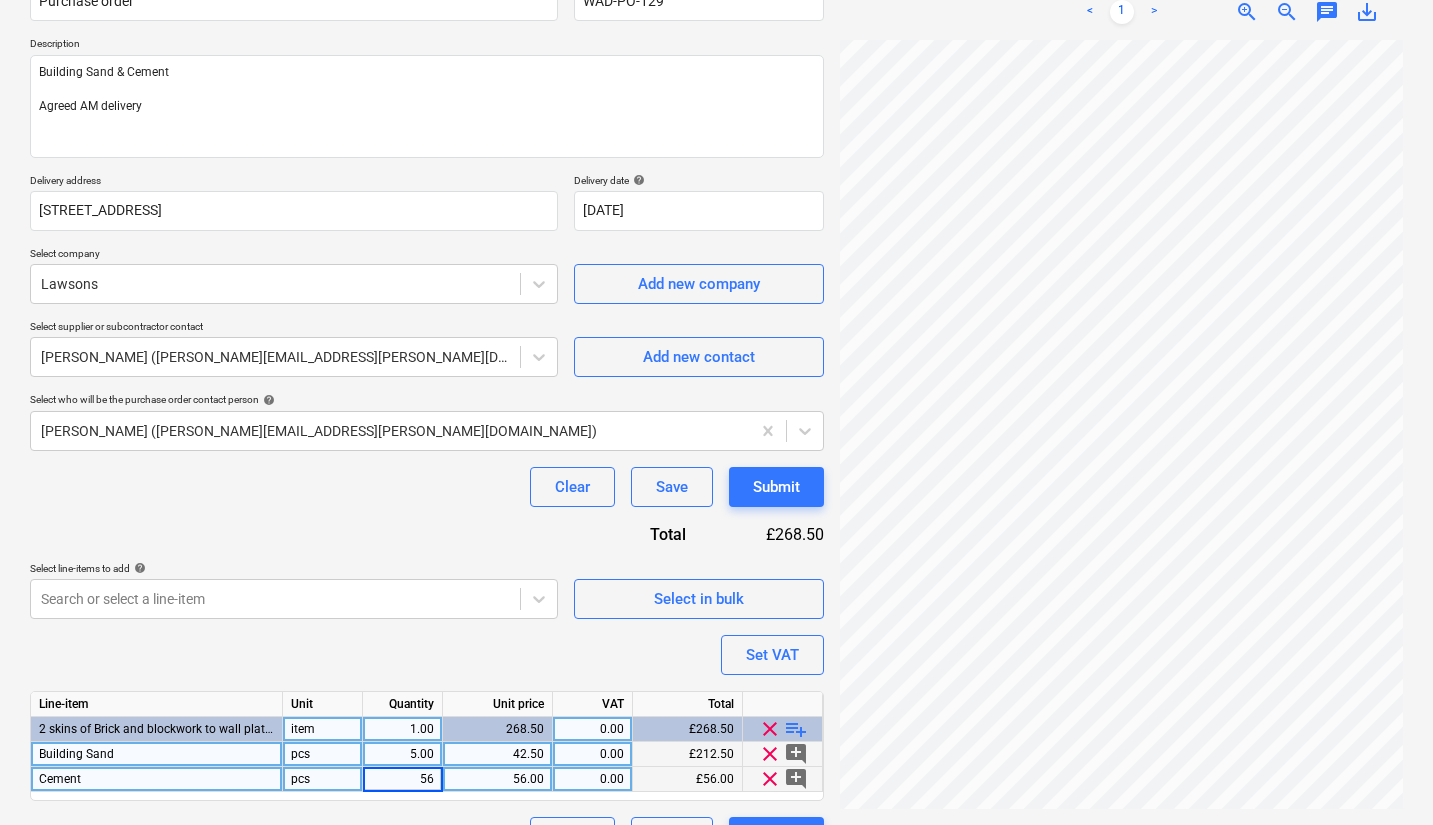type on "x" 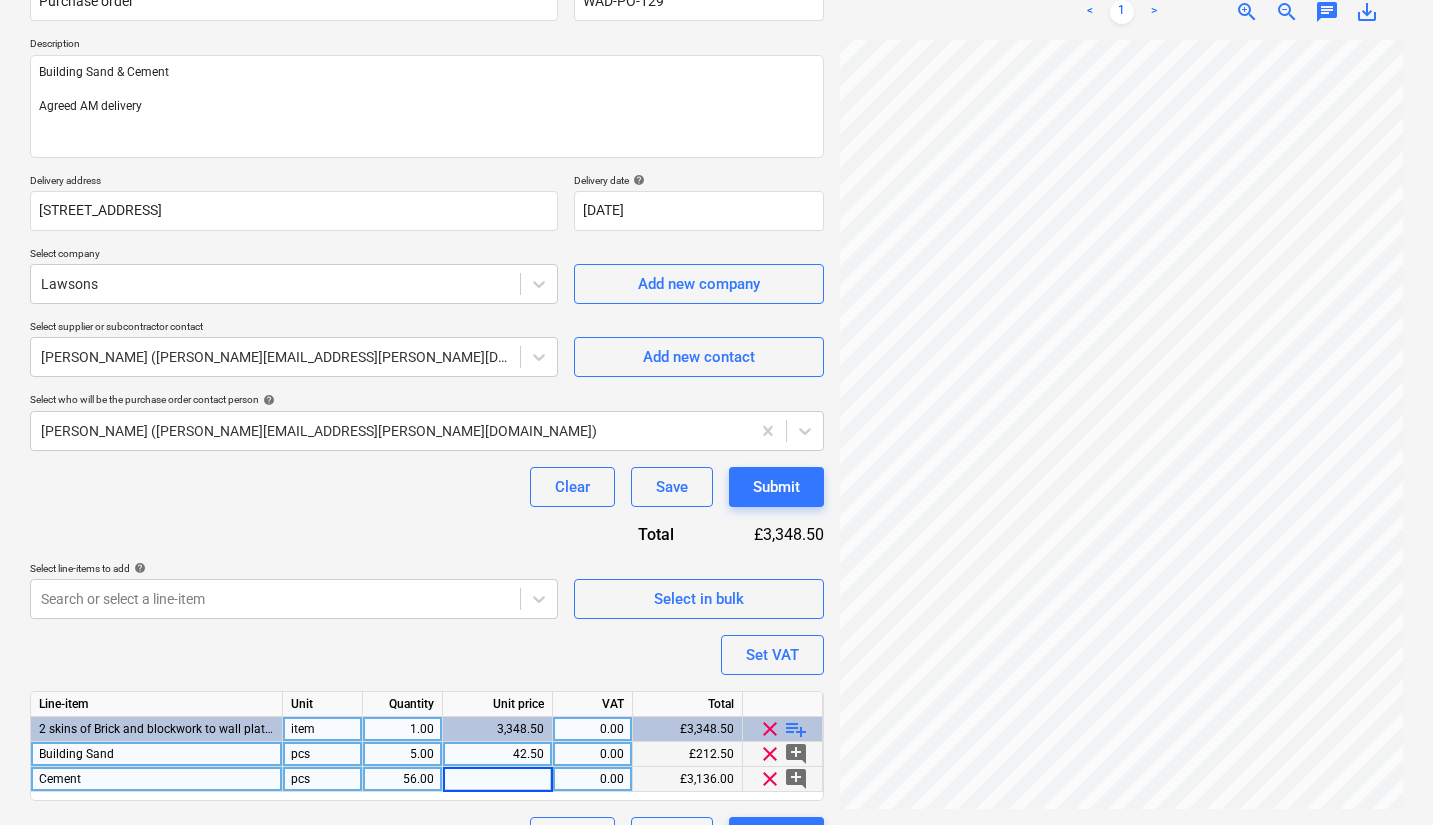type on "6" 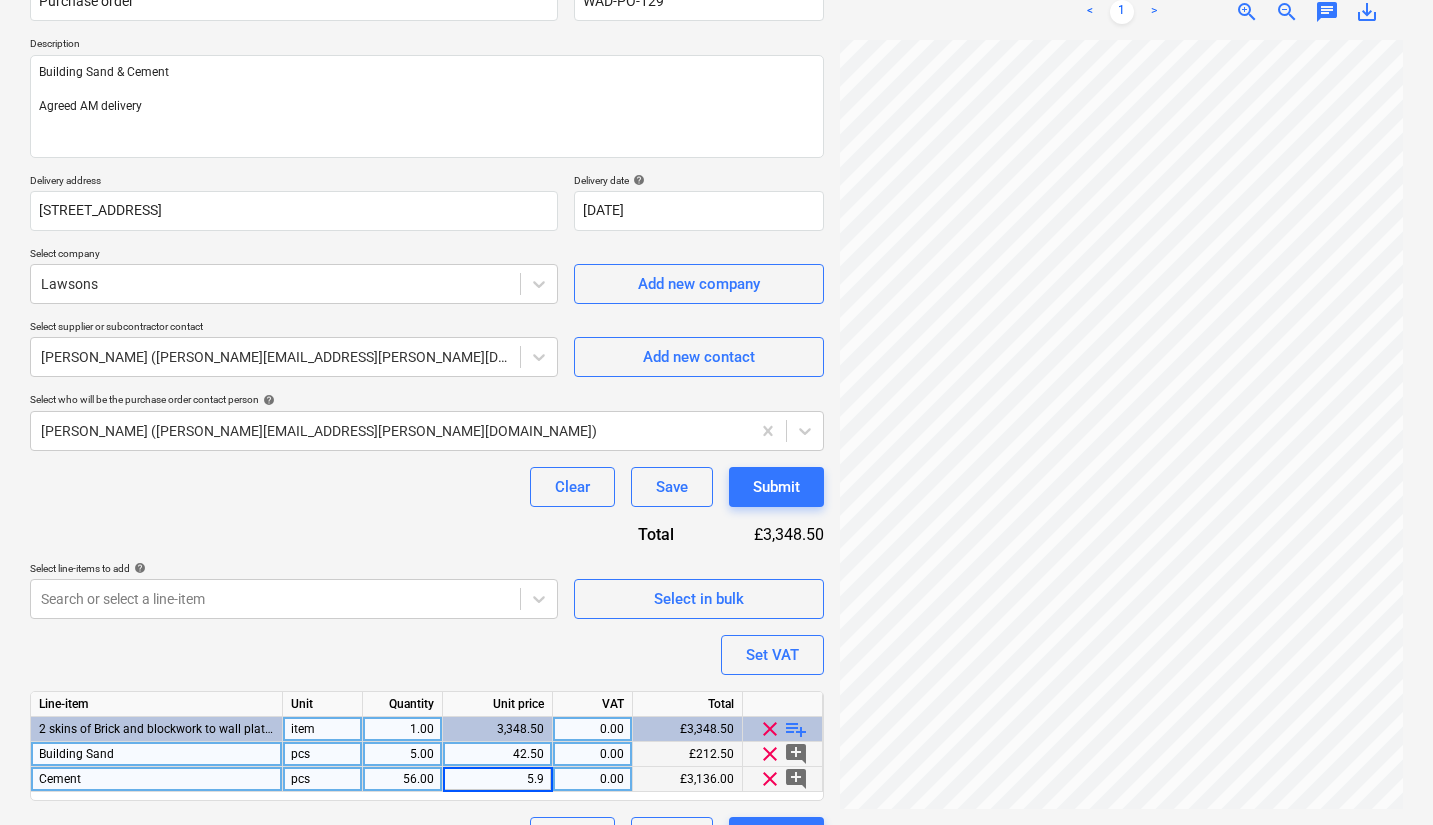 type on "5.90" 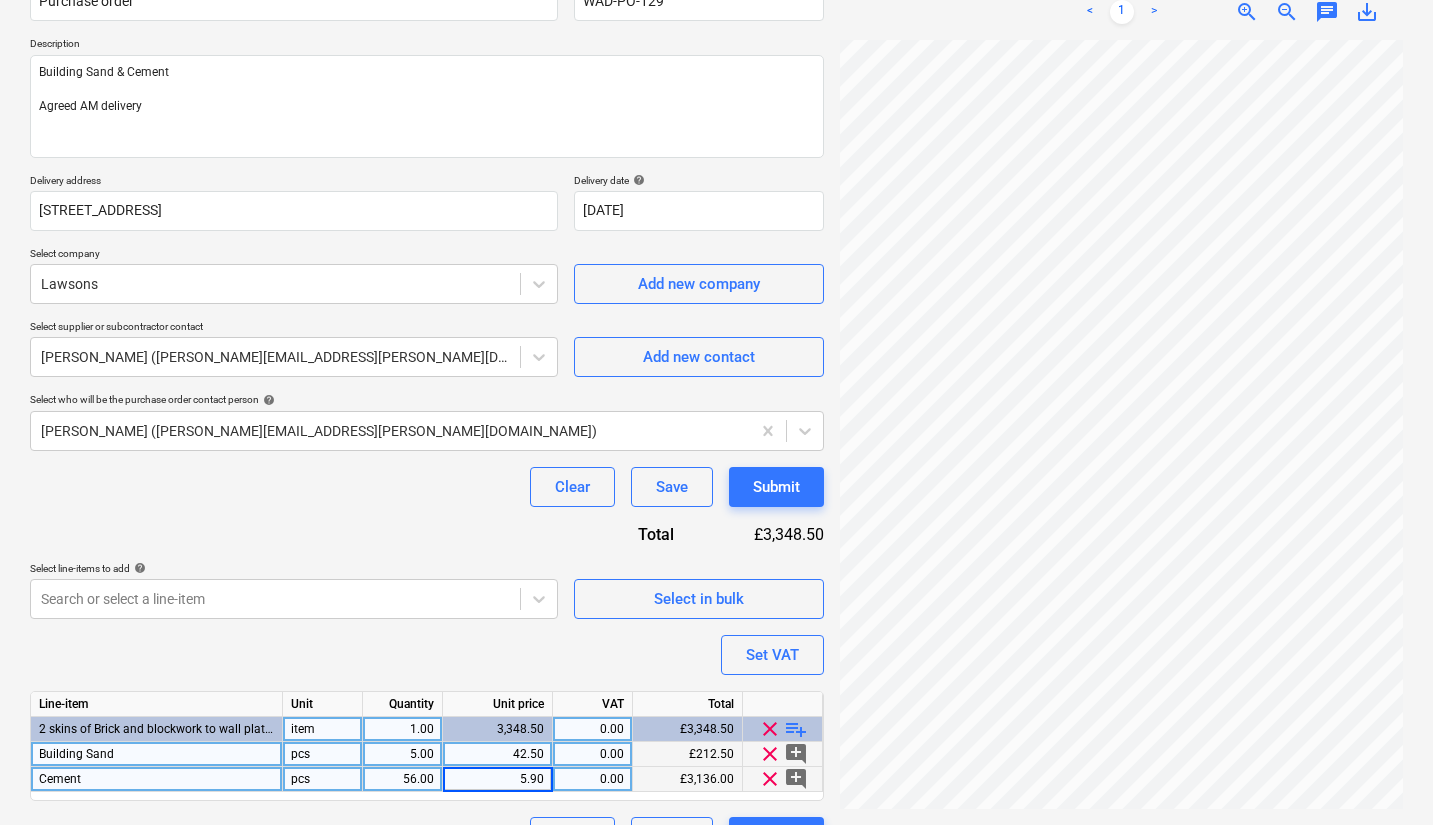 click on "Unit price" at bounding box center (498, 704) 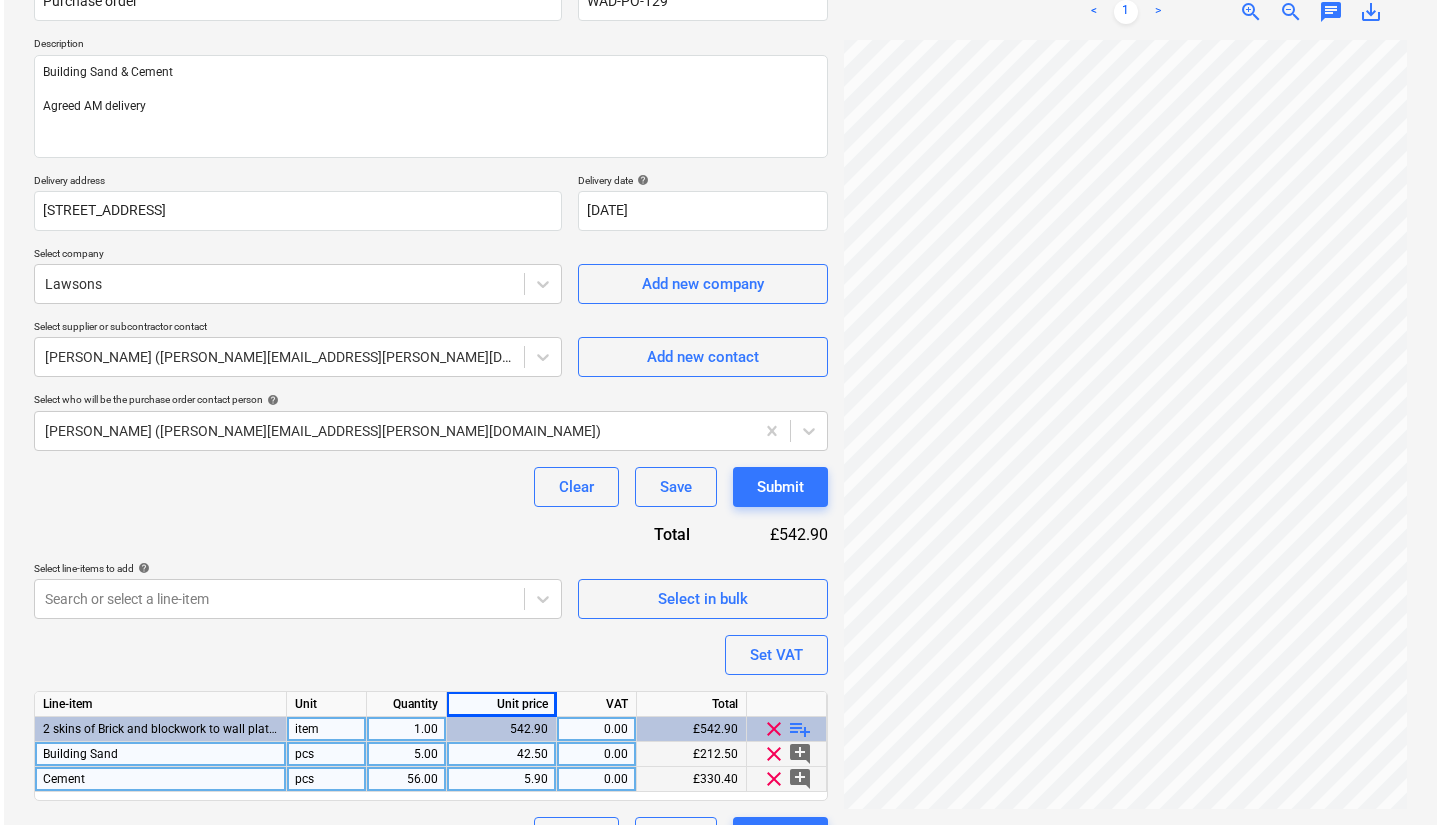 scroll, scrollTop: 37, scrollLeft: 43, axis: both 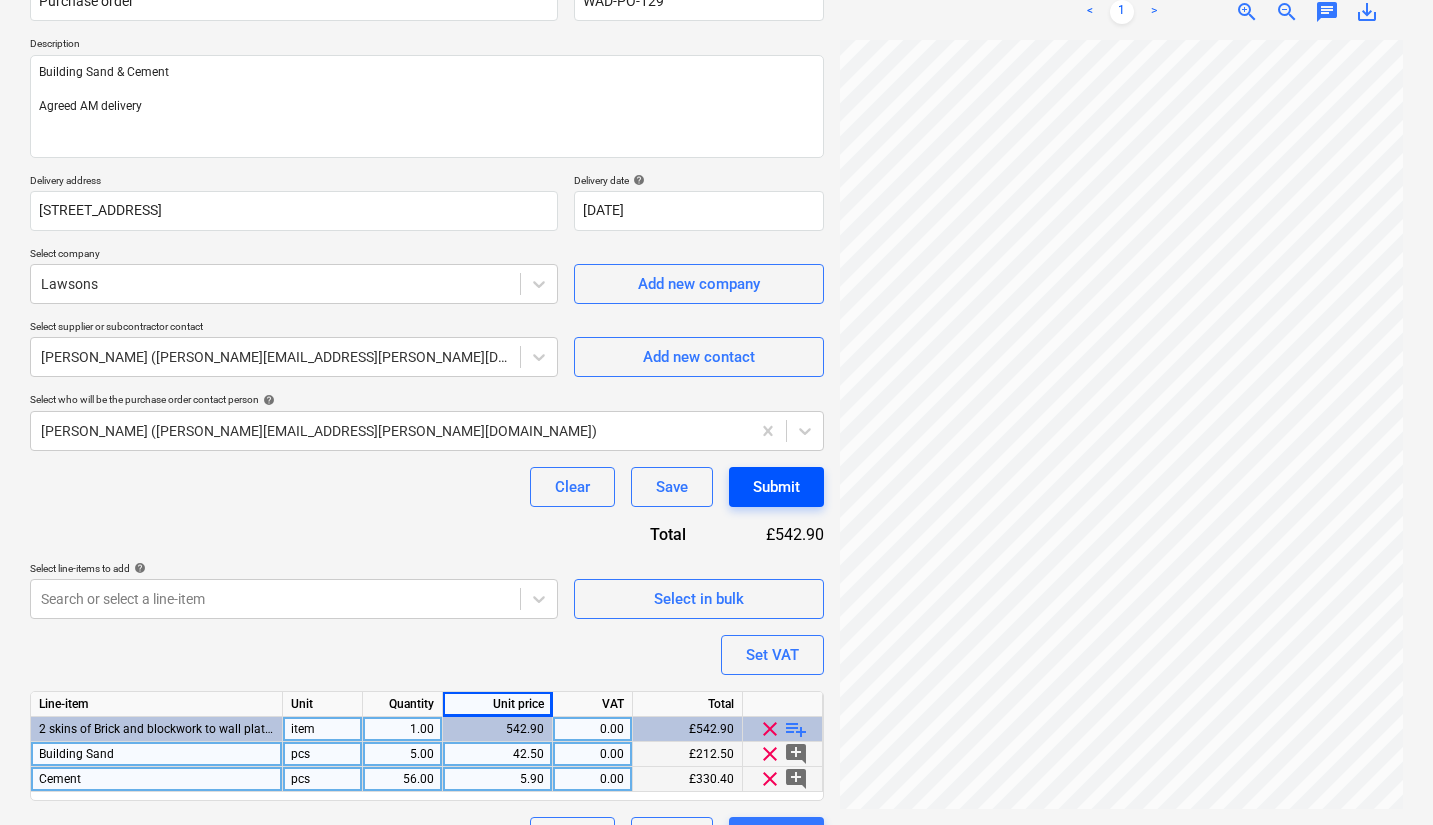 click on "Submit" at bounding box center (776, 487) 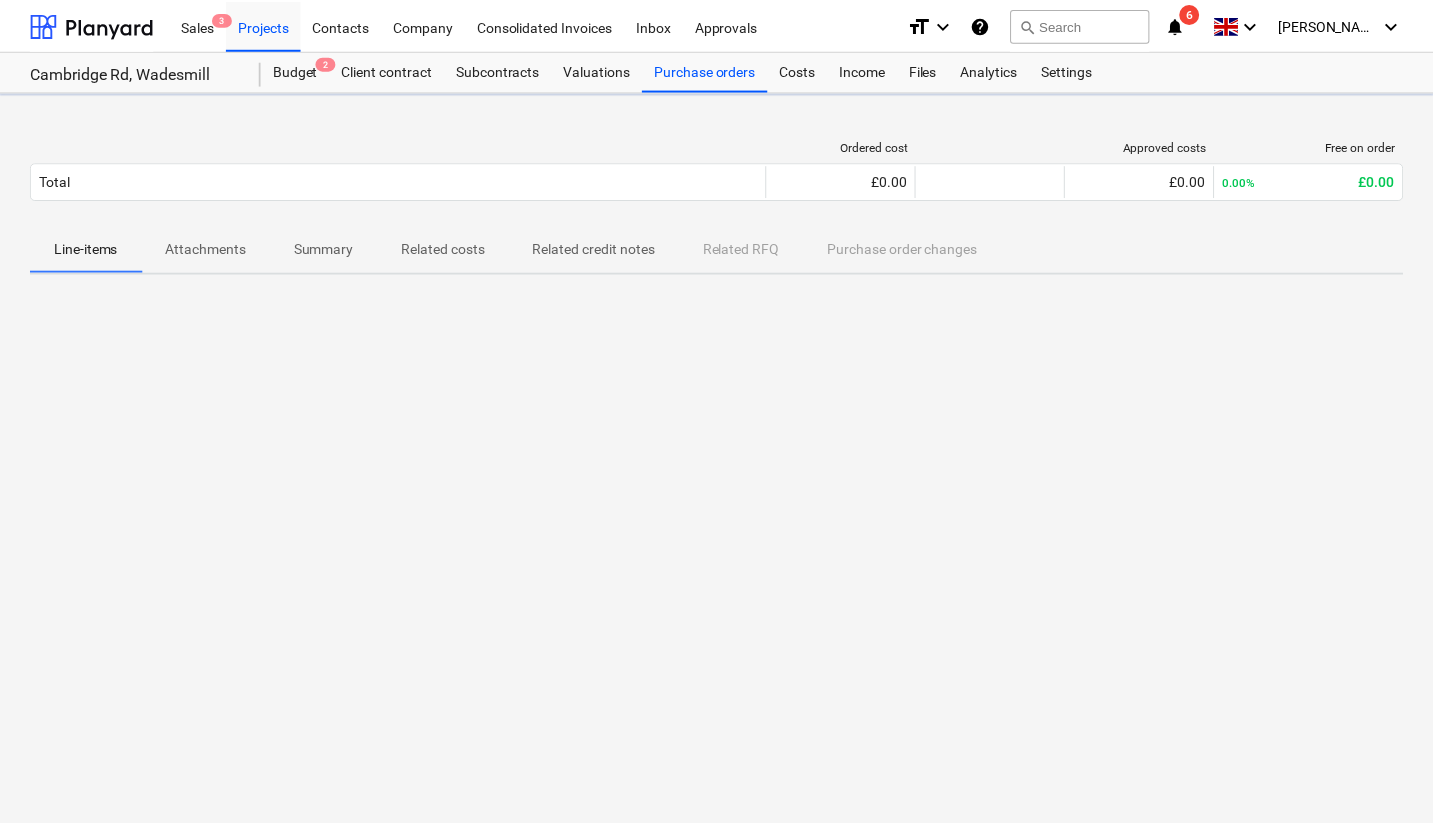 scroll, scrollTop: 0, scrollLeft: 0, axis: both 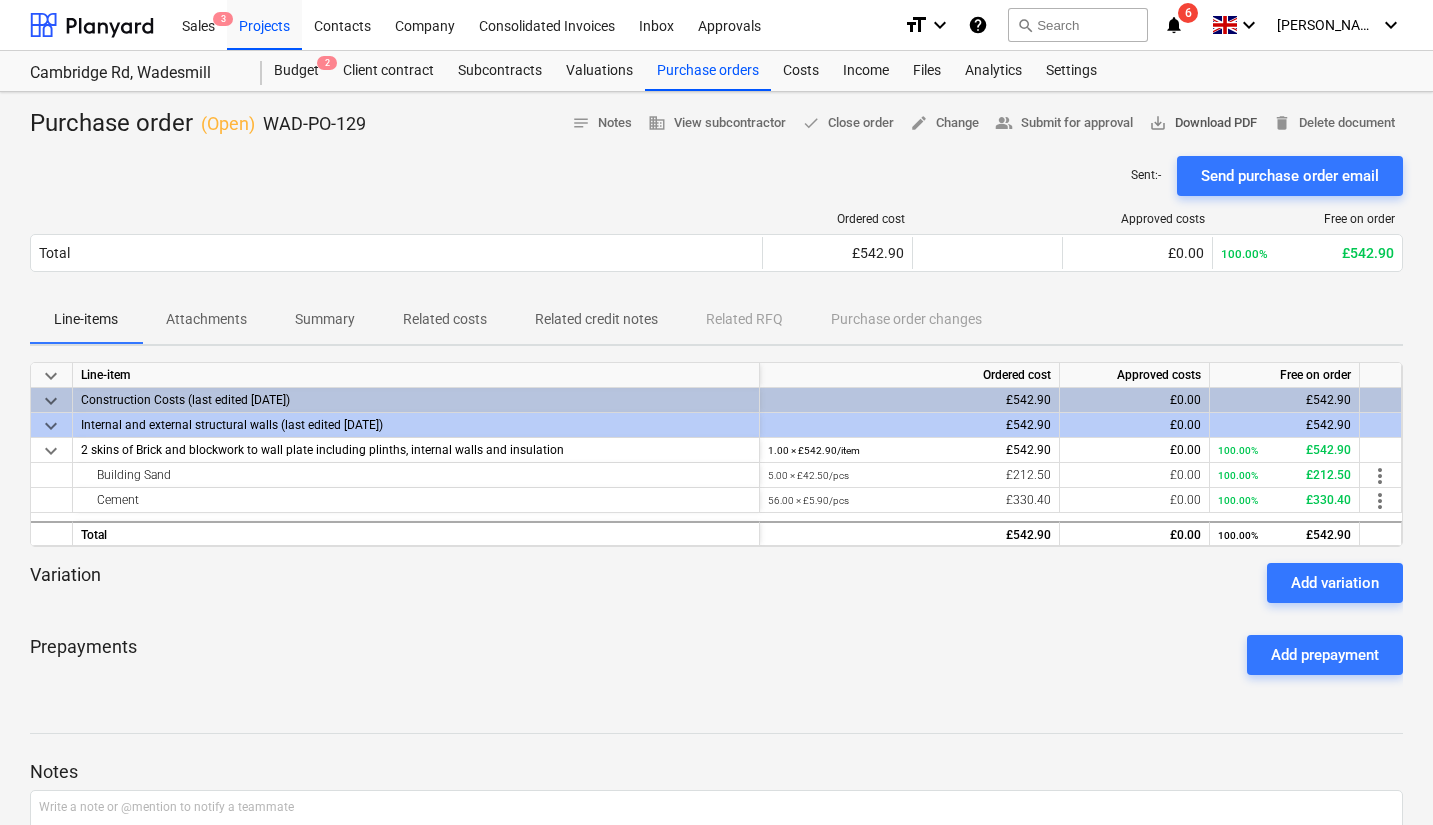 click on "save_alt Download PDF" at bounding box center (1203, 123) 